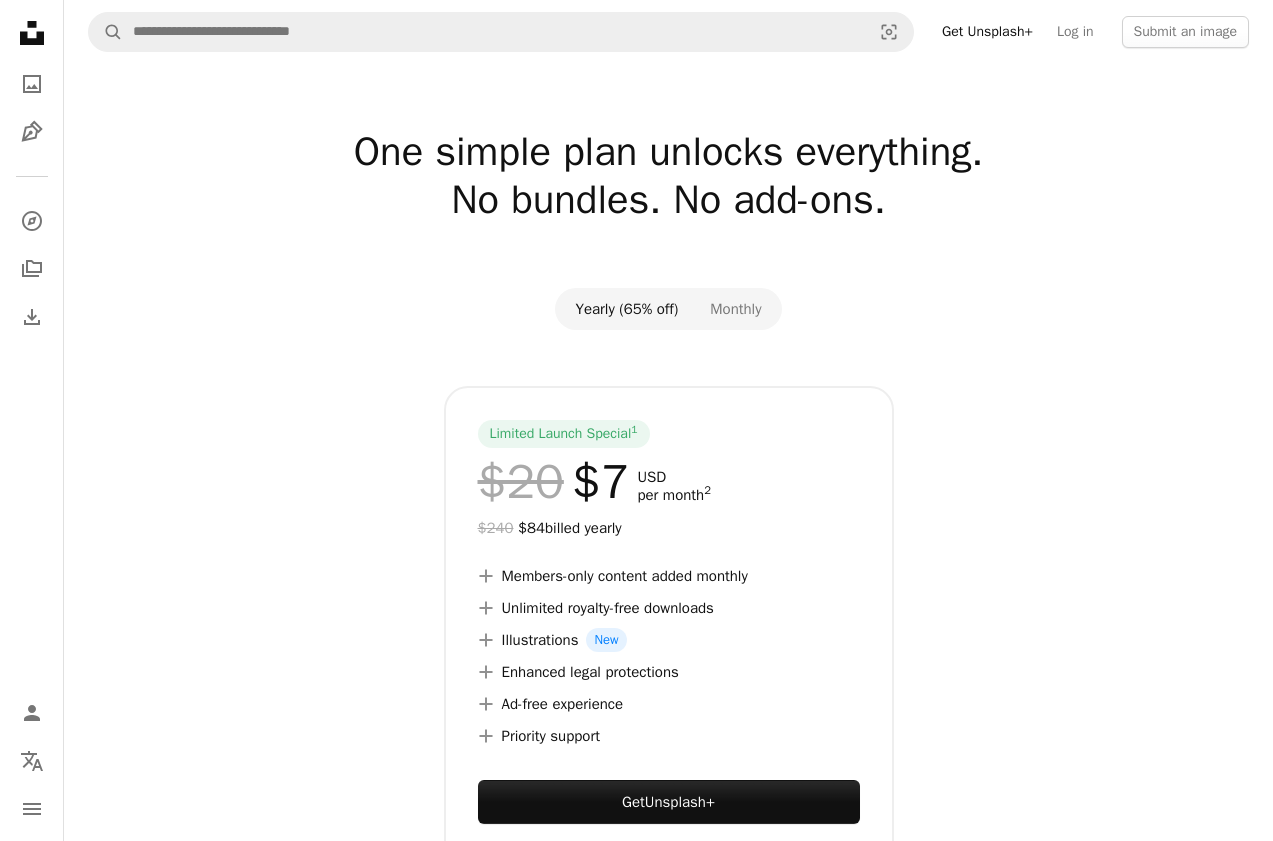 scroll, scrollTop: 0, scrollLeft: 0, axis: both 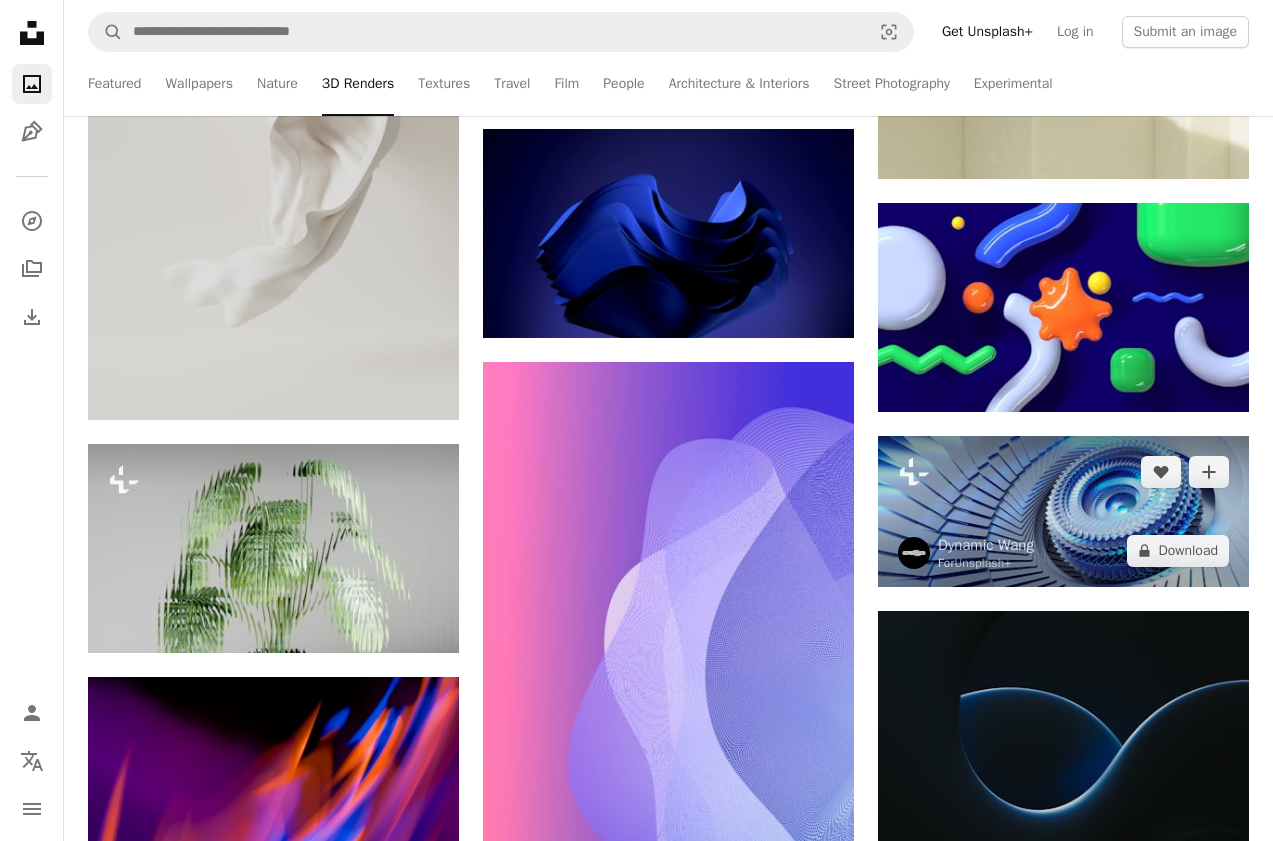 click at bounding box center [1063, 511] 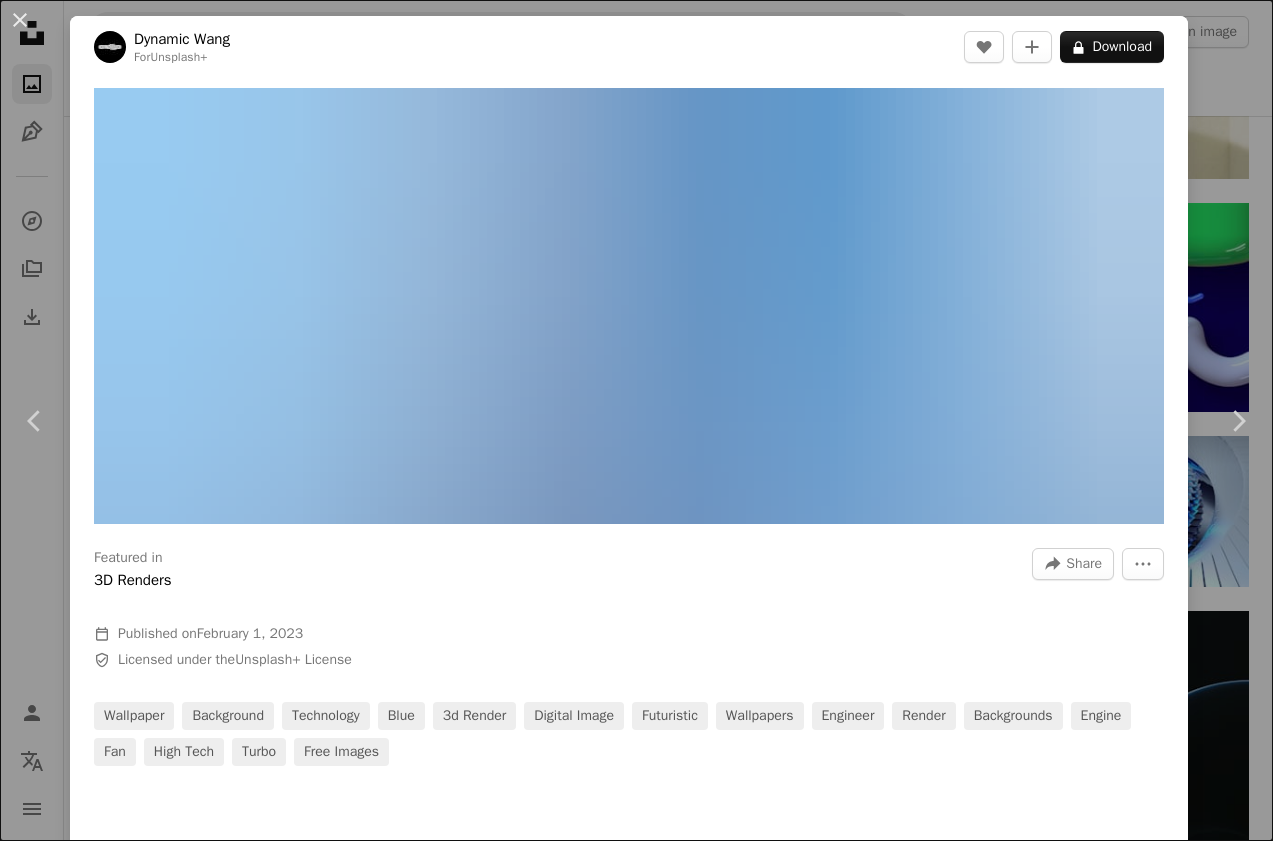 type 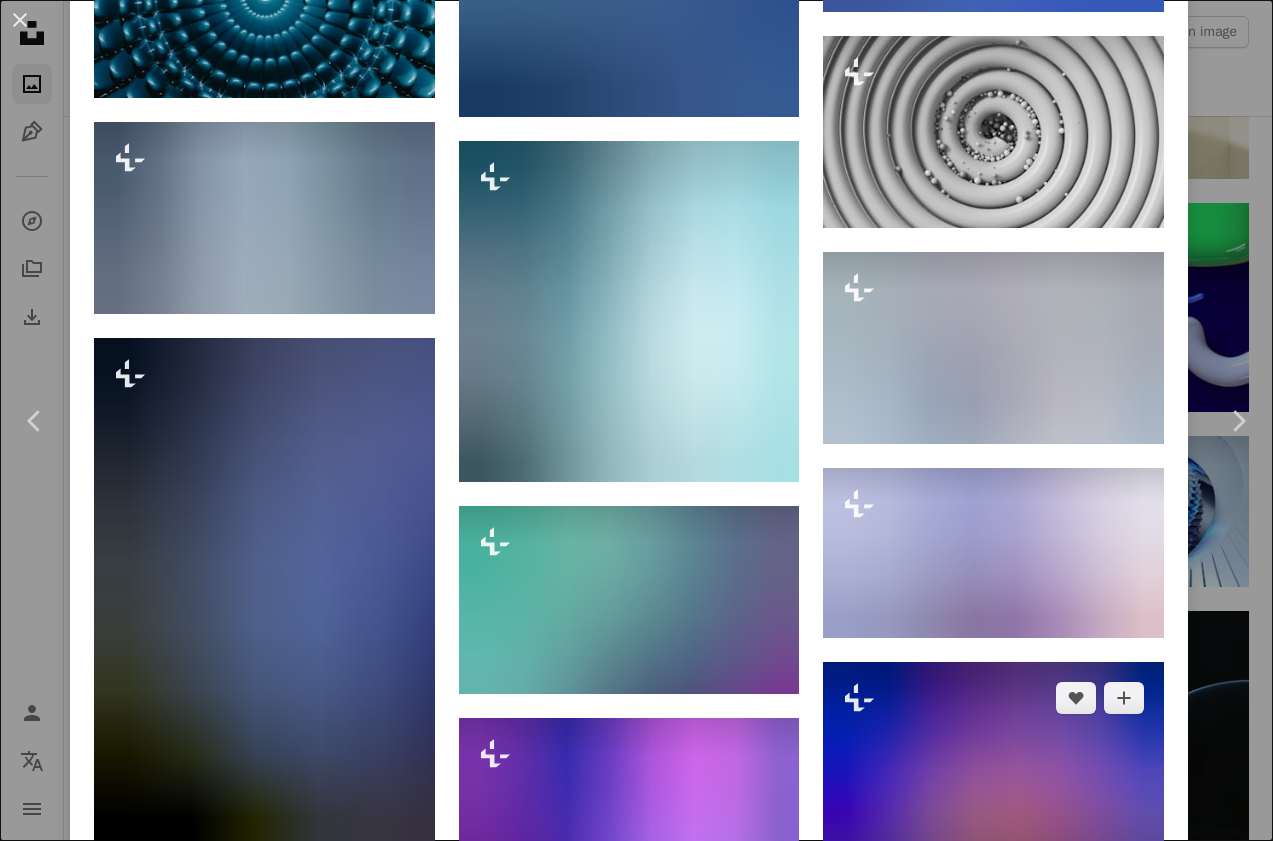 scroll, scrollTop: 3623, scrollLeft: 0, axis: vertical 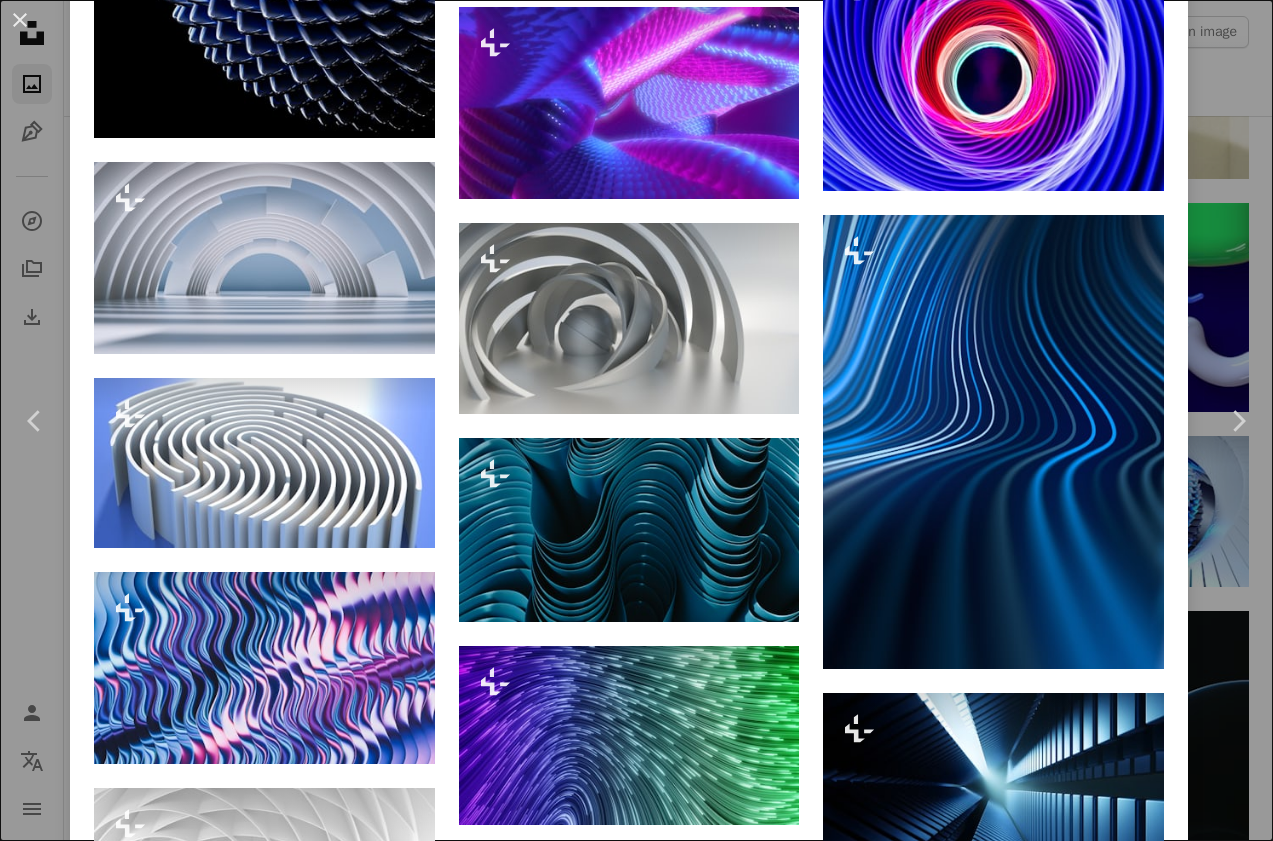 click on "An X shape Chevron left Chevron right Dynamic [LAST] For  Unsplash+ A heart A plus sign A lock Download Zoom in Featured in 3D Renders A forward-right arrow Share More Actions Calendar outlined Published on  February 1, 2023 Safety Licensed under the  Unsplash+ License wallpaper background technology blue 3d render digital image futuristic wallpapers engineer render backgrounds engine fan high tech turbo Free images Related images Plus sign for Unsplash+ A heart A plus sign [FIRST] [LAST] For  Unsplash+ A lock Download Plus sign for Unsplash+ A heart A plus sign [FIRST] [LAST] For  Unsplash+ A lock Download Plus sign for Unsplash+ A heart A plus sign [FIRST] [LAST] For  Unsplash+ A lock Download Plus sign for Unsplash+ A heart A plus sign [FIRST] [LAST] For  Unsplash+ A lock Download Plus sign for Unsplash+ A heart A plus sign Getty Images For  Unsplash+ A lock Download Plus sign for Unsplash+ A heart A plus sign [FIRST] [LAST] For  Unsplash+ A lock Download Plus sign for Unsplash+ A heart A." at bounding box center [636, 420] 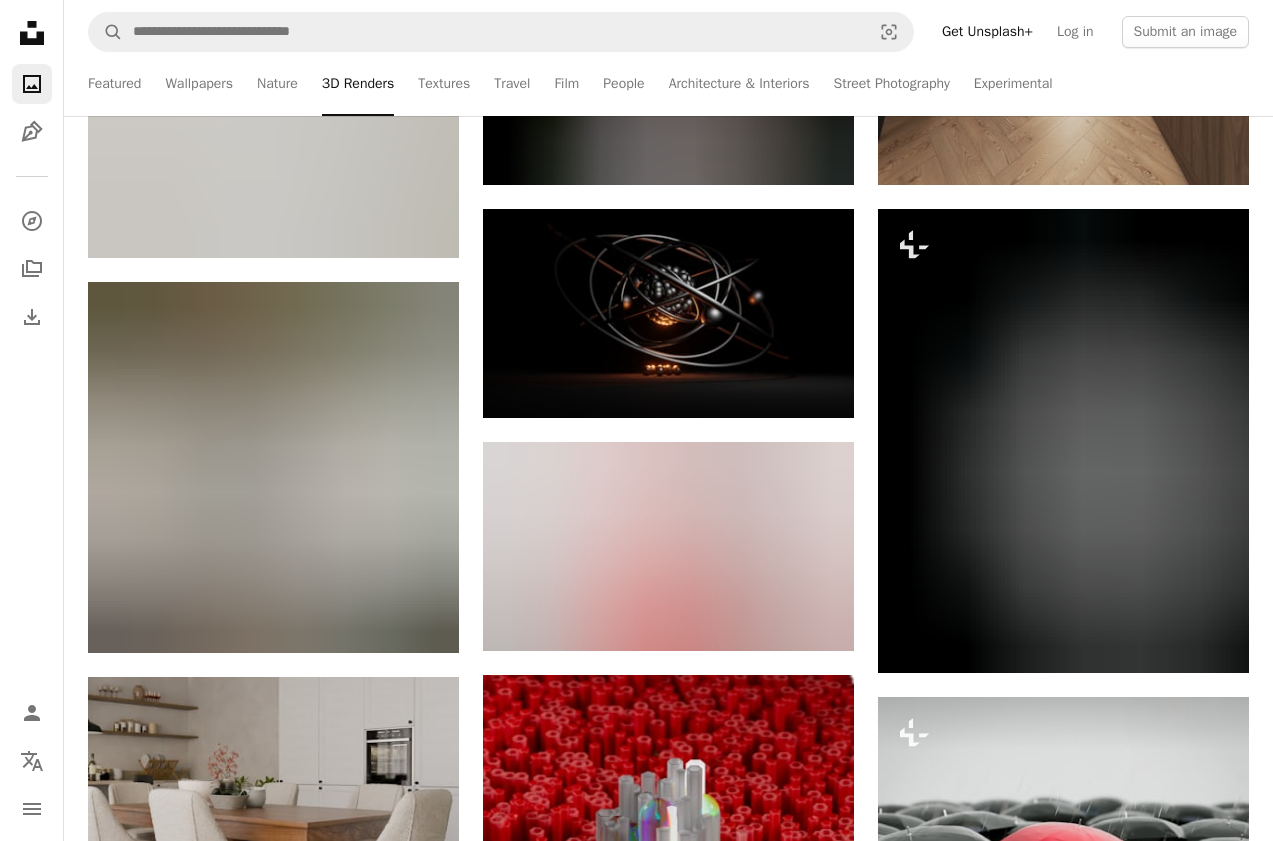 scroll, scrollTop: 28720, scrollLeft: 0, axis: vertical 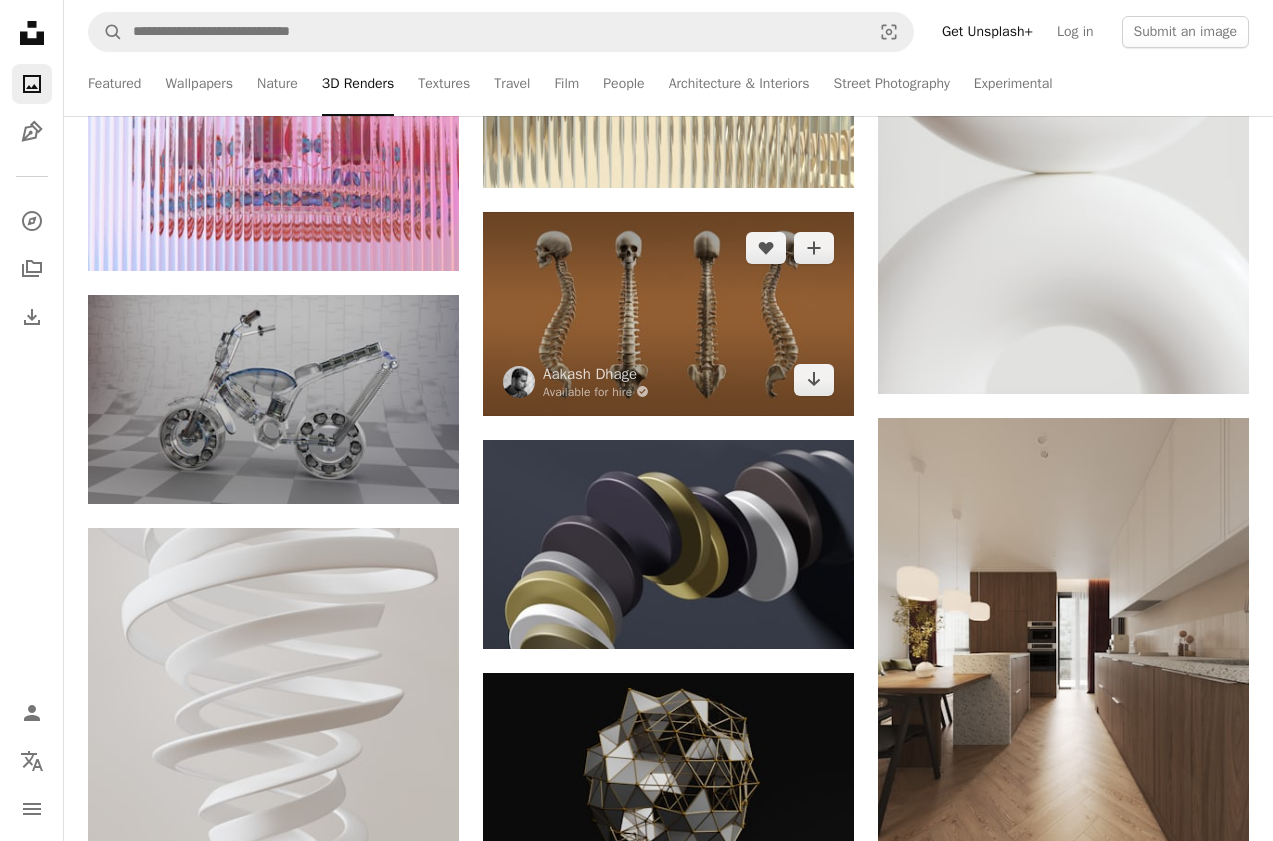 click at bounding box center [668, 314] 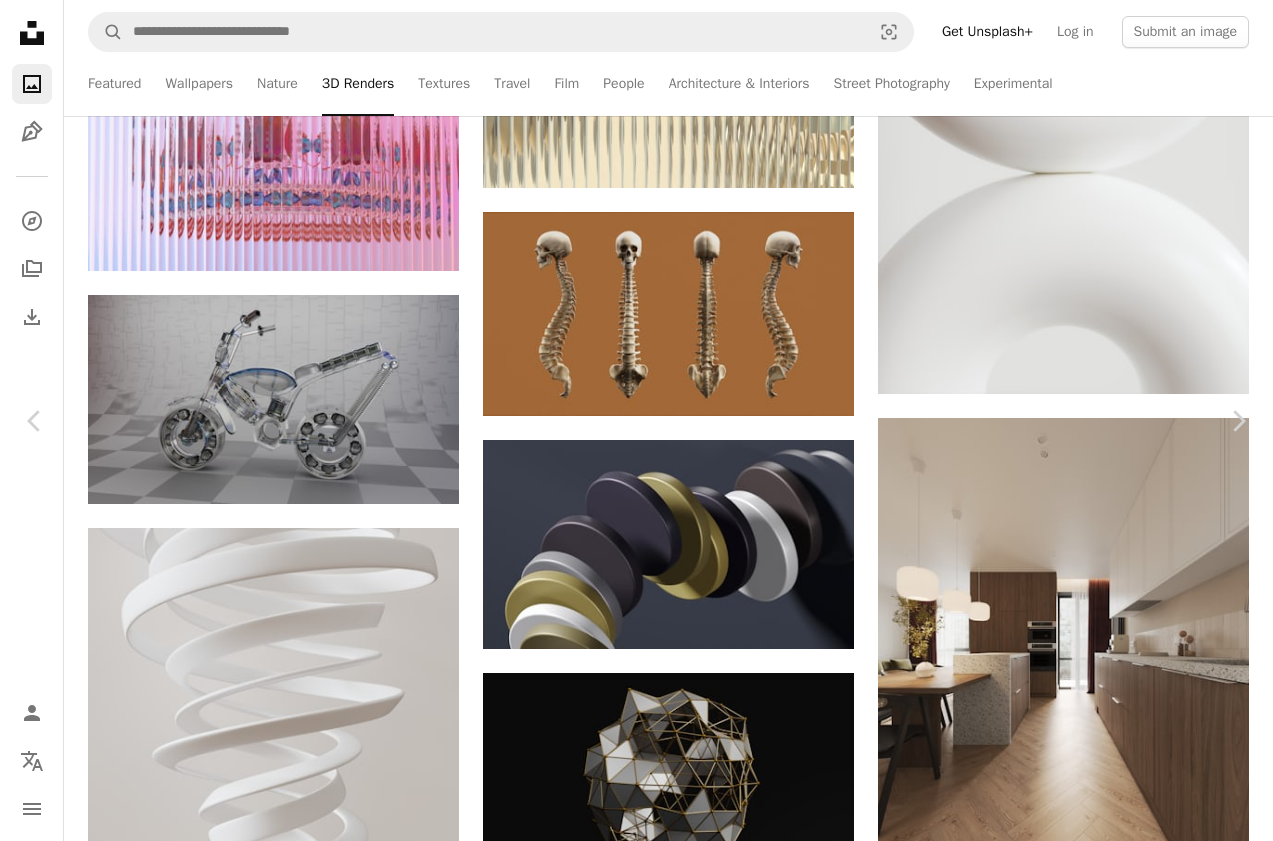 scroll, scrollTop: 3906, scrollLeft: 0, axis: vertical 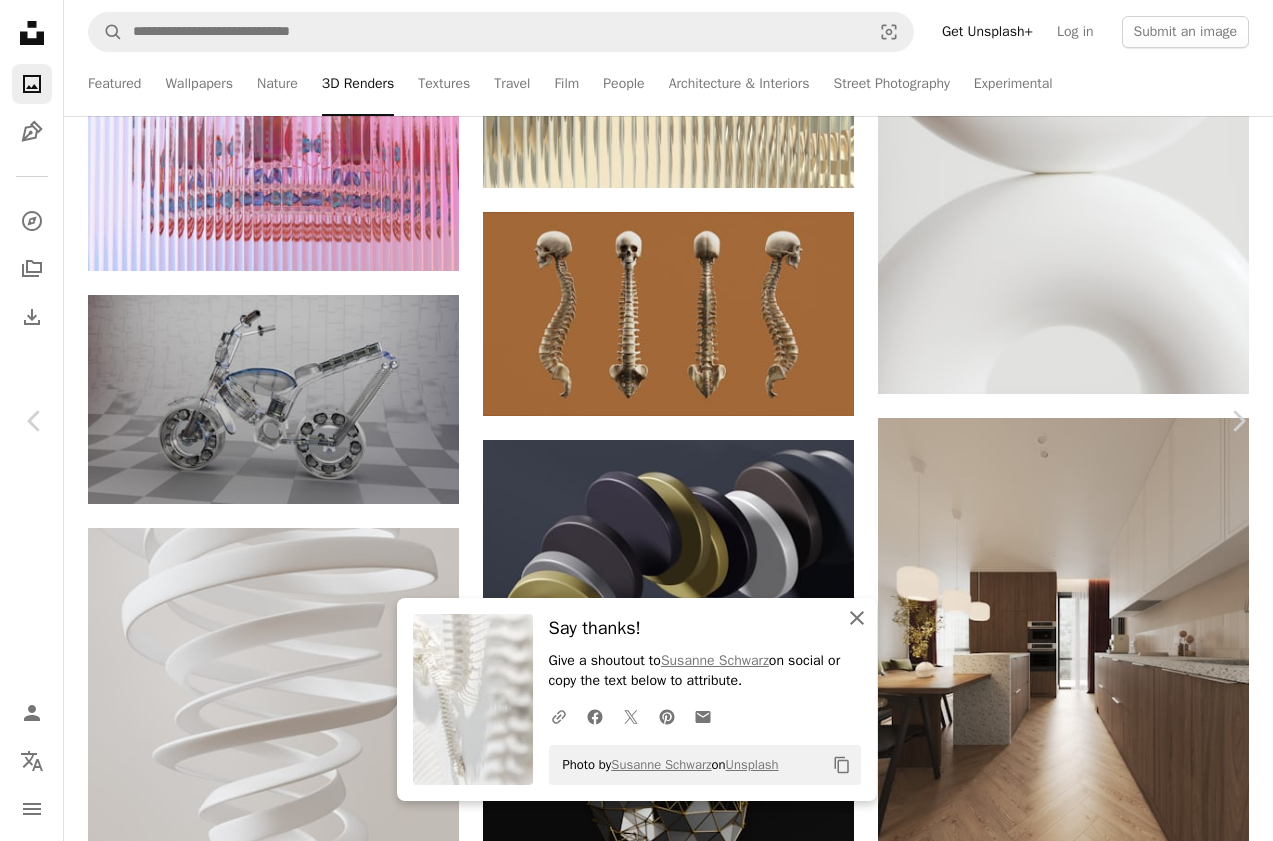 click on "An X shape" 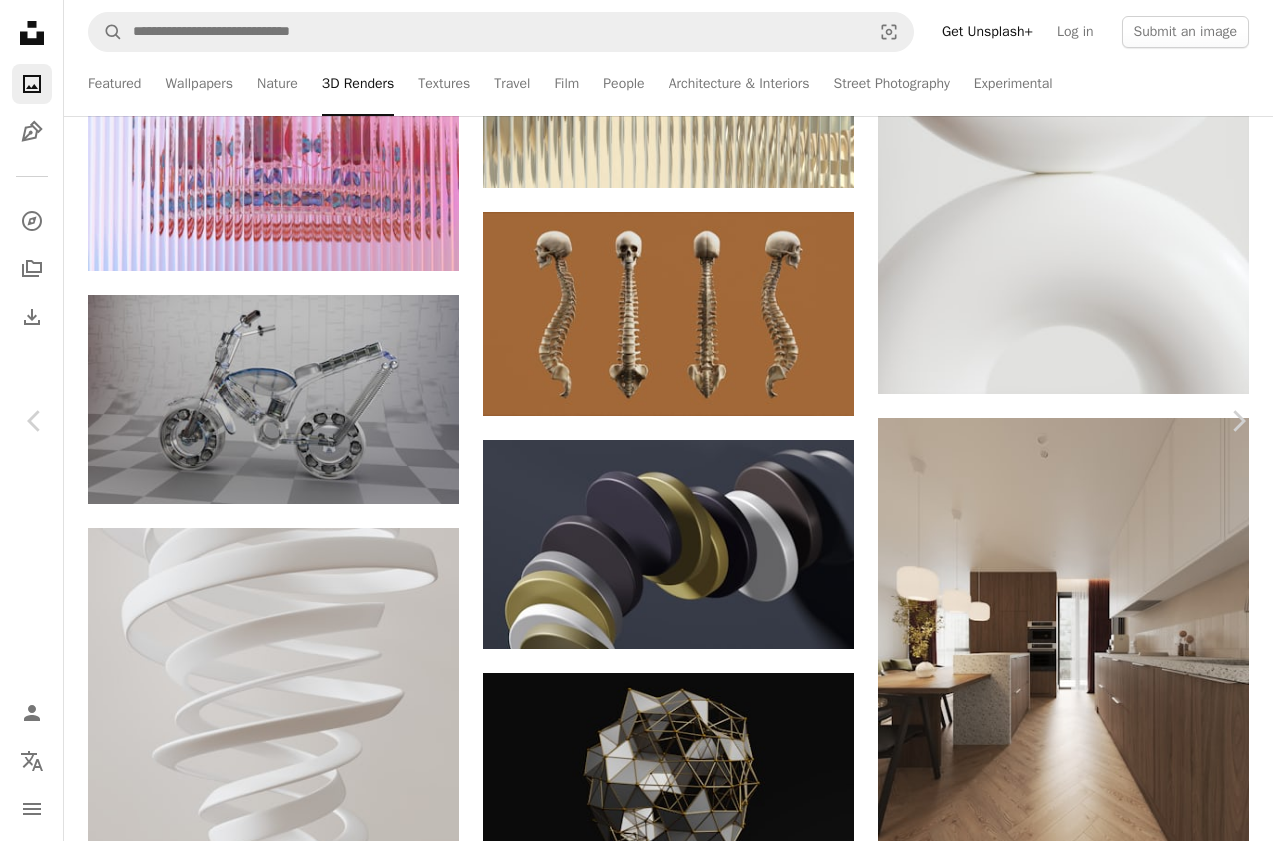 scroll, scrollTop: 1810, scrollLeft: 0, axis: vertical 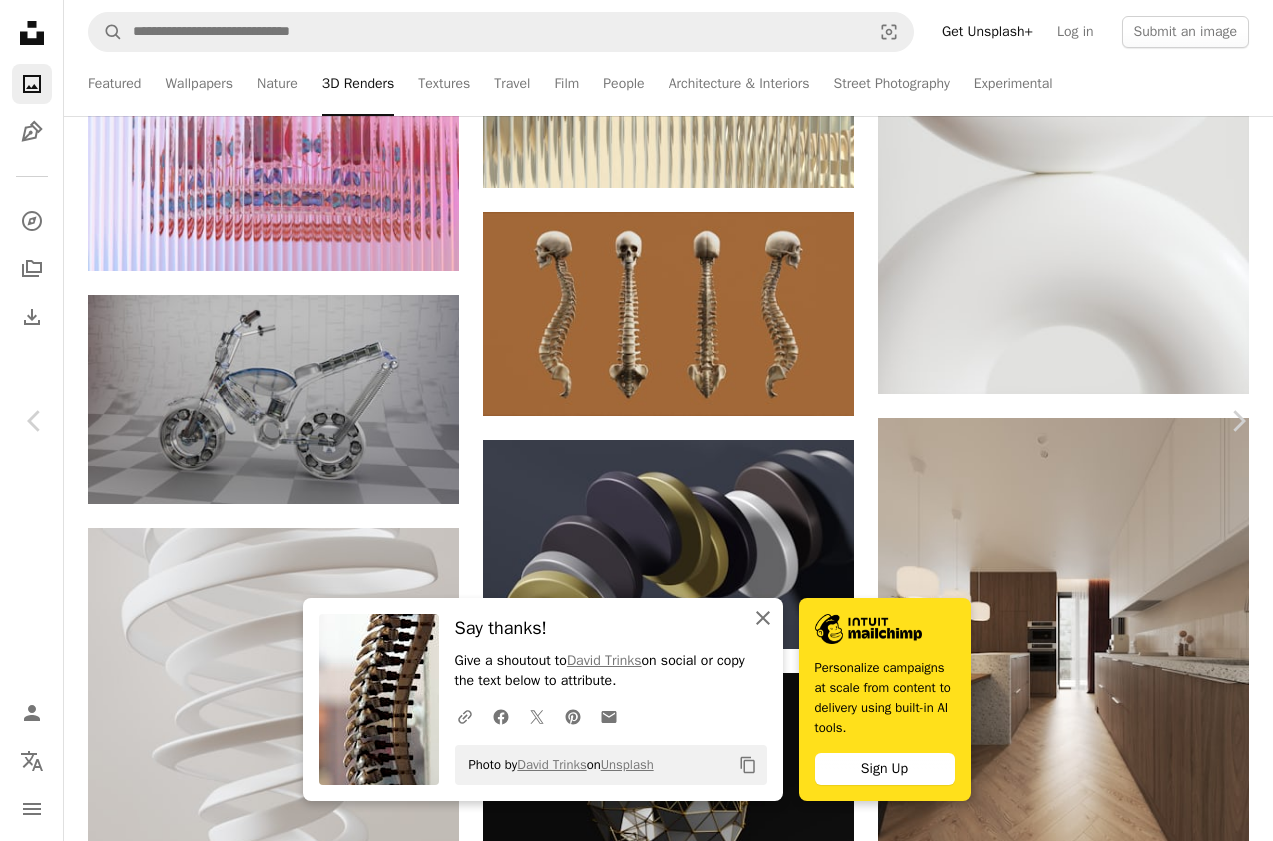 click on "An X shape" 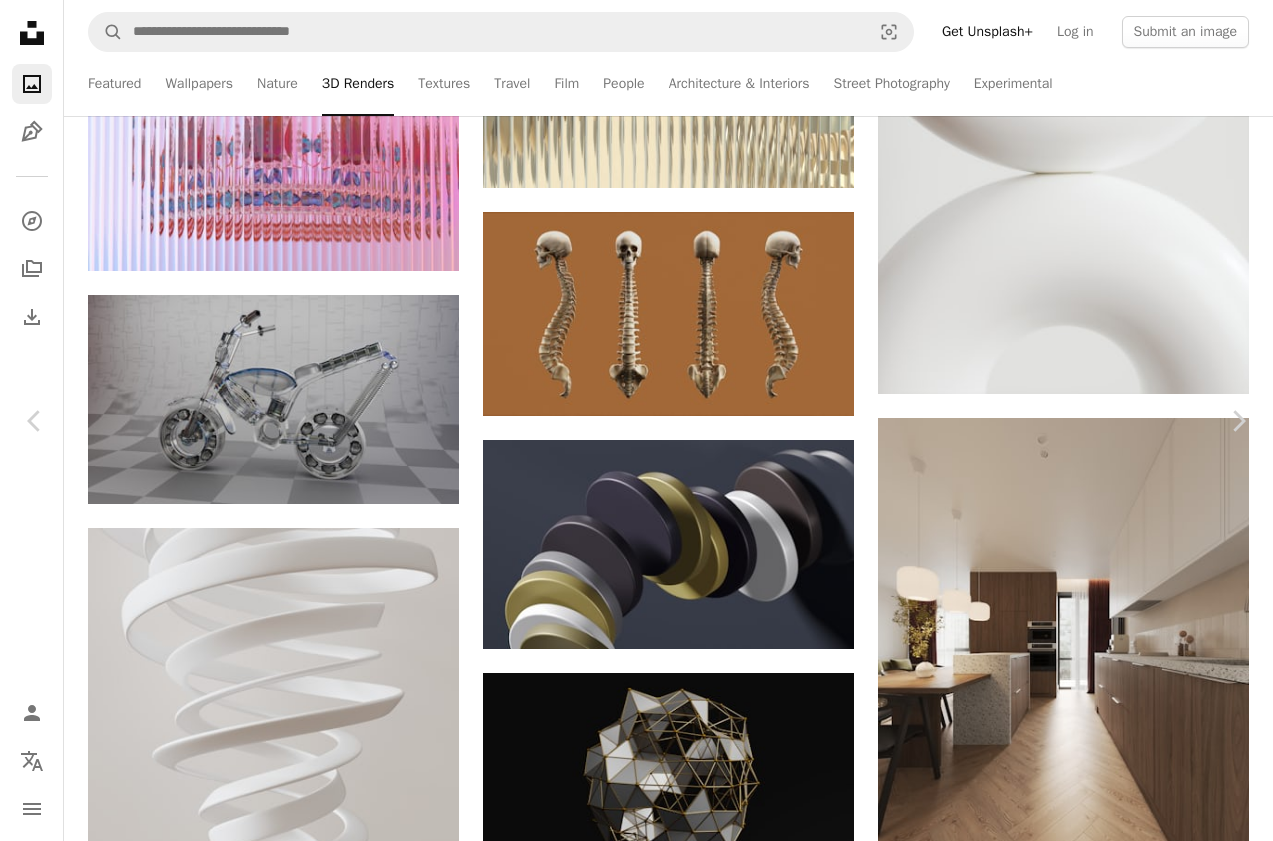 scroll, scrollTop: 4263, scrollLeft: 0, axis: vertical 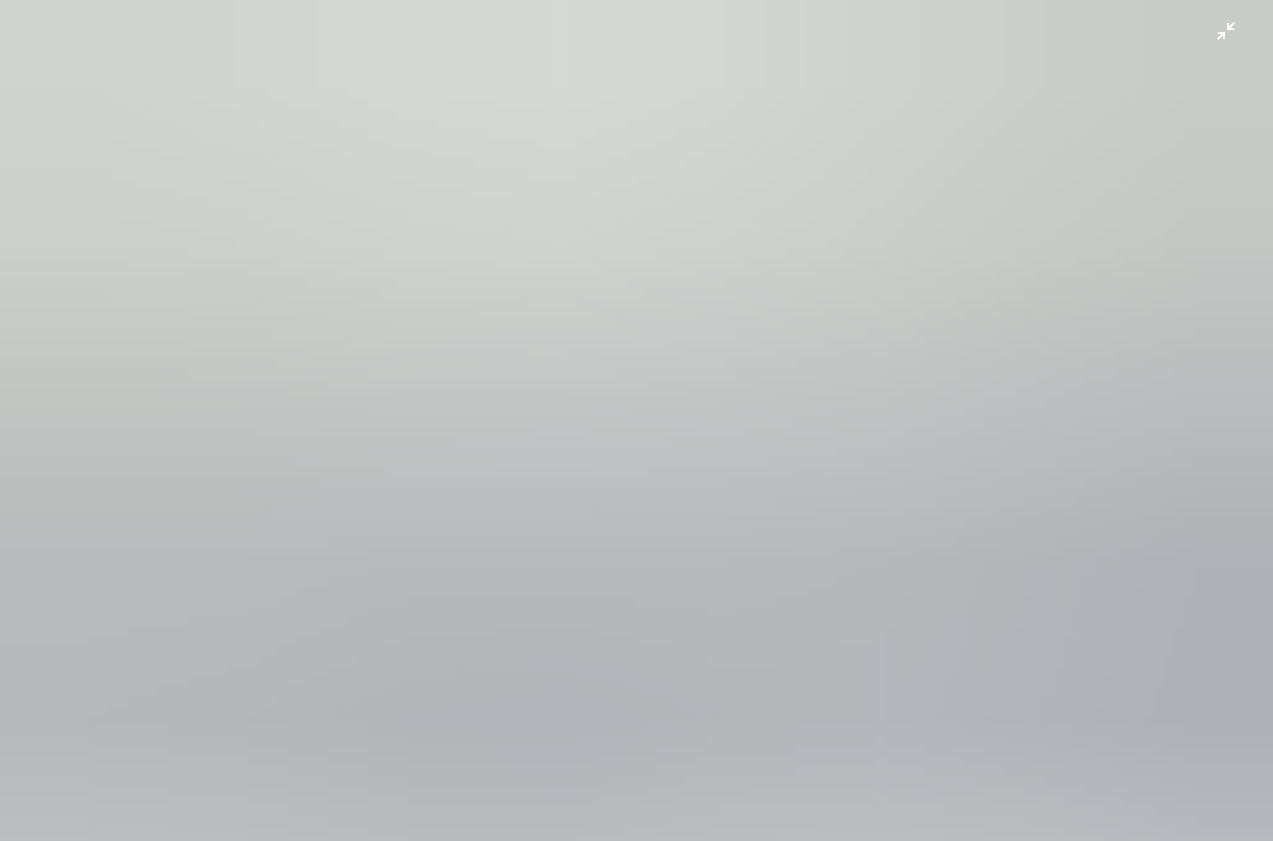 type 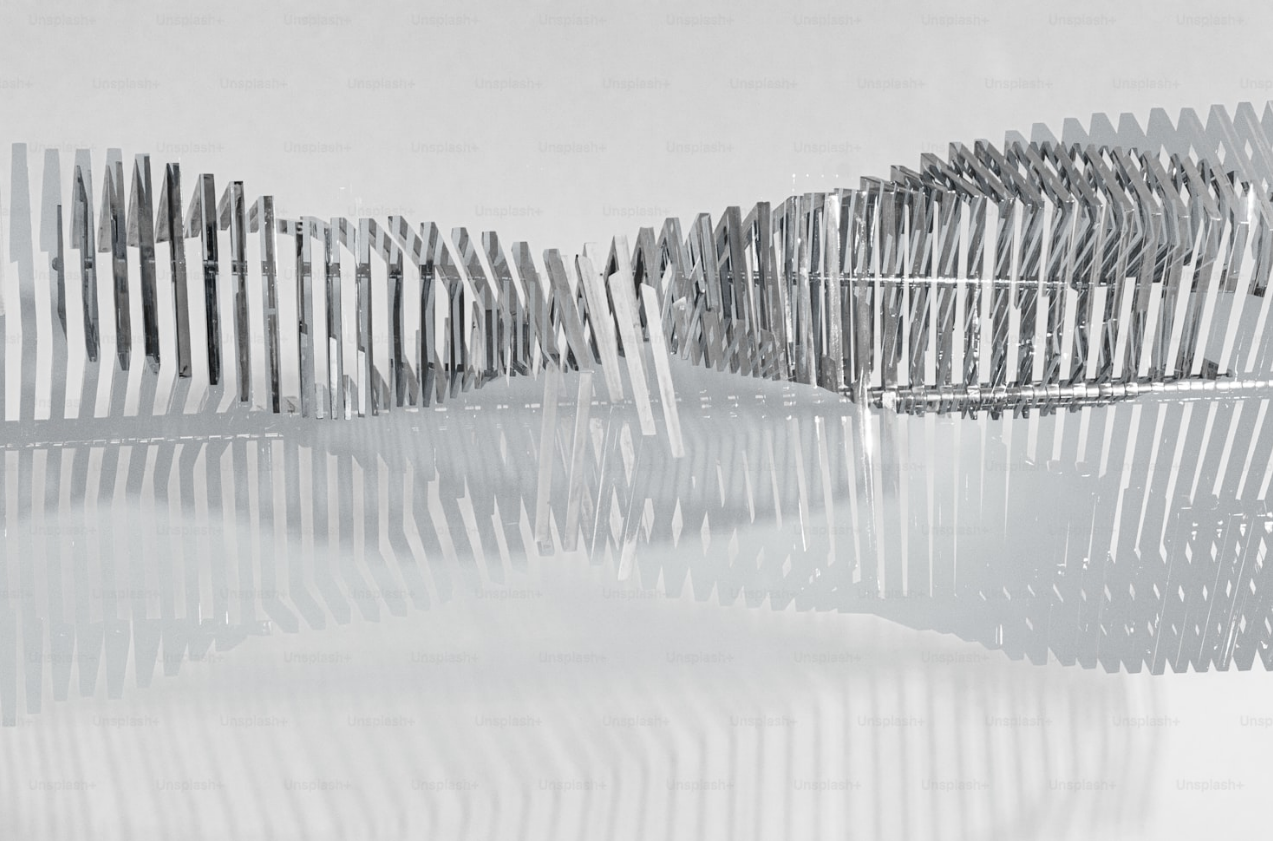 click at bounding box center (636, 424) 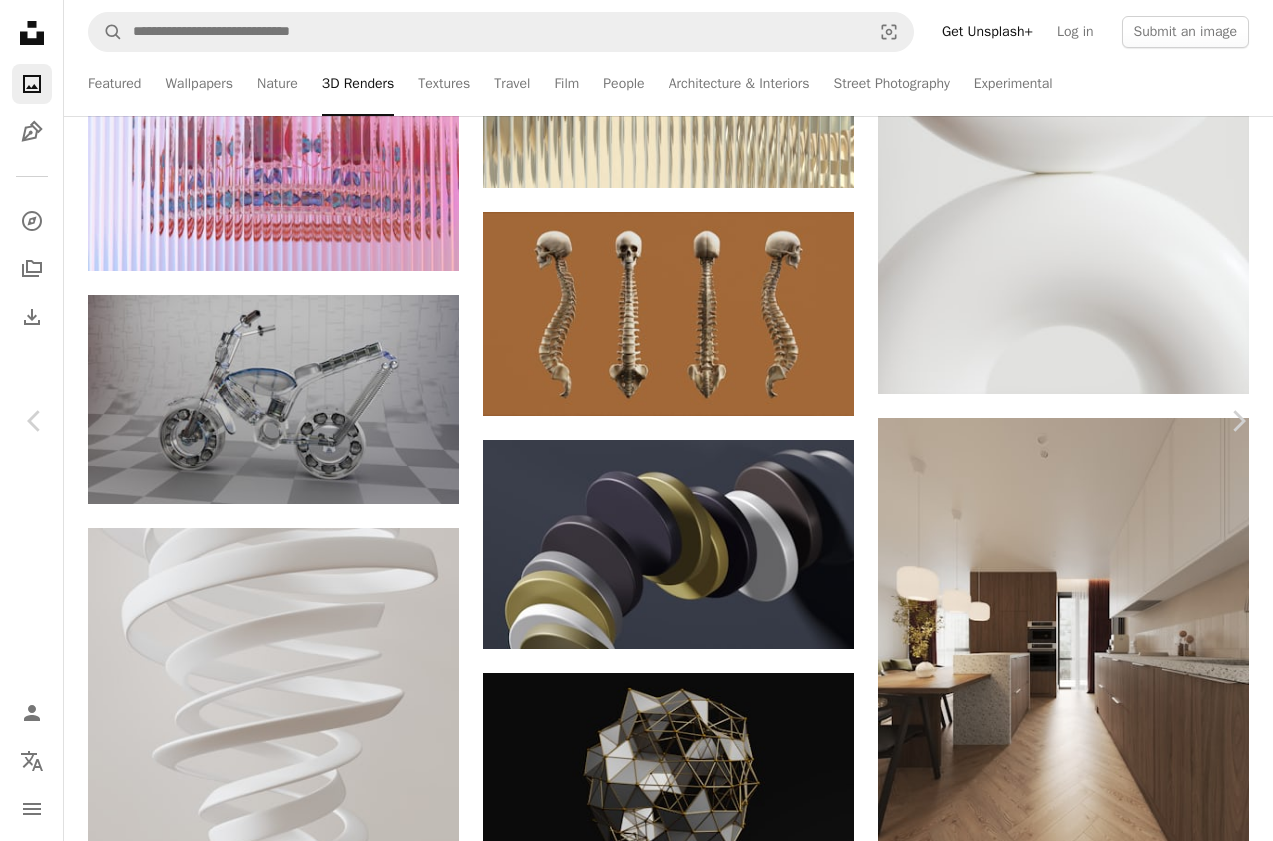 scroll, scrollTop: 2018, scrollLeft: 0, axis: vertical 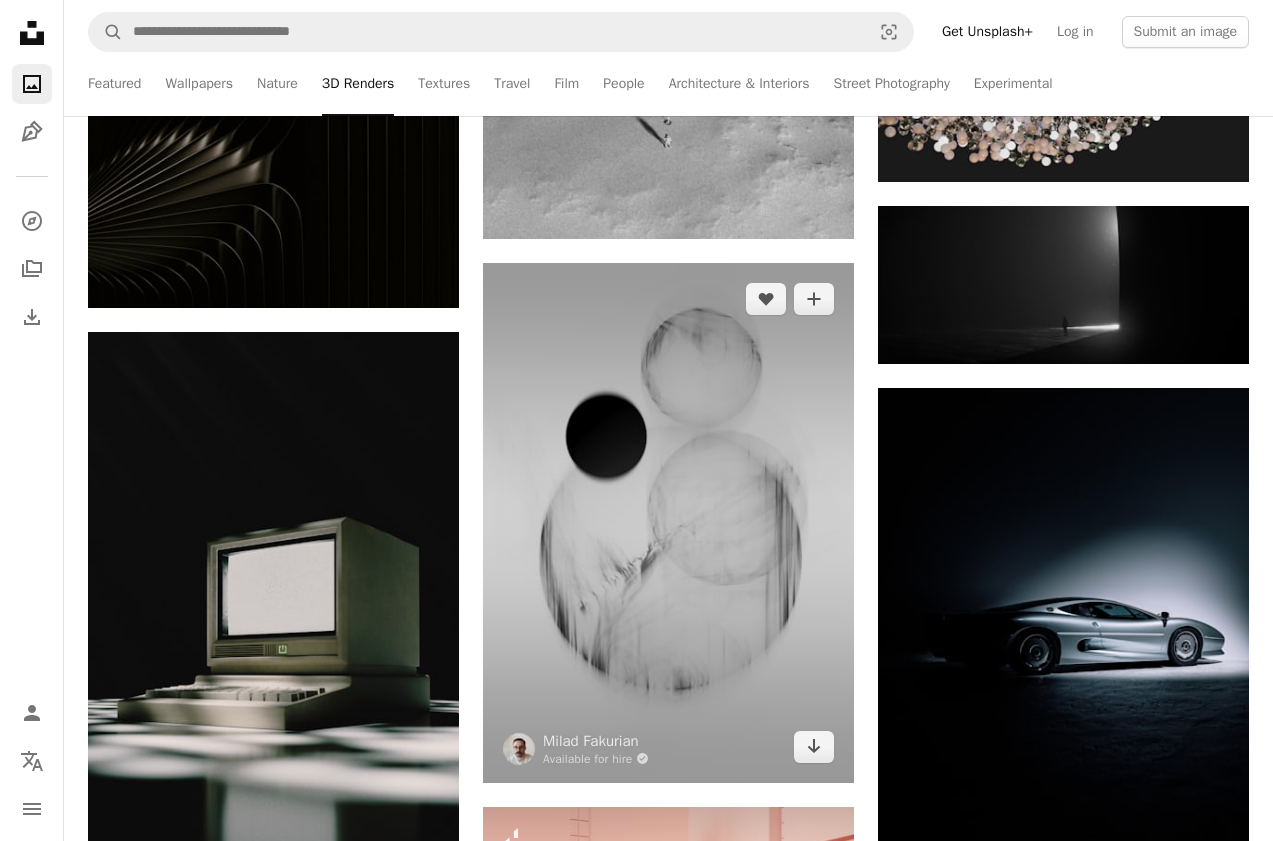click at bounding box center (668, 522) 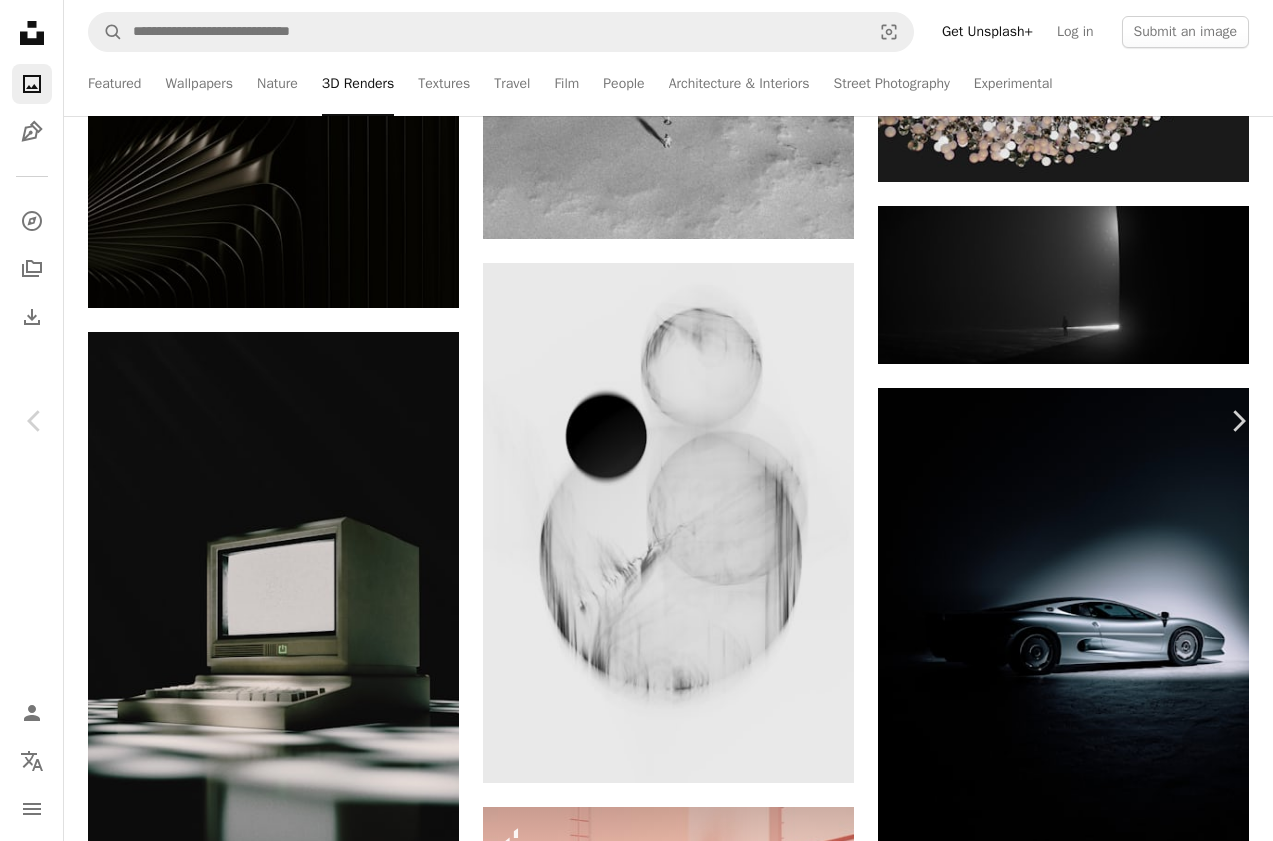 drag, startPoint x: 823, startPoint y: 754, endPoint x: 1186, endPoint y: 461, distance: 466.49545 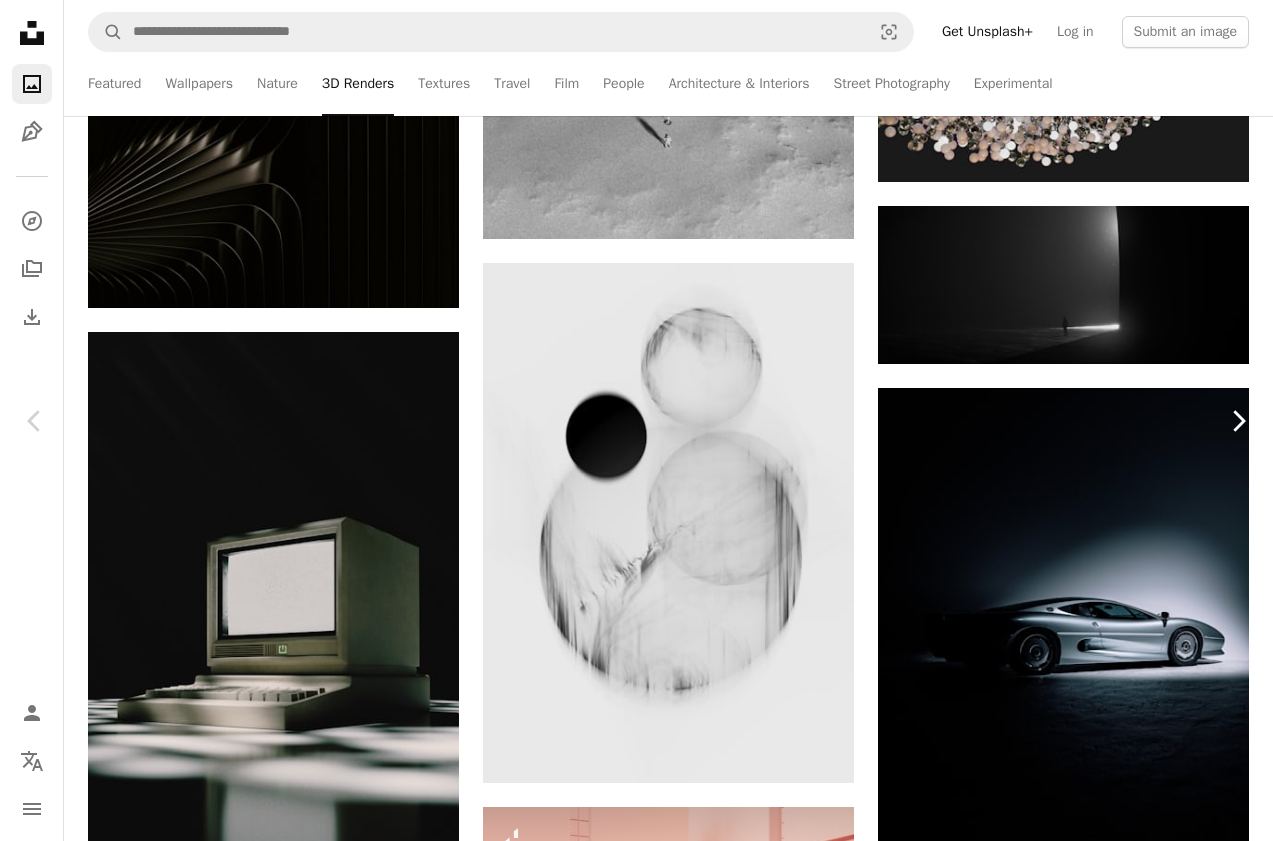 drag, startPoint x: 1186, startPoint y: 461, endPoint x: 1215, endPoint y: 464, distance: 29.15476 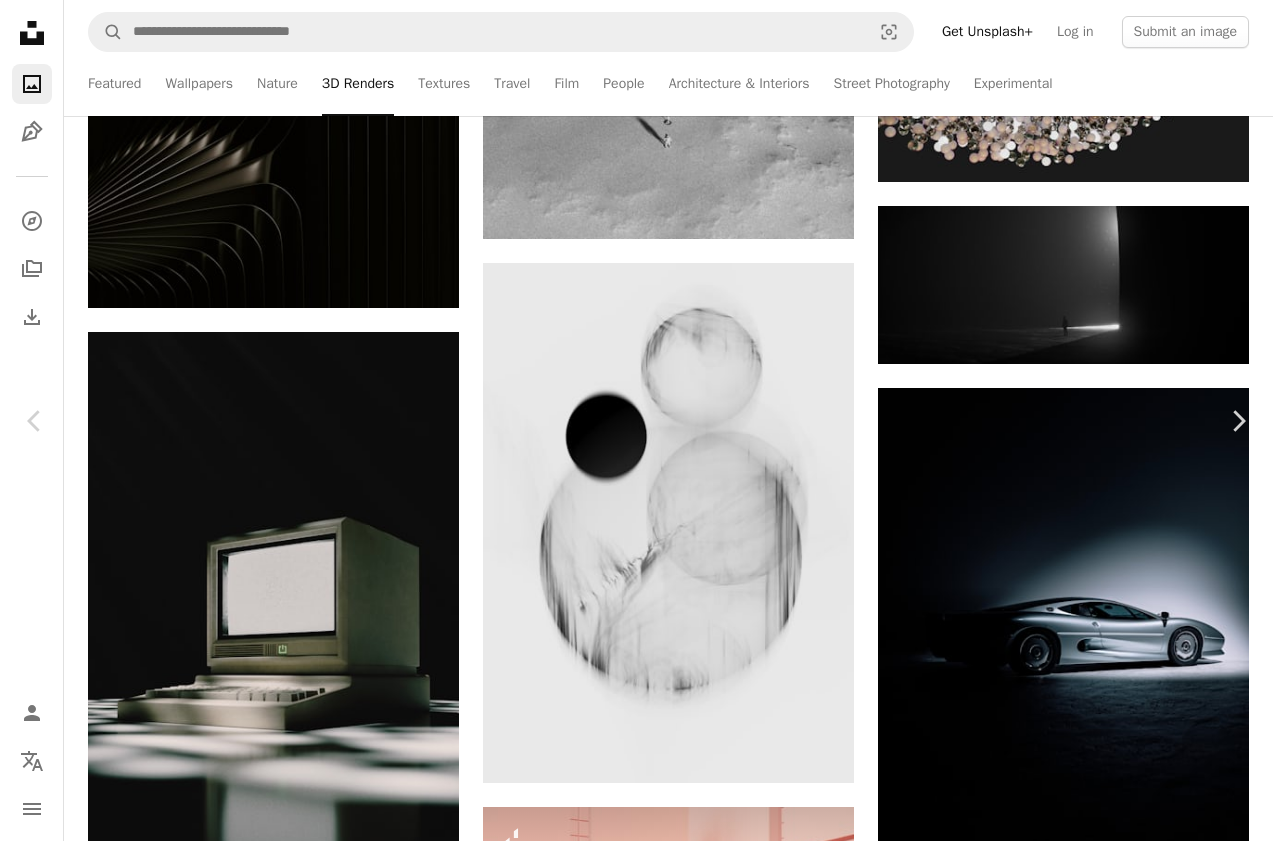 click on "An X shape" at bounding box center (20, 20) 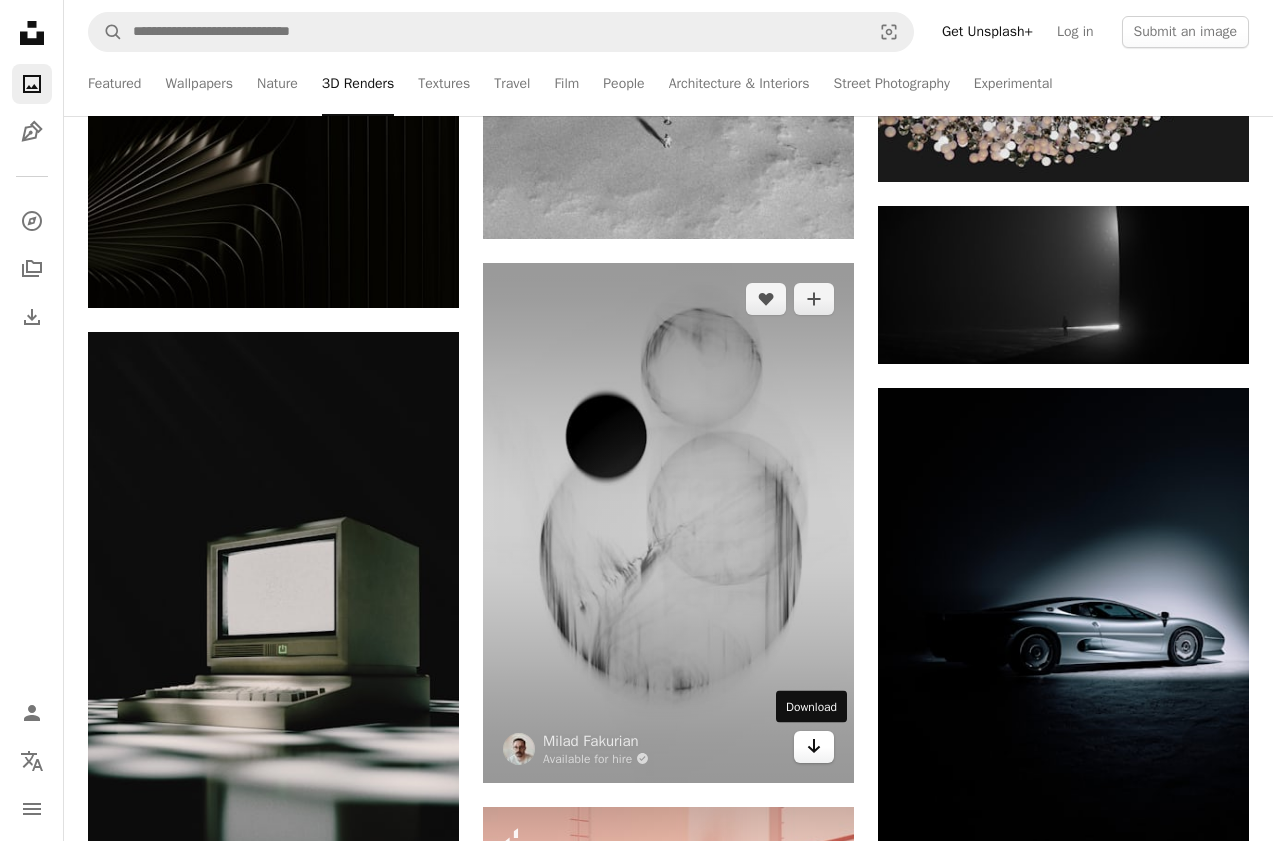 click on "Arrow pointing down" at bounding box center (814, 747) 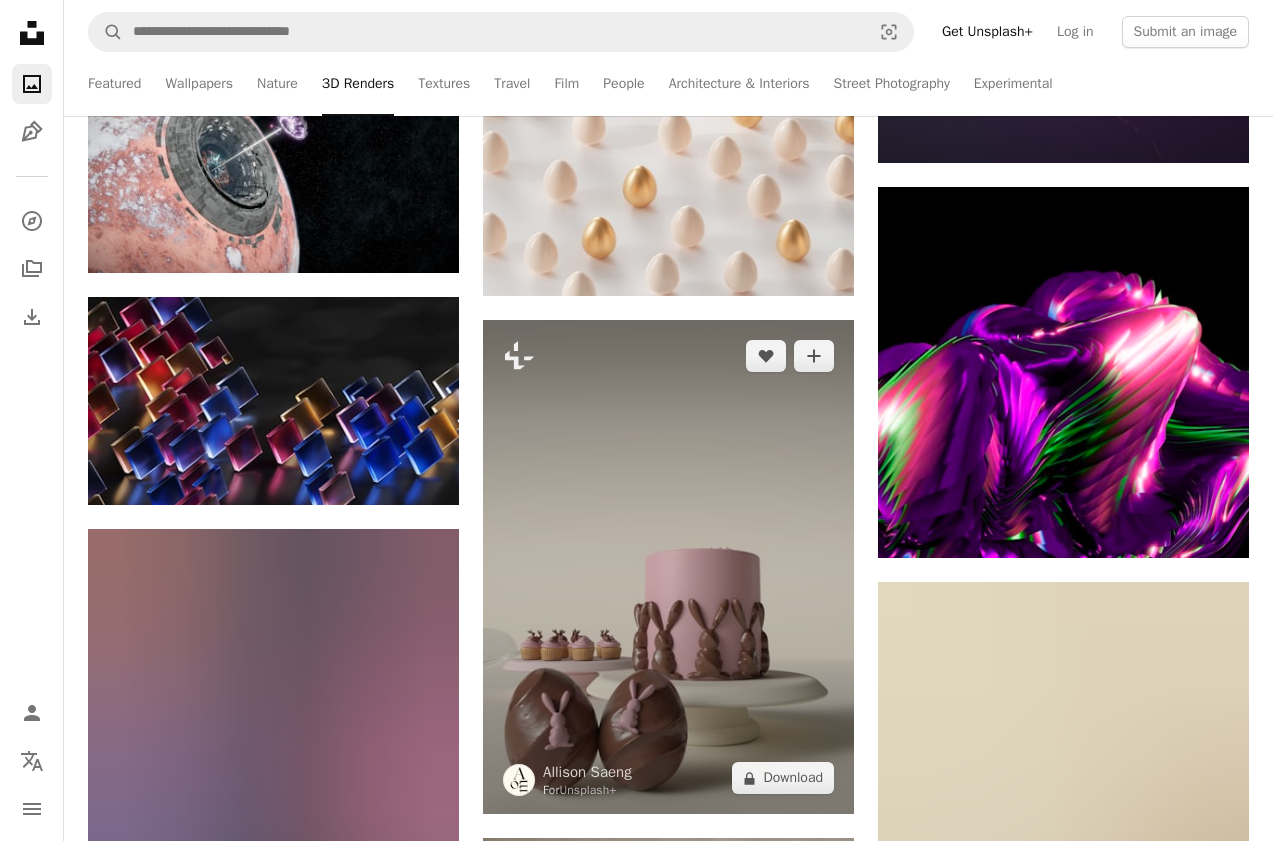 scroll, scrollTop: 44604, scrollLeft: 0, axis: vertical 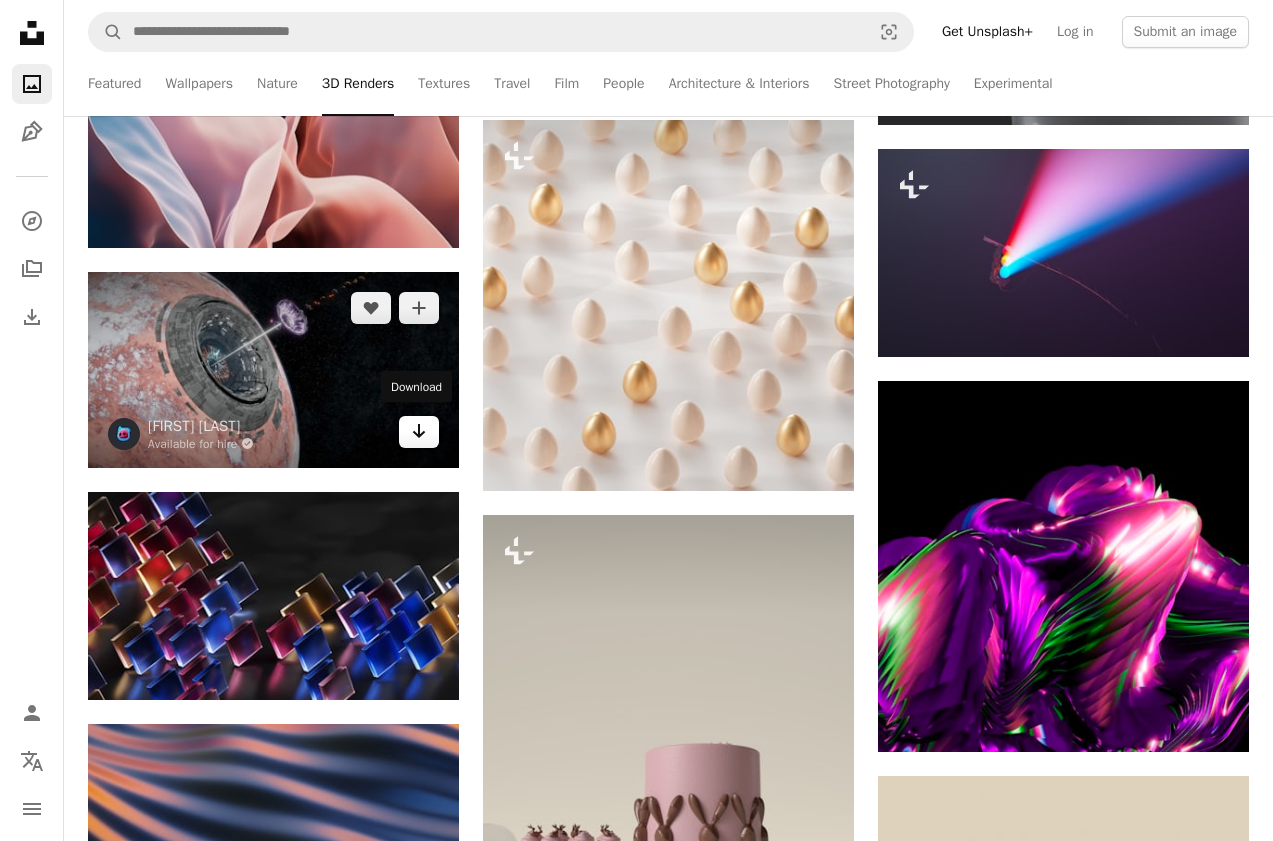 click on "Arrow pointing down" at bounding box center (419, 432) 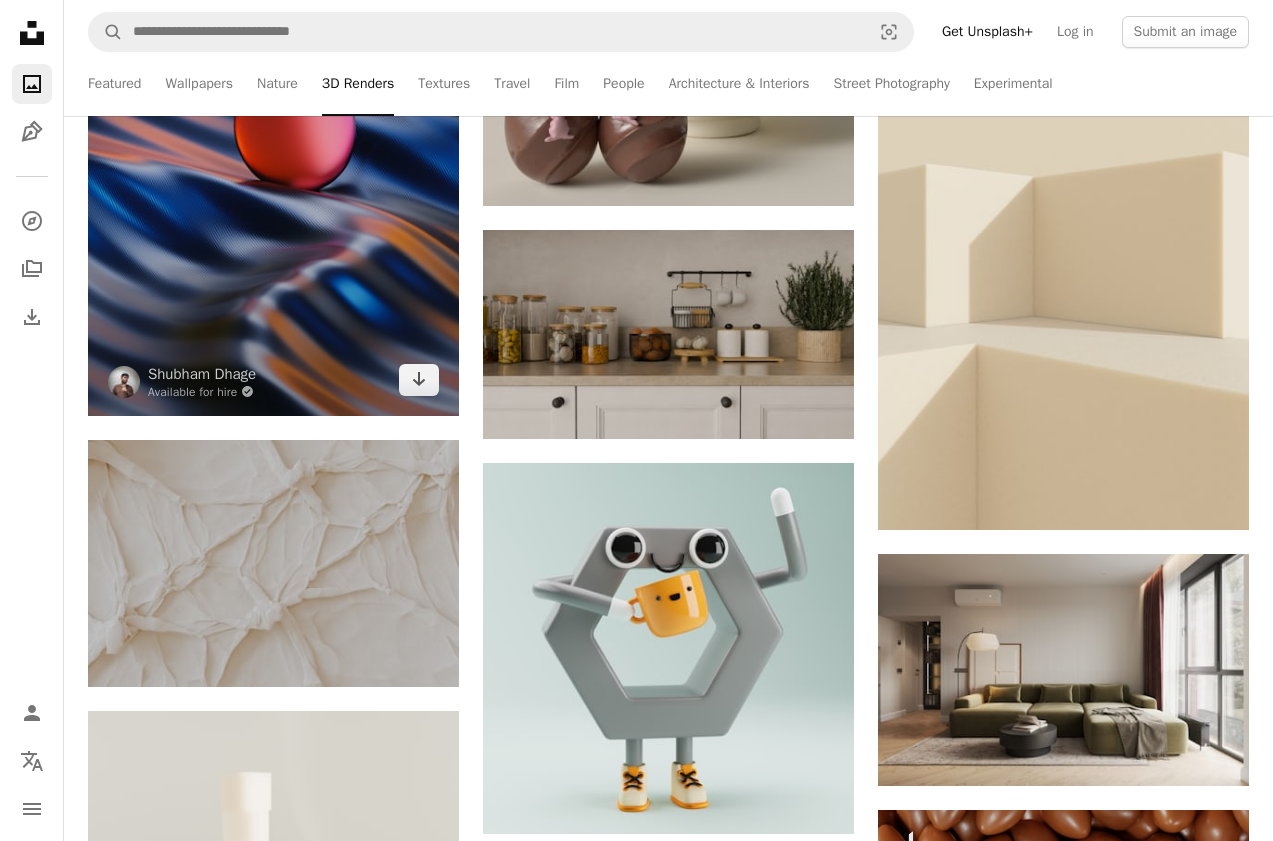 scroll, scrollTop: 44819, scrollLeft: 0, axis: vertical 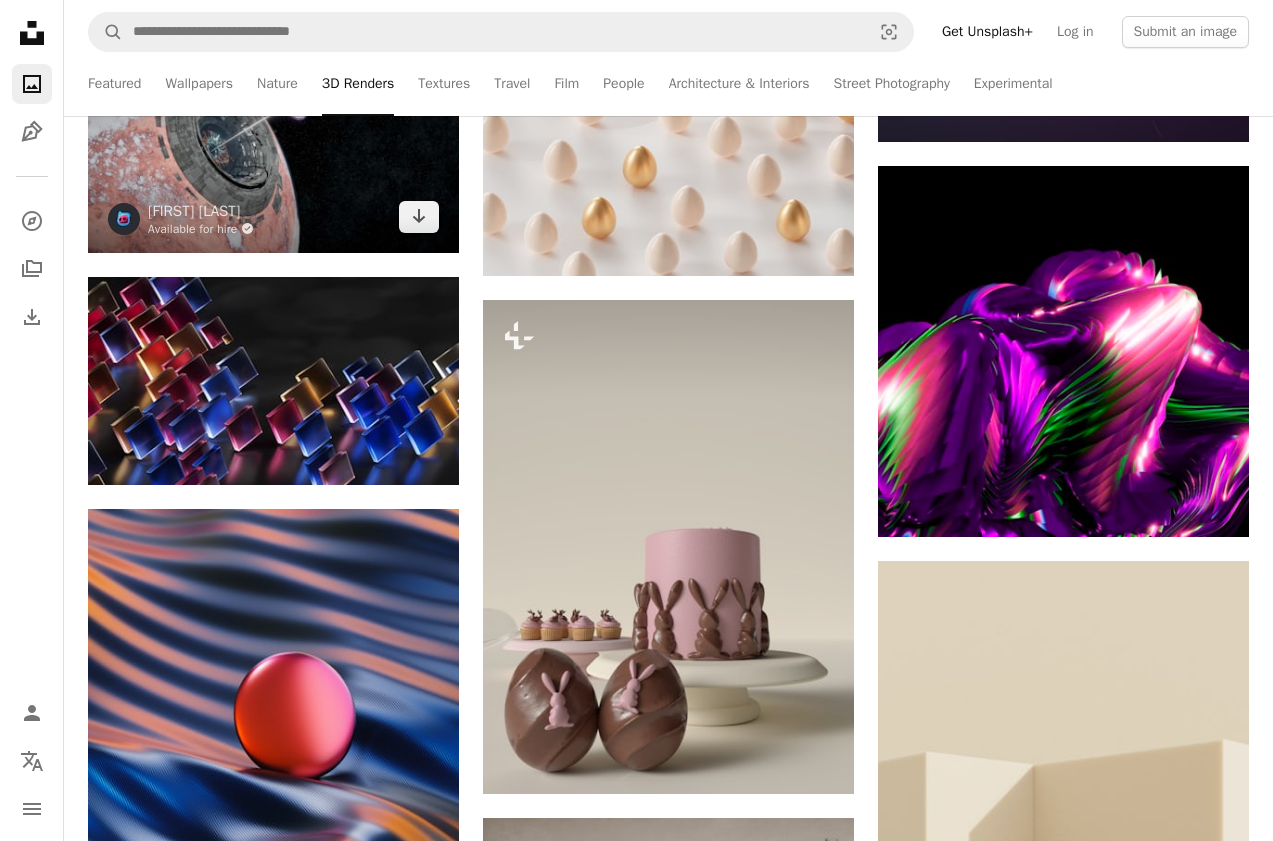 click on "A checkmark inside of a circle" 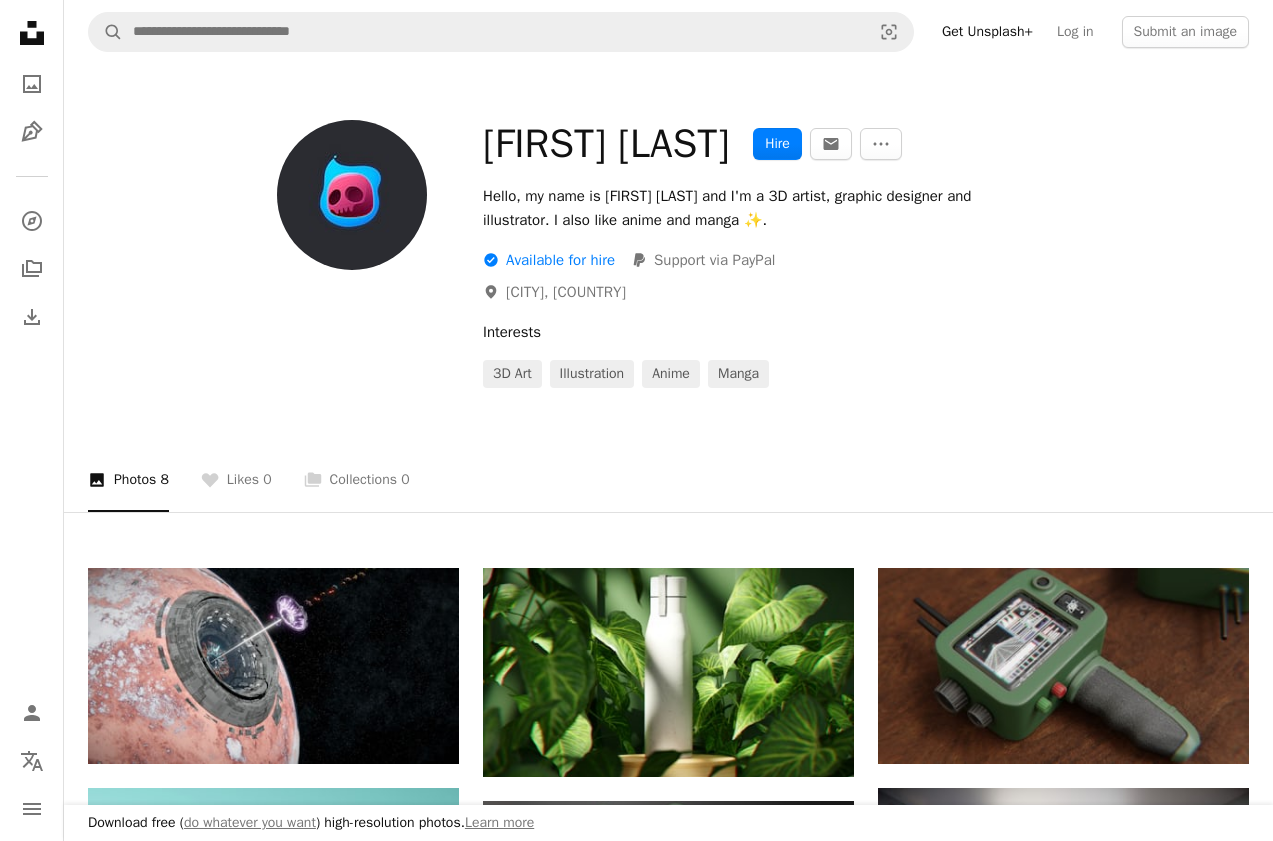 scroll, scrollTop: 697, scrollLeft: 0, axis: vertical 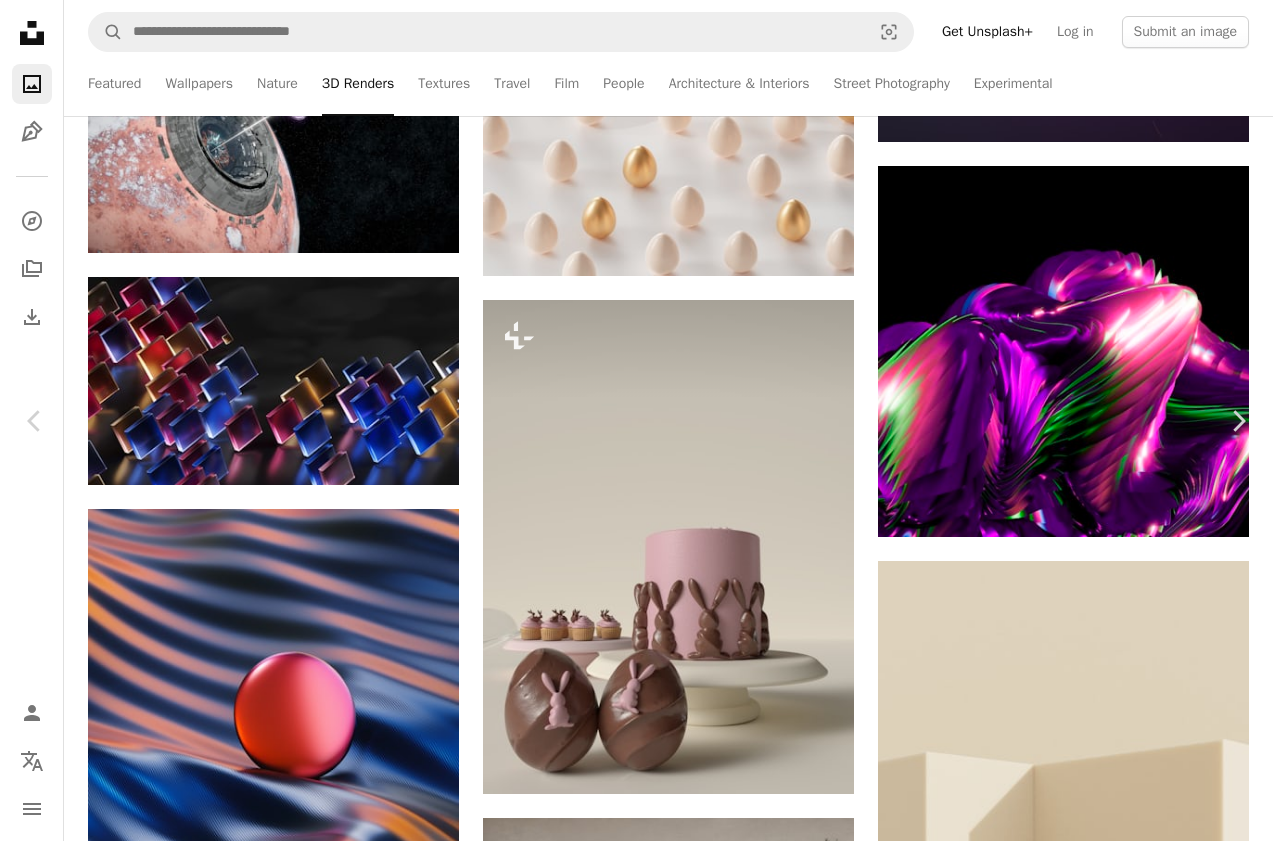 click on "An X shape" at bounding box center [20, 20] 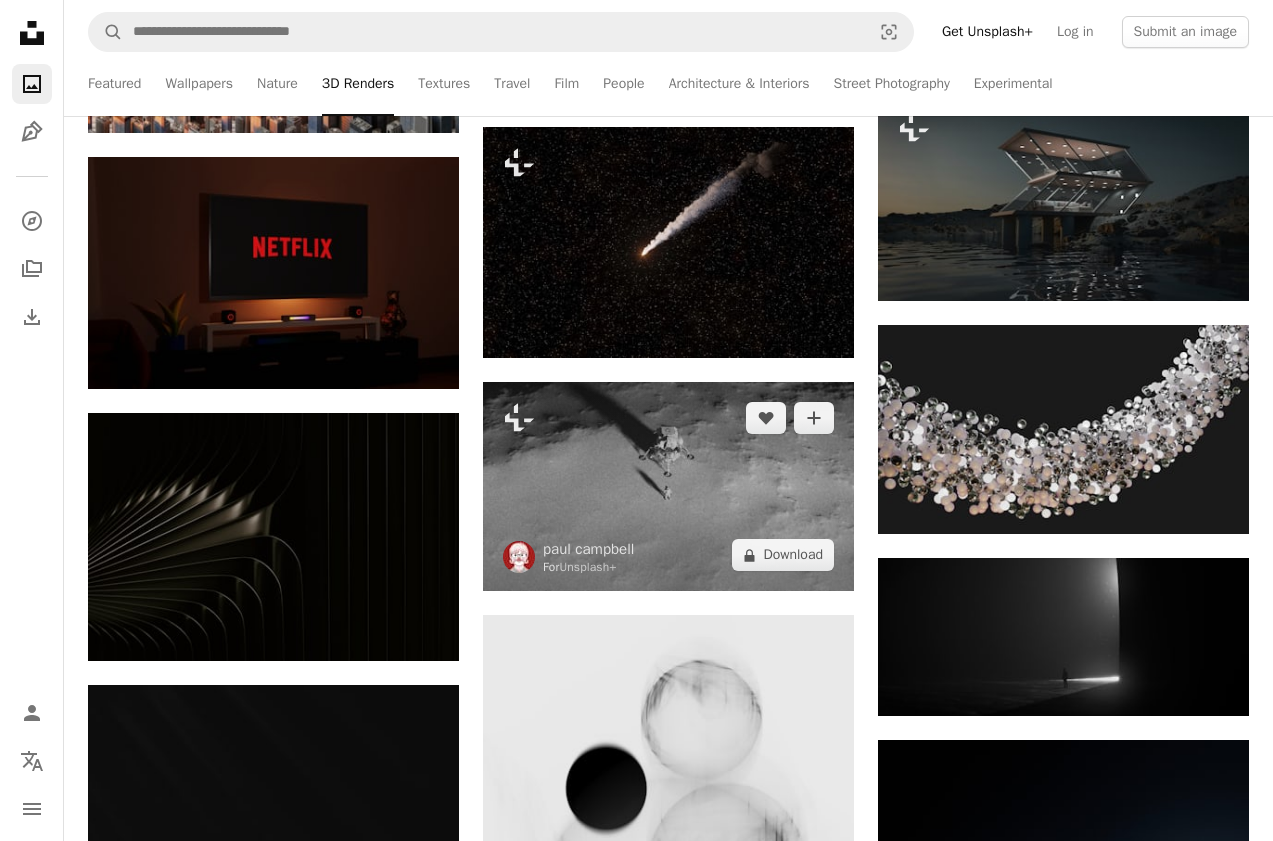 scroll, scrollTop: 42542, scrollLeft: 0, axis: vertical 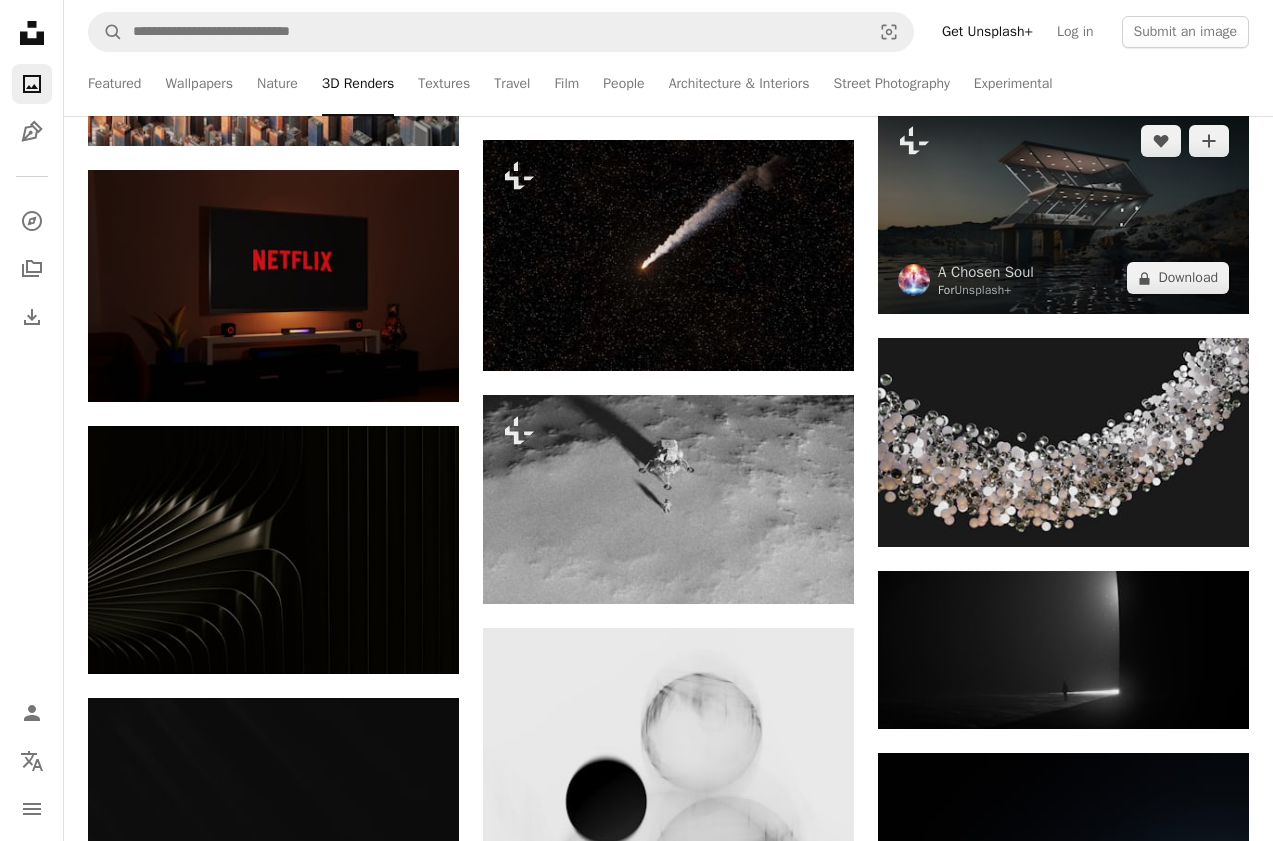 click at bounding box center [1063, 209] 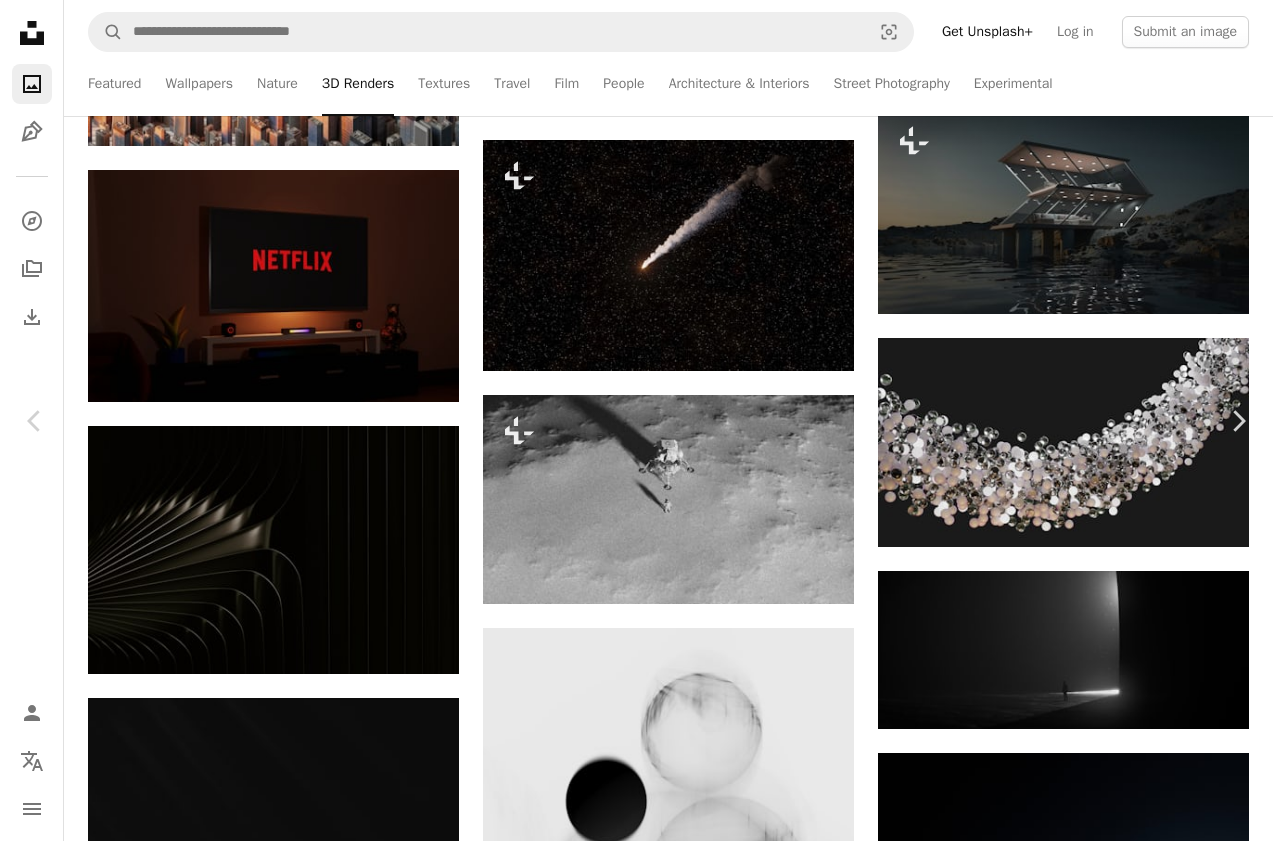 type 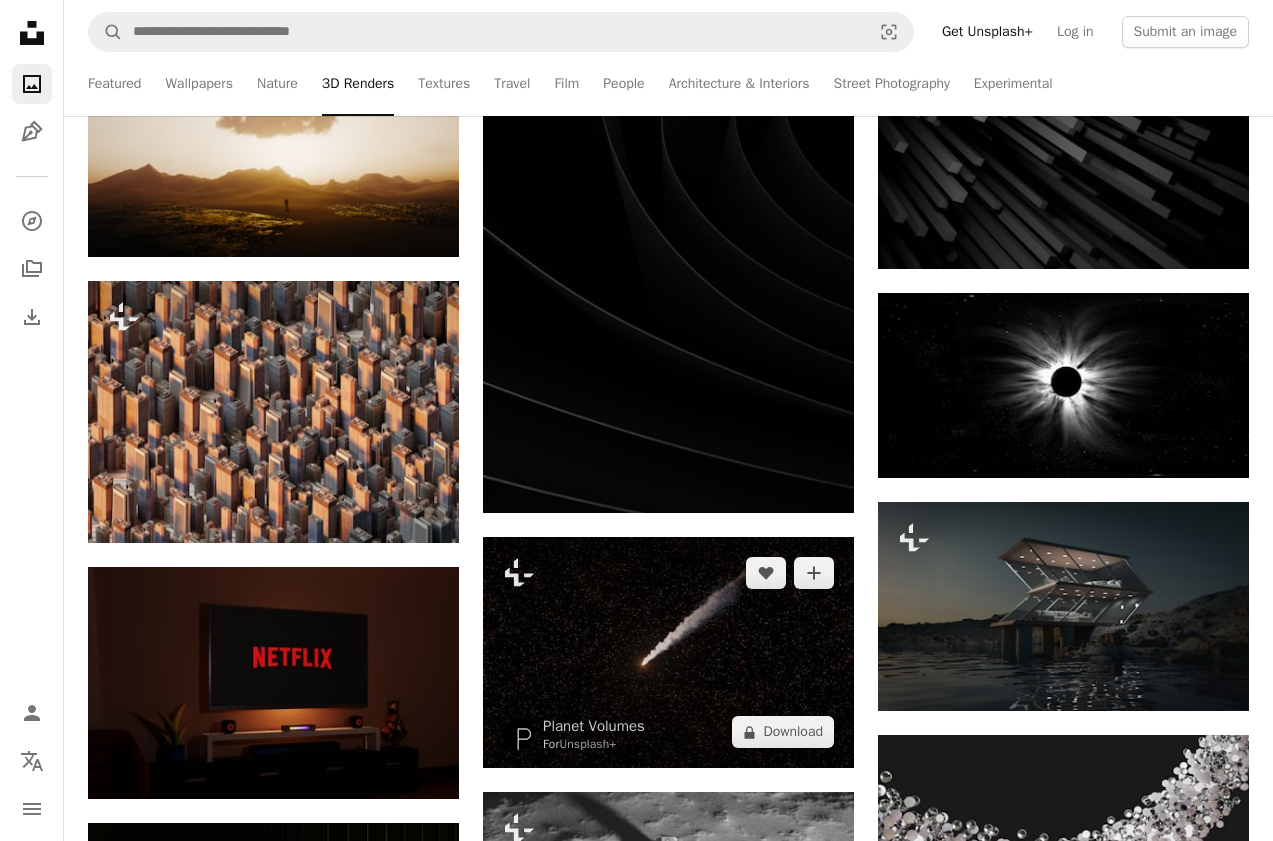 scroll, scrollTop: 41853, scrollLeft: 0, axis: vertical 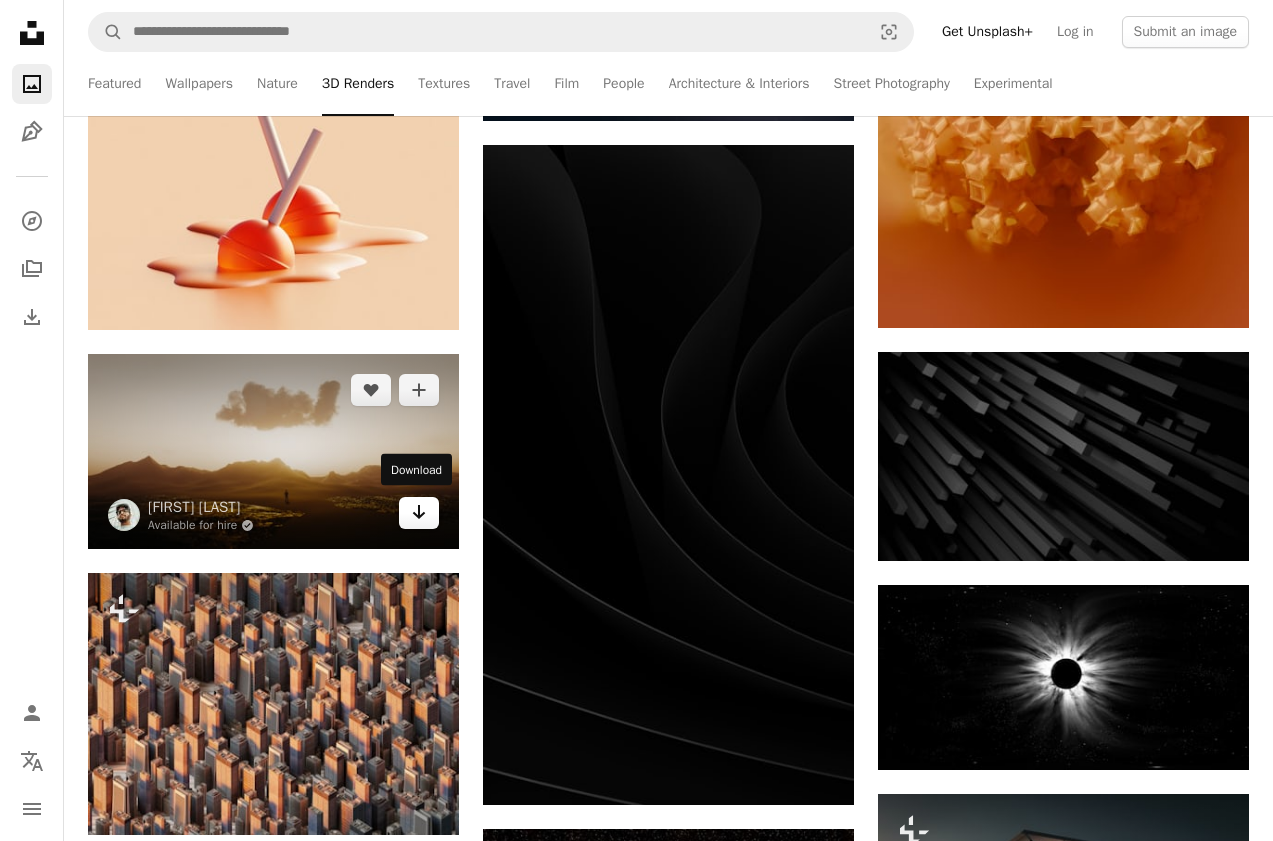 click on "Arrow pointing down" at bounding box center (419, 513) 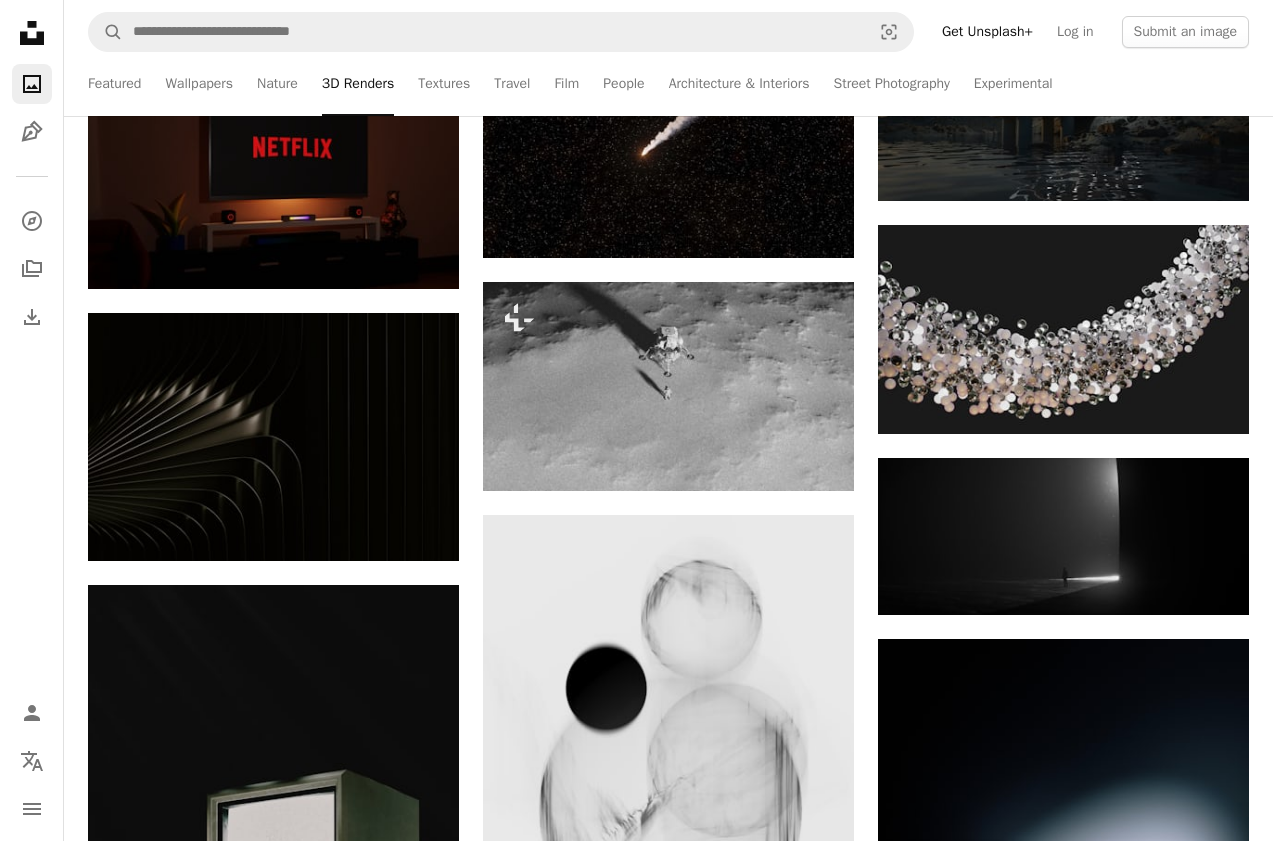 scroll, scrollTop: 43400, scrollLeft: 0, axis: vertical 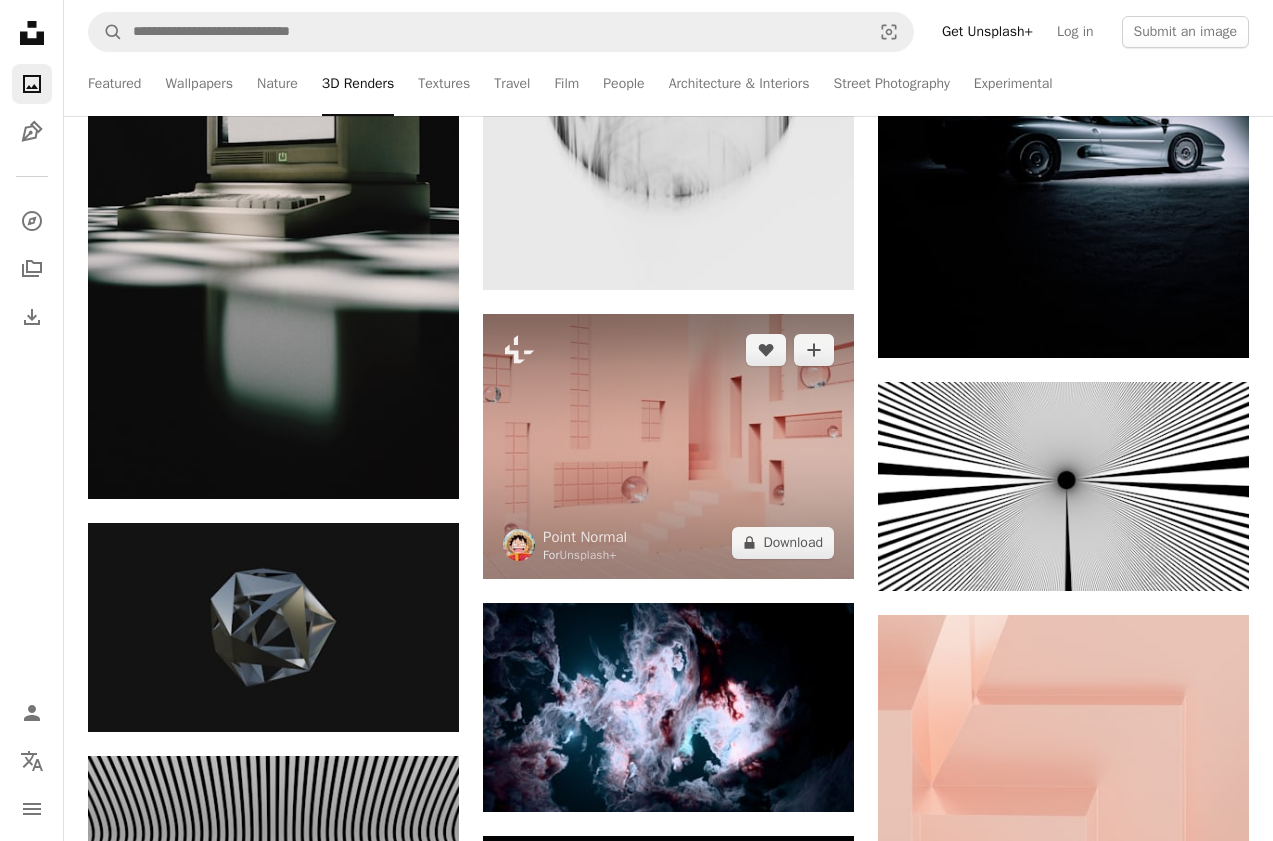 click at bounding box center (668, 446) 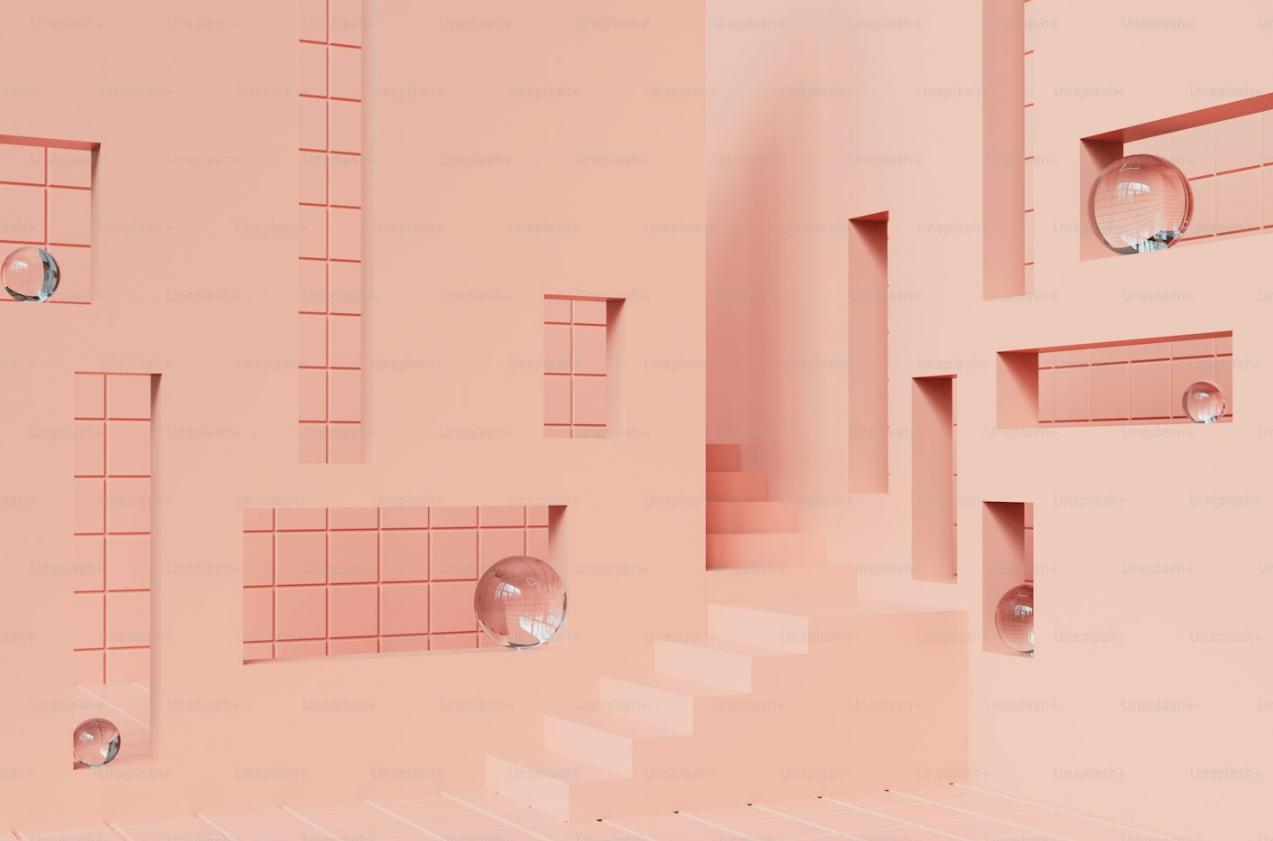 scroll, scrollTop: 29, scrollLeft: 0, axis: vertical 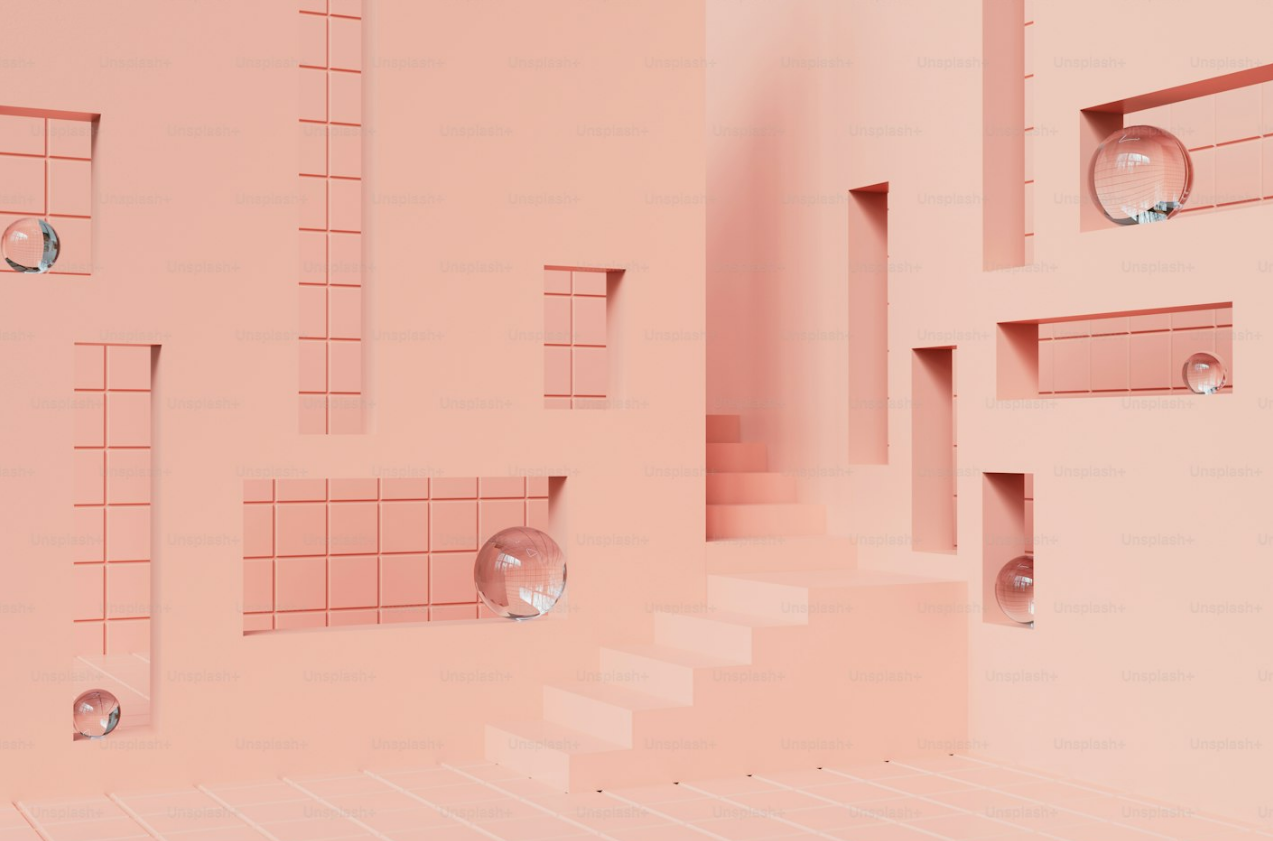 type 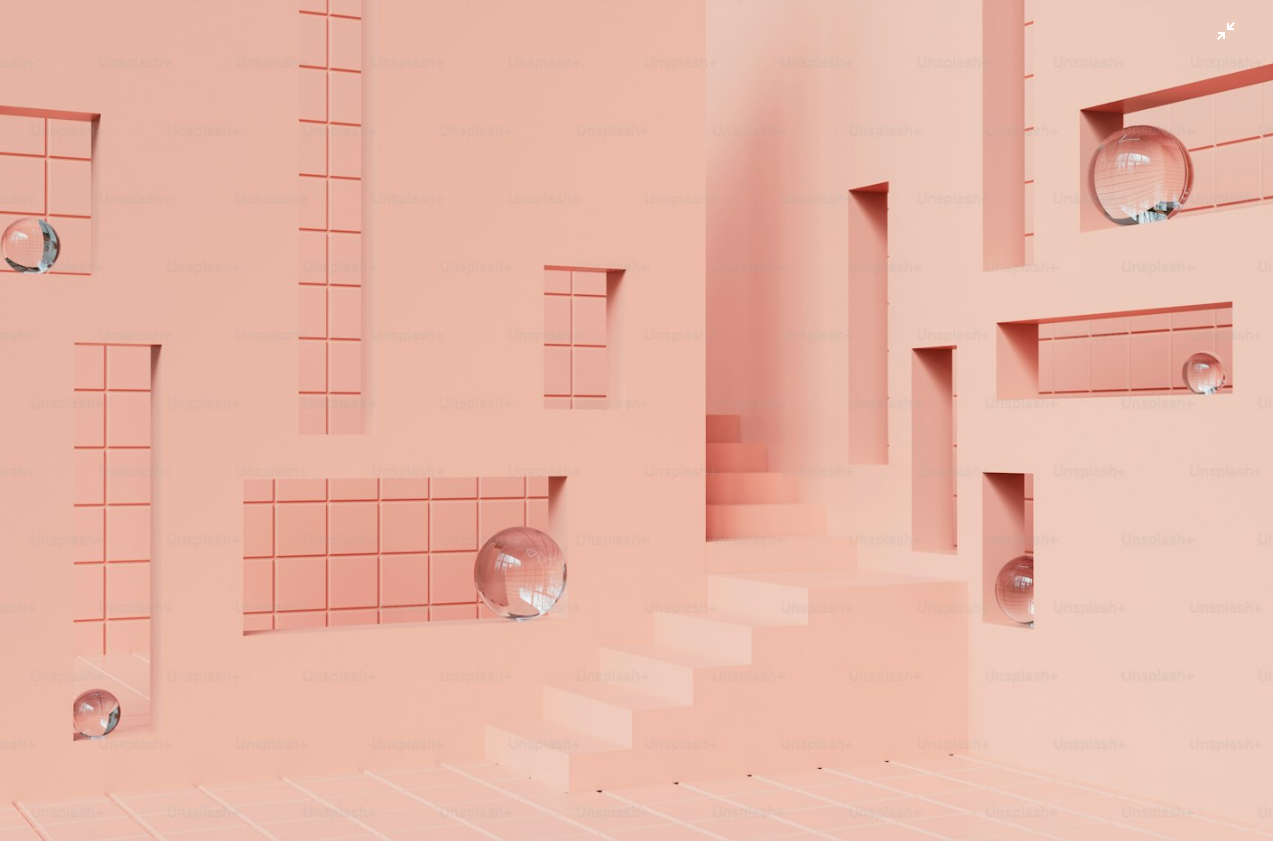 click at bounding box center [636, 425] 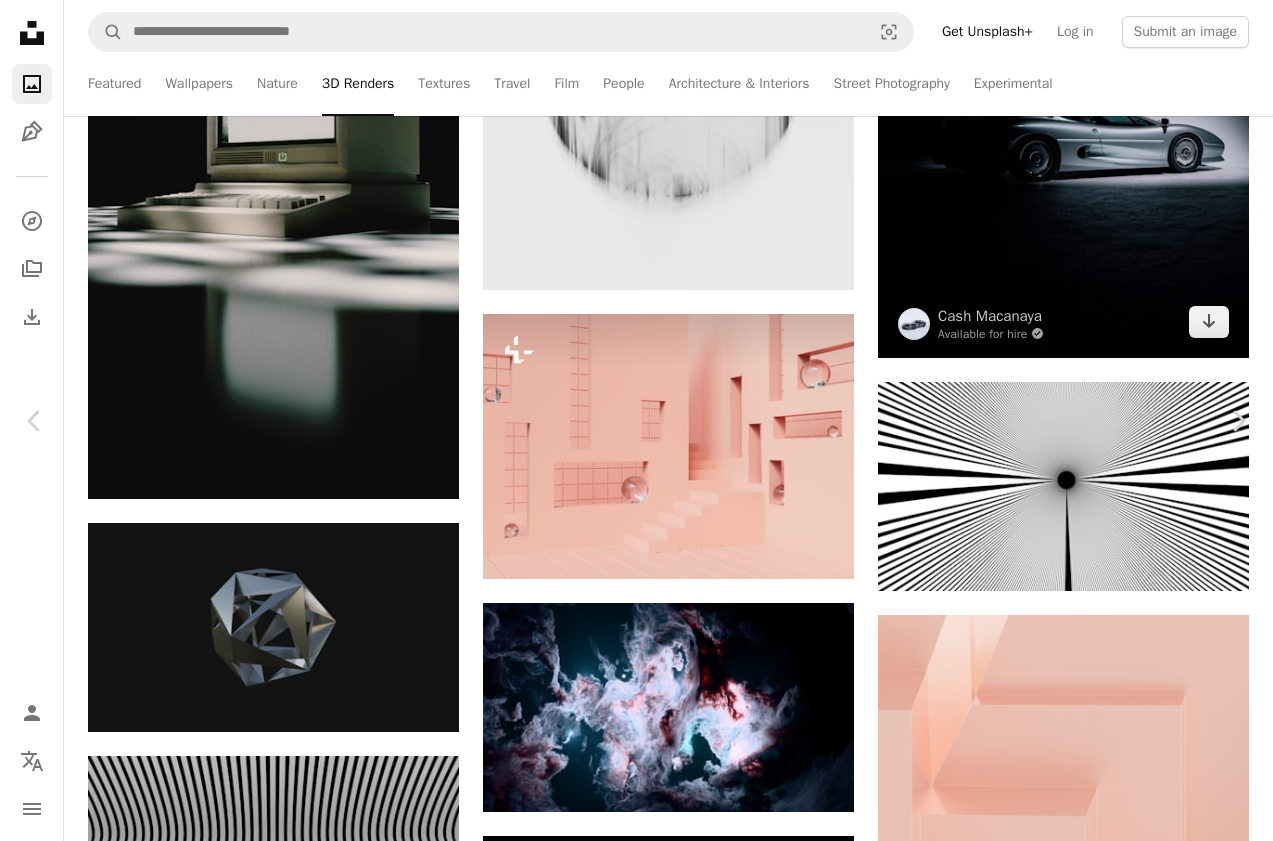click on "[FIRST] [LAST] For Unsplash+ A heart A plus sign A lock Download Zoom in Featured in 3D Renders A forward-right arrow Share More Actions Calendar outlined Published on November 11, 2024 Safety Licensed under the Unsplash+ License architecture colorful 3d render digital image render 3d renders colorful architecture colorful structure Backgrounds From this series Plus sign for Unsplash+ Related images Plus sign for Unsplash+ A heart A plus sign Getty Images For Unsplash+ A lock Download Plus sign for Unsplash+ A heart A plus sign Getty Images For Unsplash+ A lock Download Plus sign for Unsplash+ A heart A plus sign Steve Johnson For Unsplash+ A lock Download Plus sign for Unsplash+ A heart A plus sign Sumaid pal Singh Bakshi For Unsplash+ A lock Download Plus sign for Unsplash+ A heart A plus sign Valeria Nikitina For Unsplash+ A lock Download Plus sign for Unsplash+ A heart A plus sign Valeria Nikitina For Unsplash+ A lock Download Plus sign for Unsplash+" at bounding box center (636, 6789) 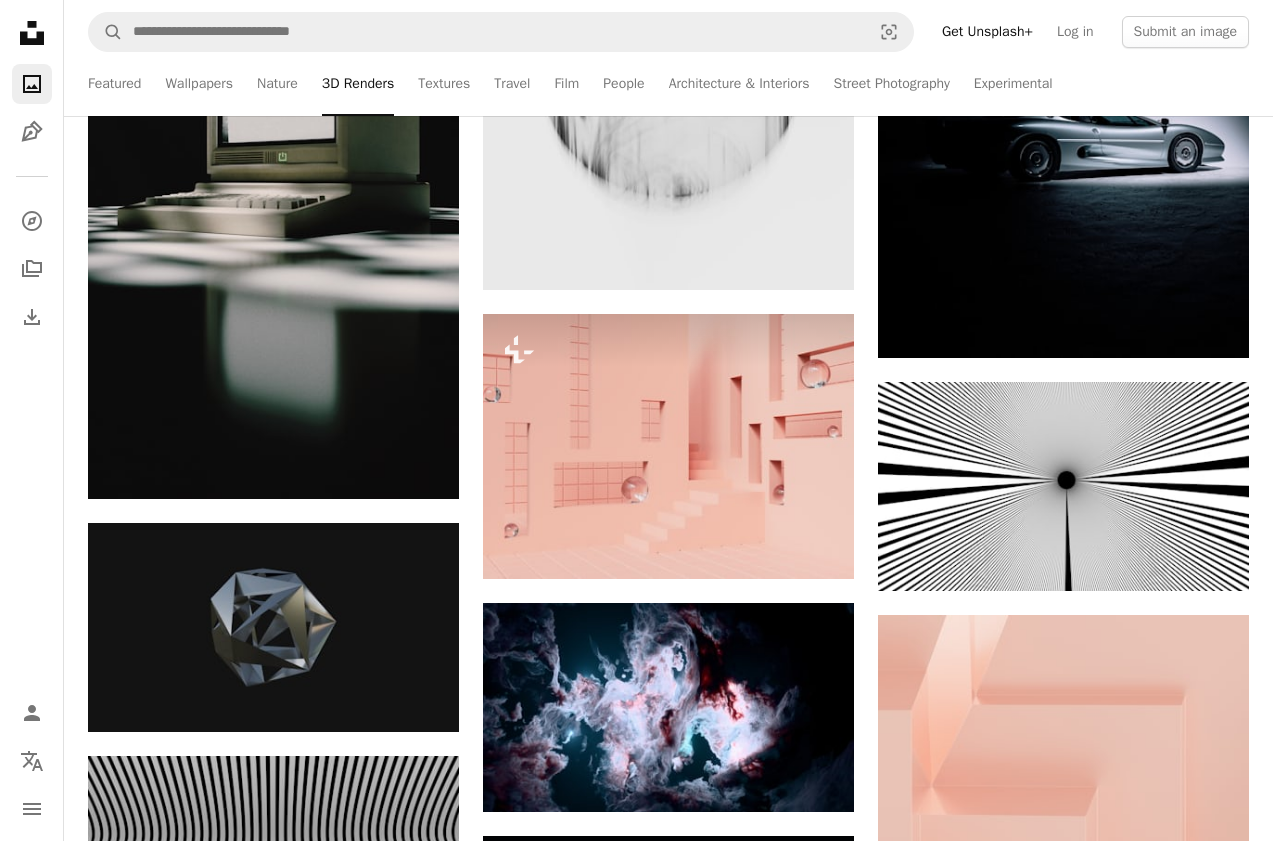 scroll, scrollTop: 42450, scrollLeft: 0, axis: vertical 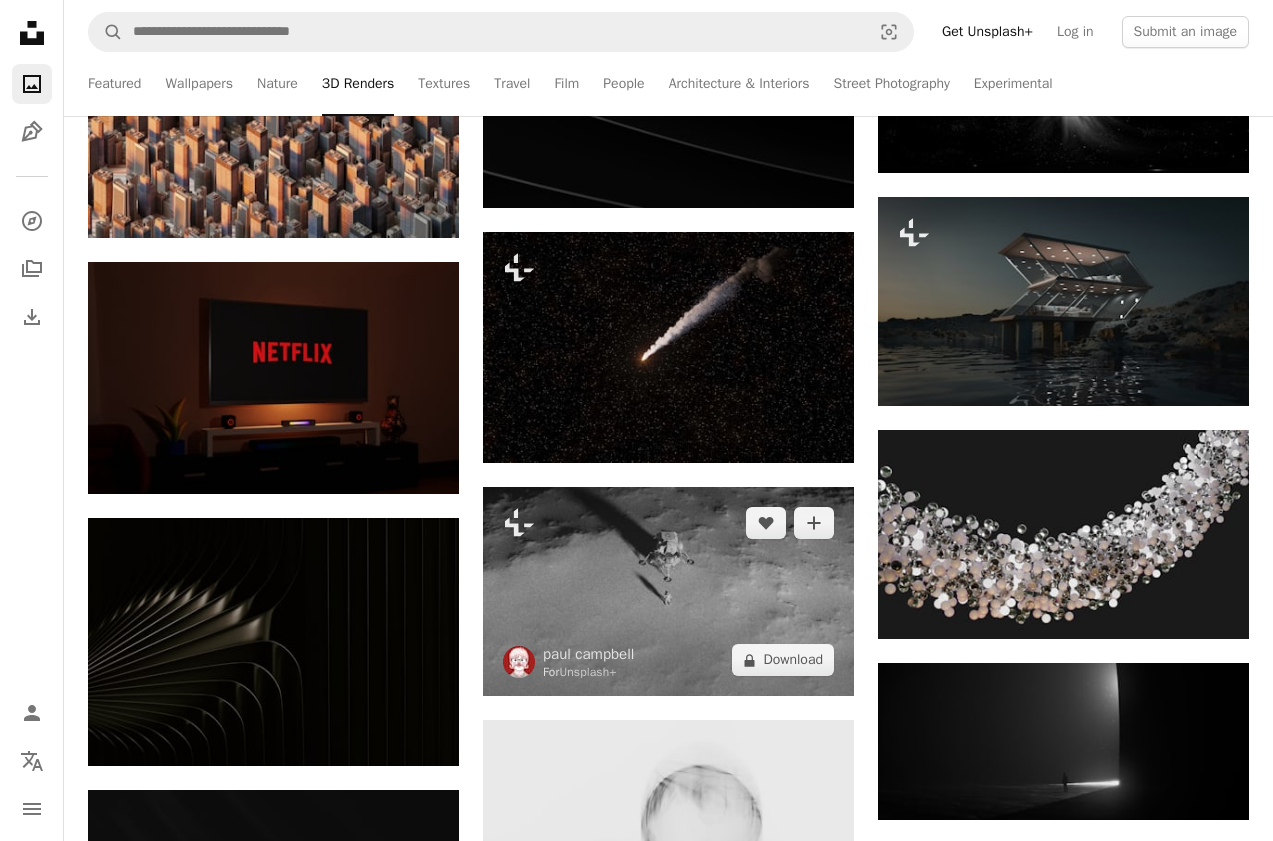 click at bounding box center [668, 591] 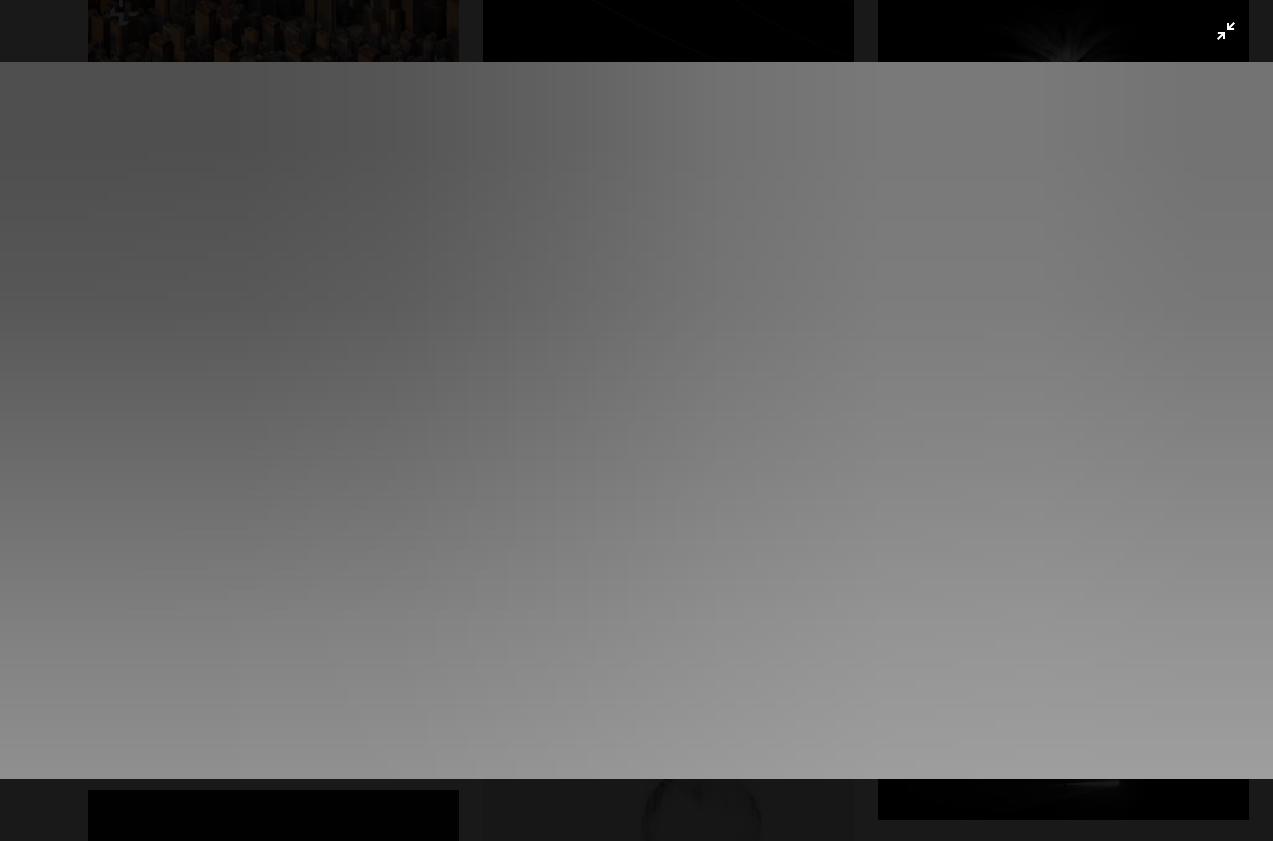 type 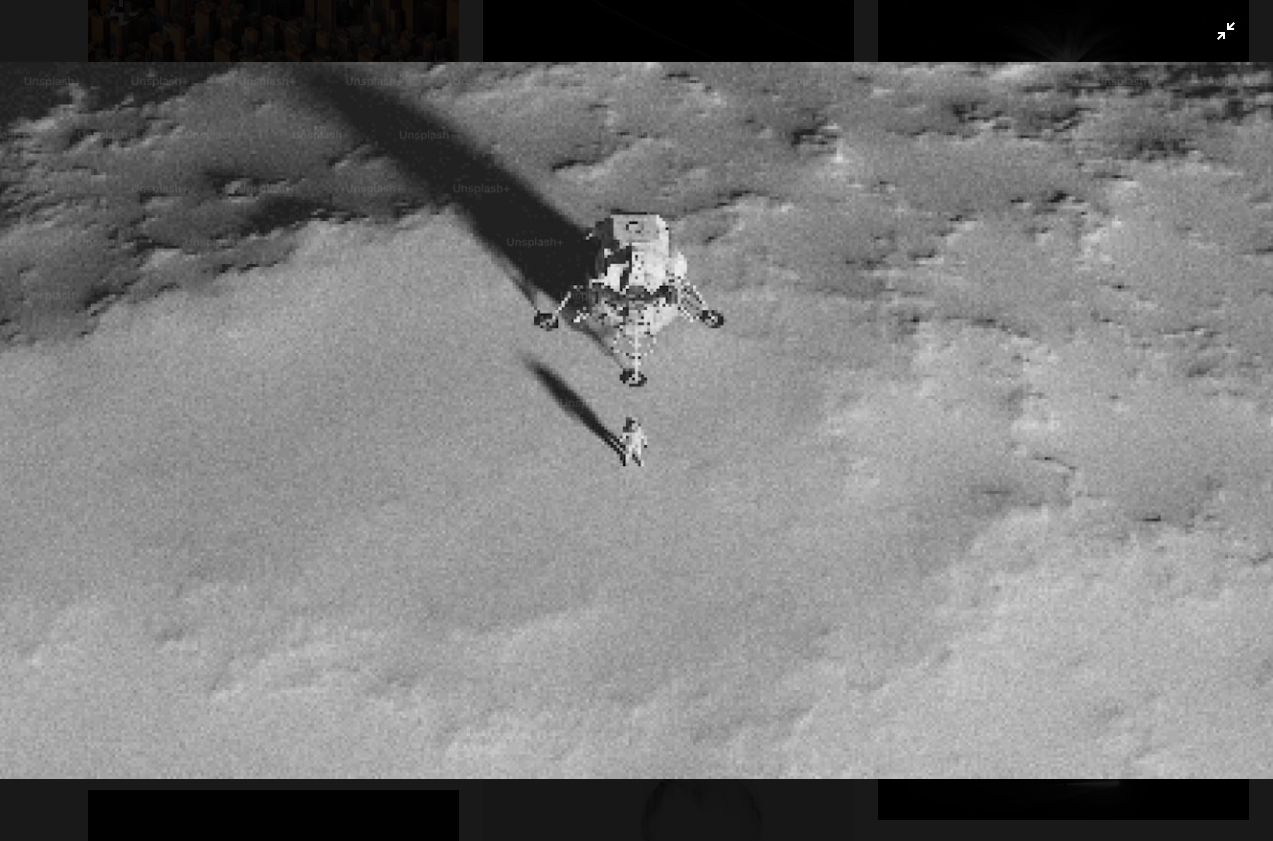 click at bounding box center (636, 420) 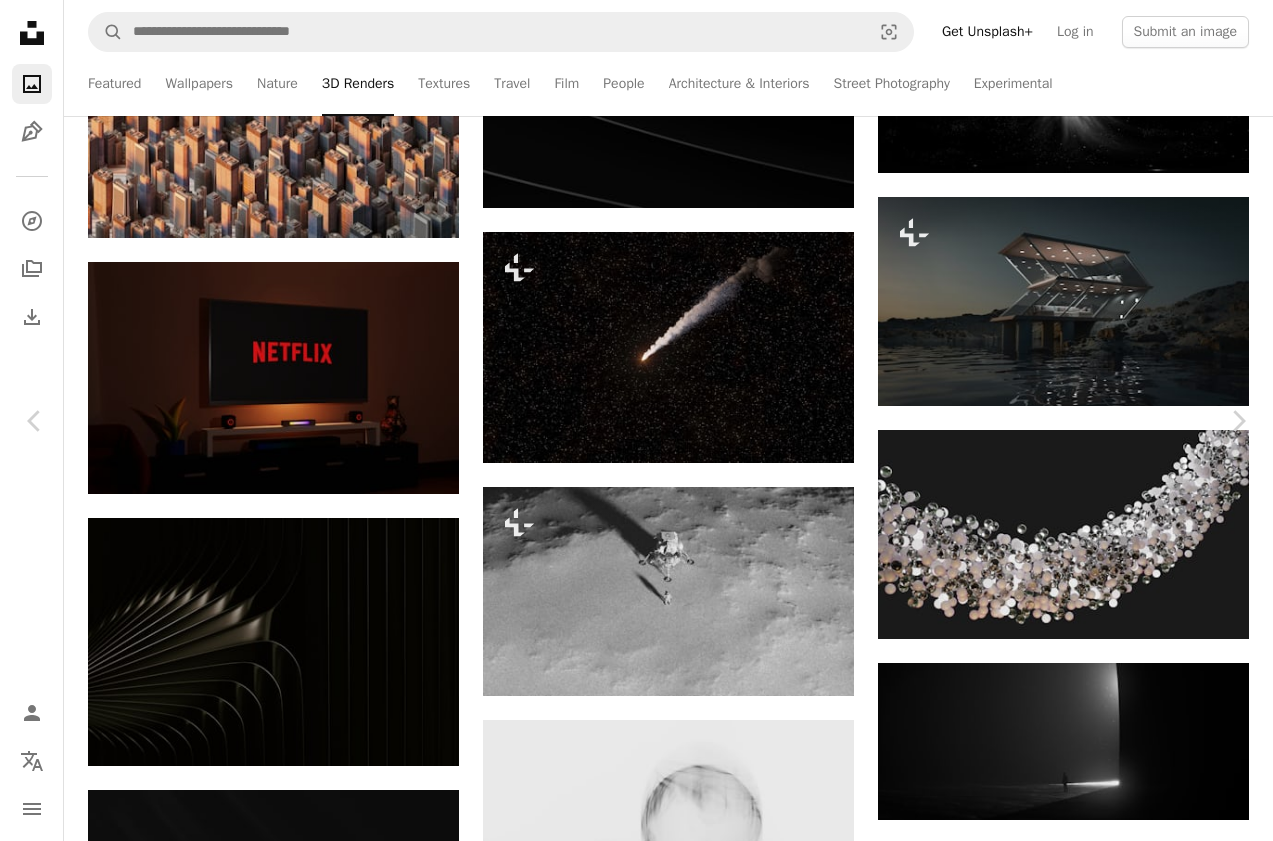 type 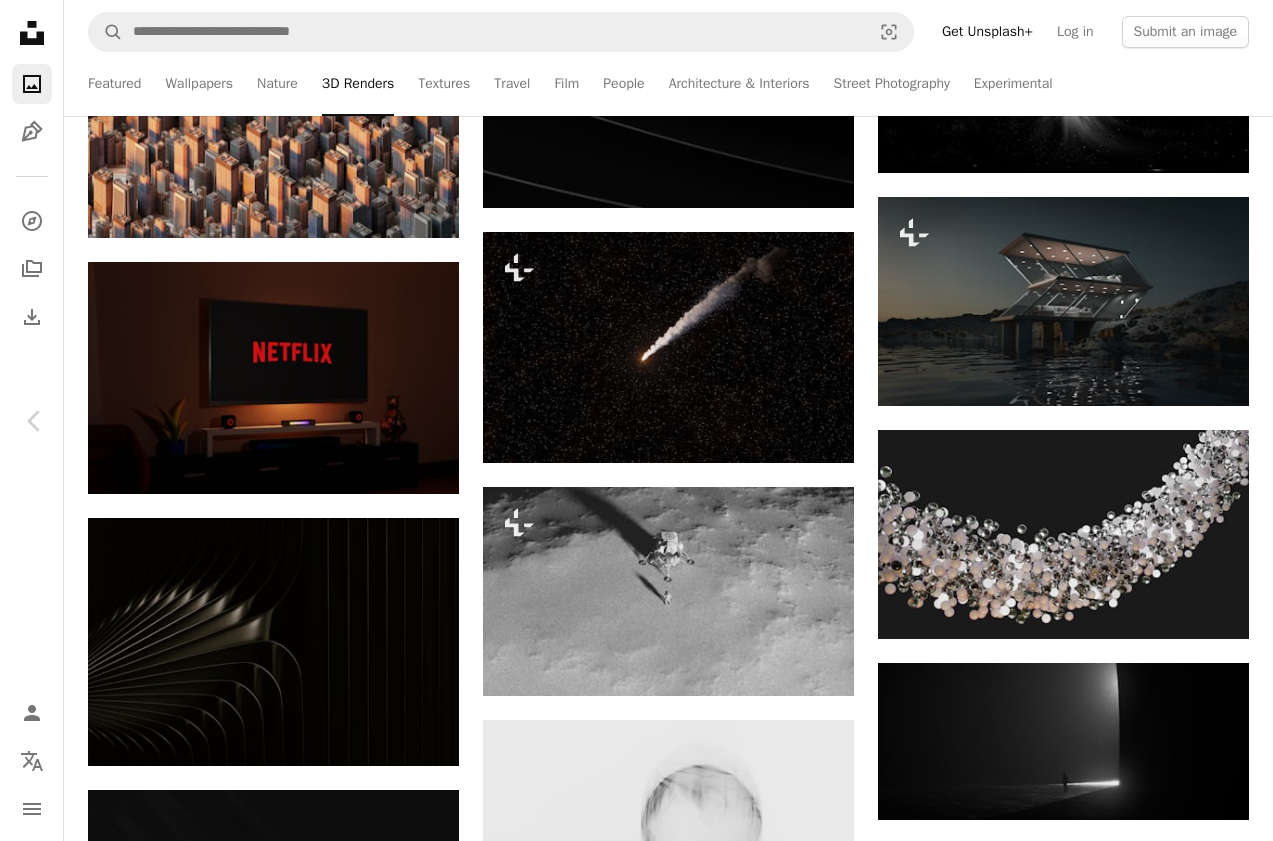 click on "Chevron right" at bounding box center (1238, 421) 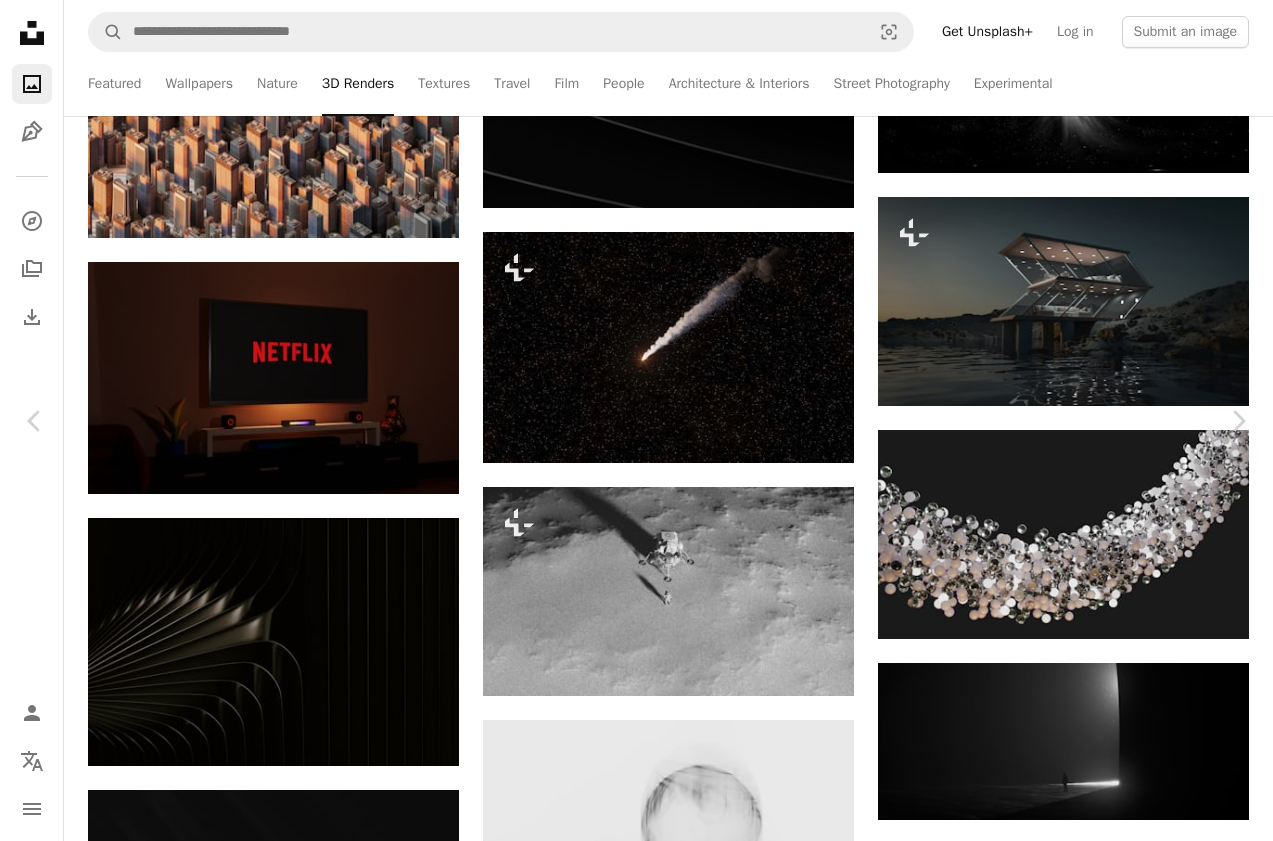click on "An X shape" at bounding box center (20, 20) 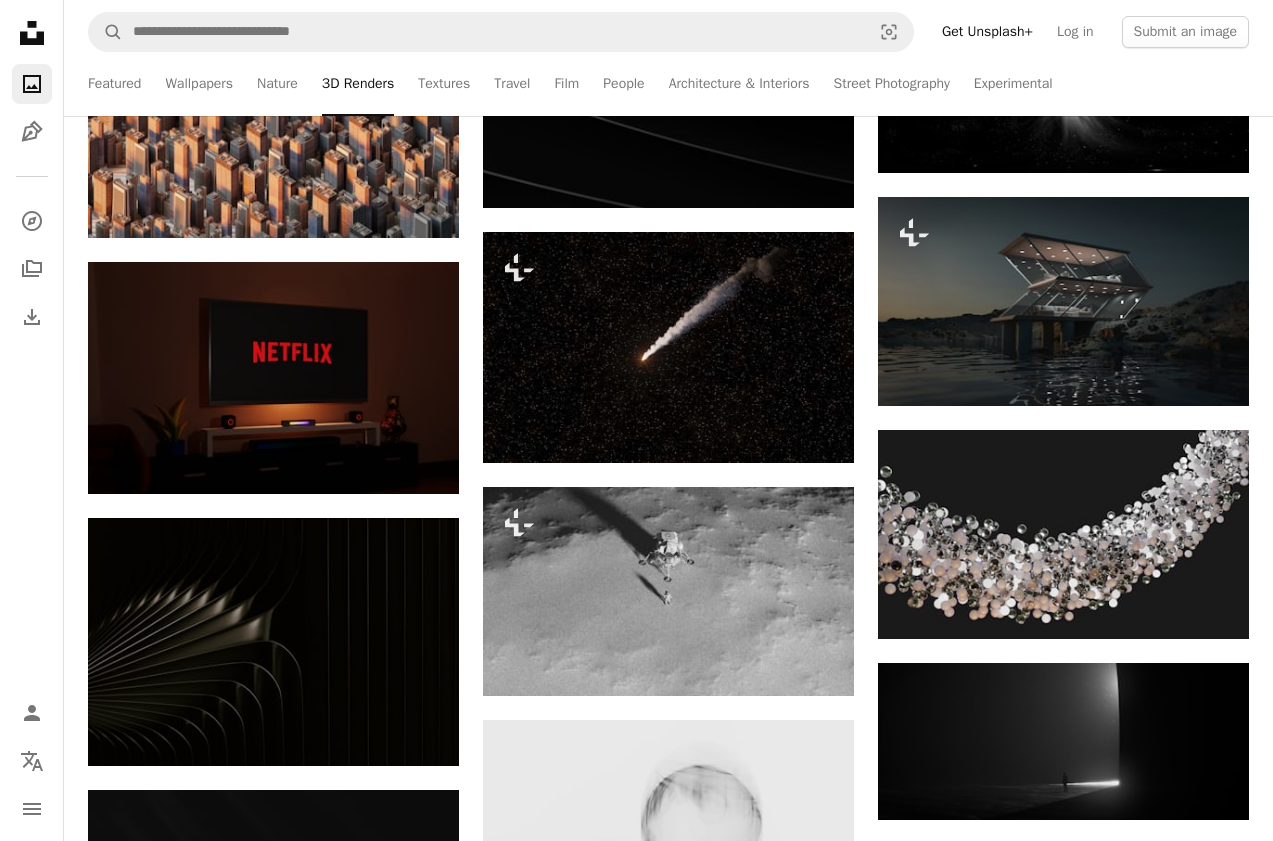 click on "Unsplash logo Unsplash Home" 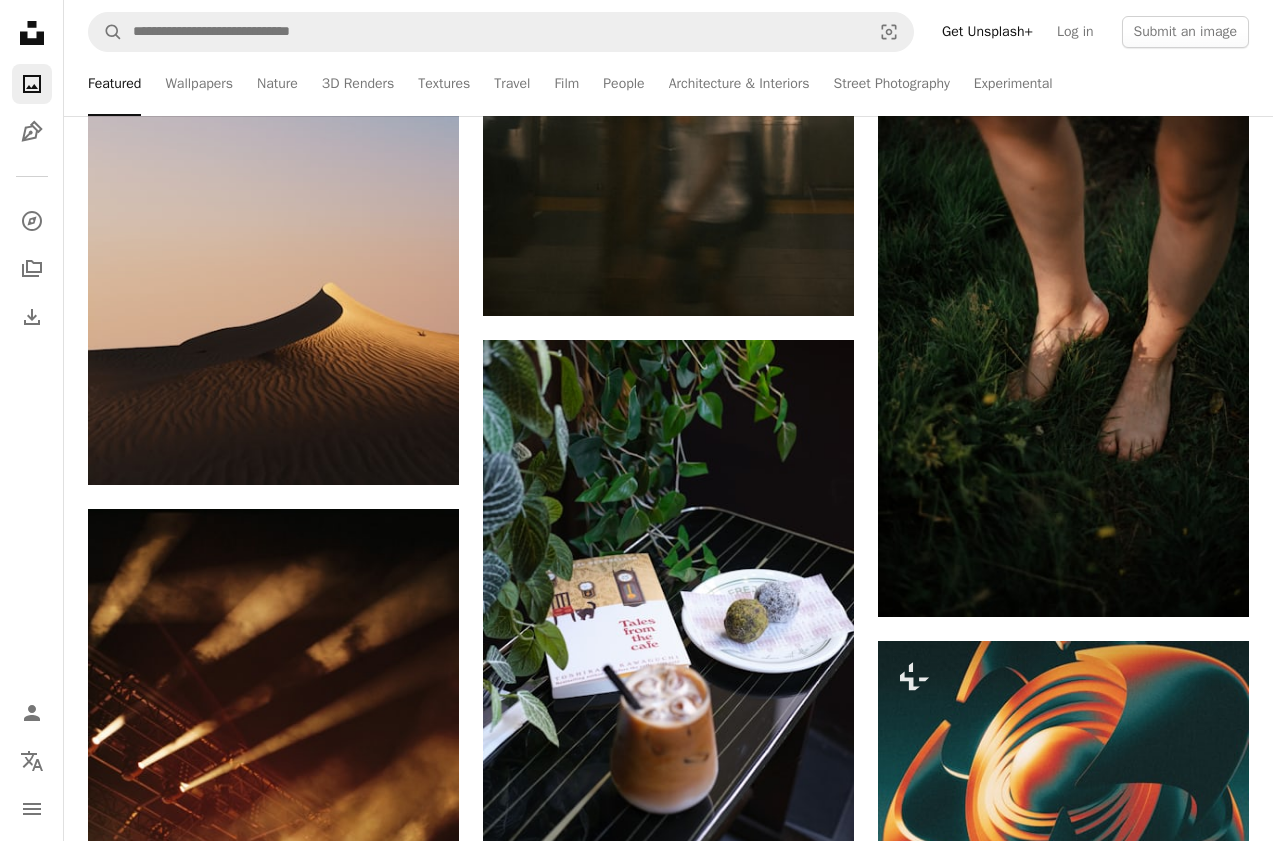 scroll, scrollTop: 22332, scrollLeft: 0, axis: vertical 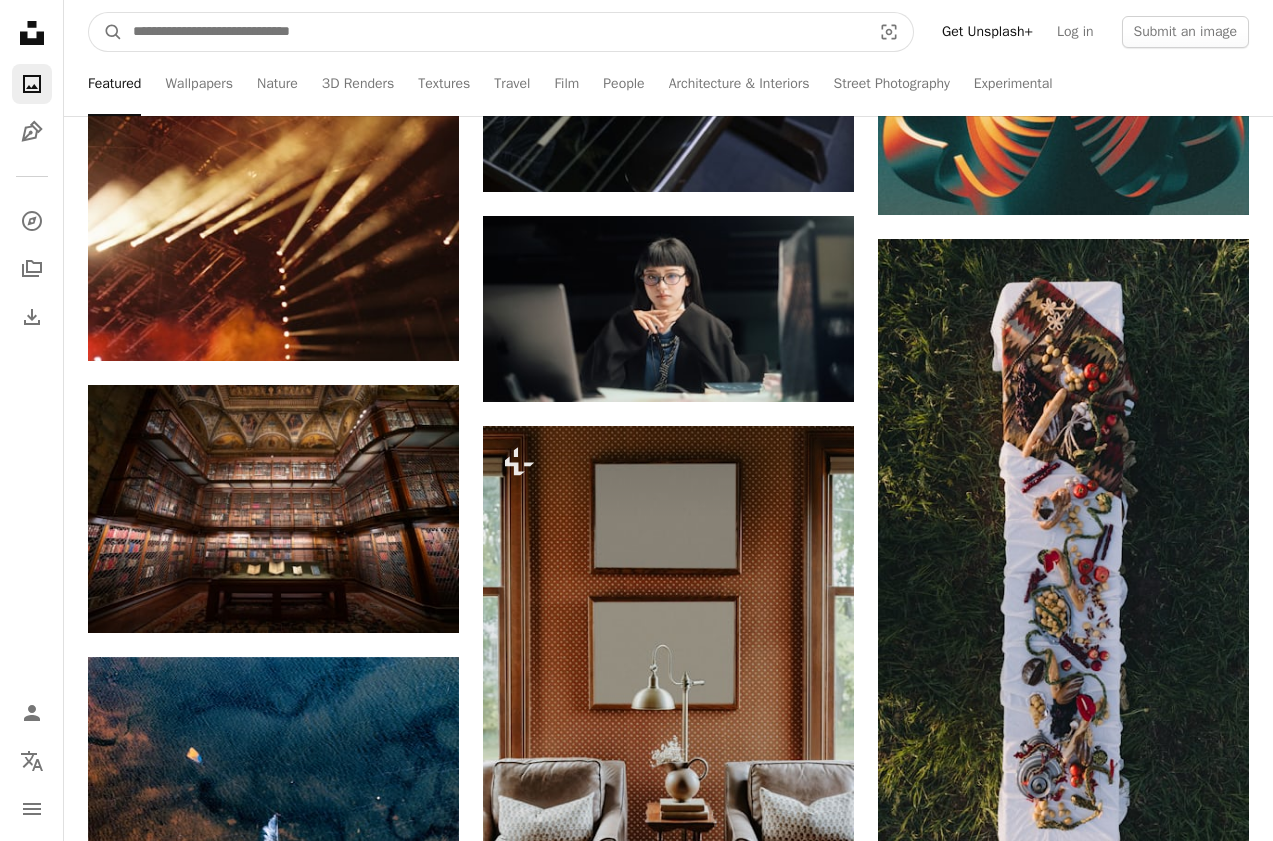 click at bounding box center (494, 32) 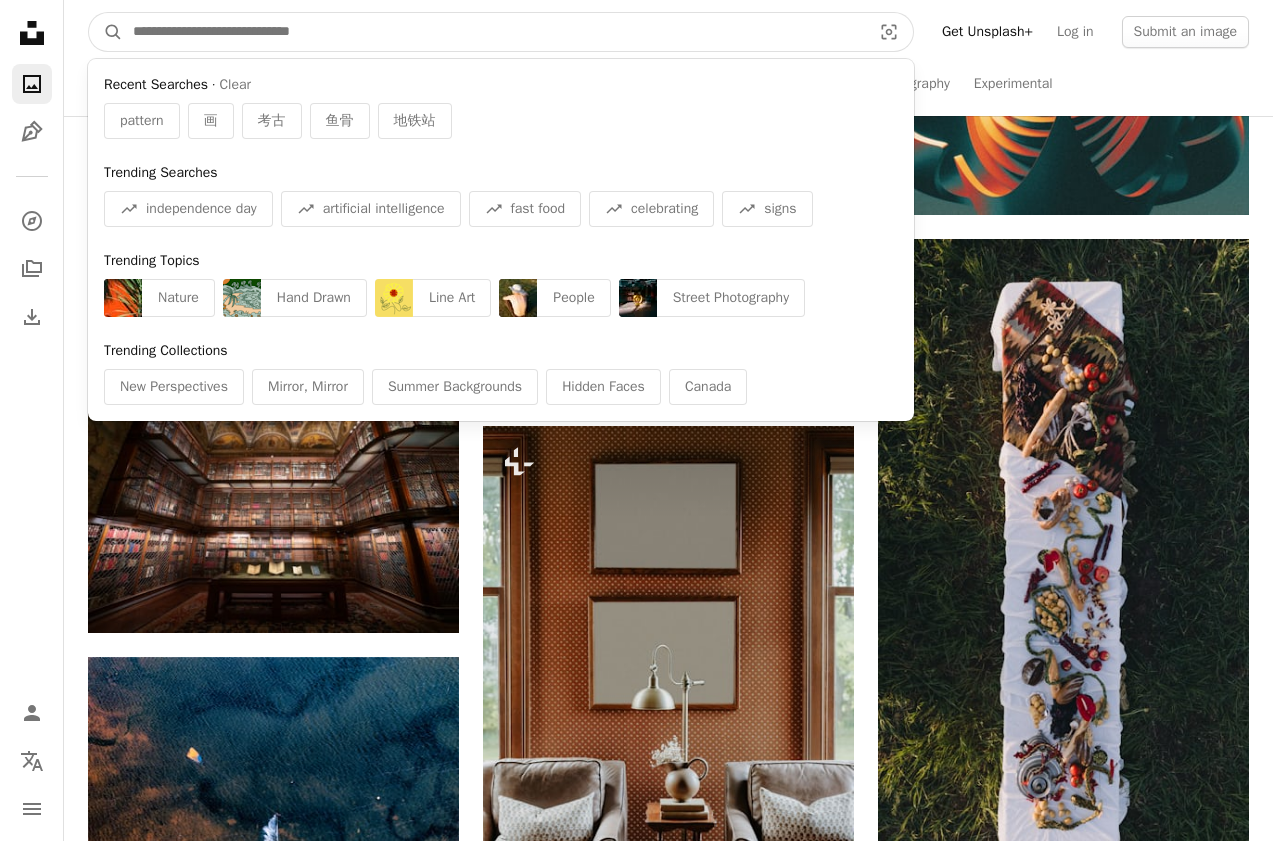 click at bounding box center (494, 32) 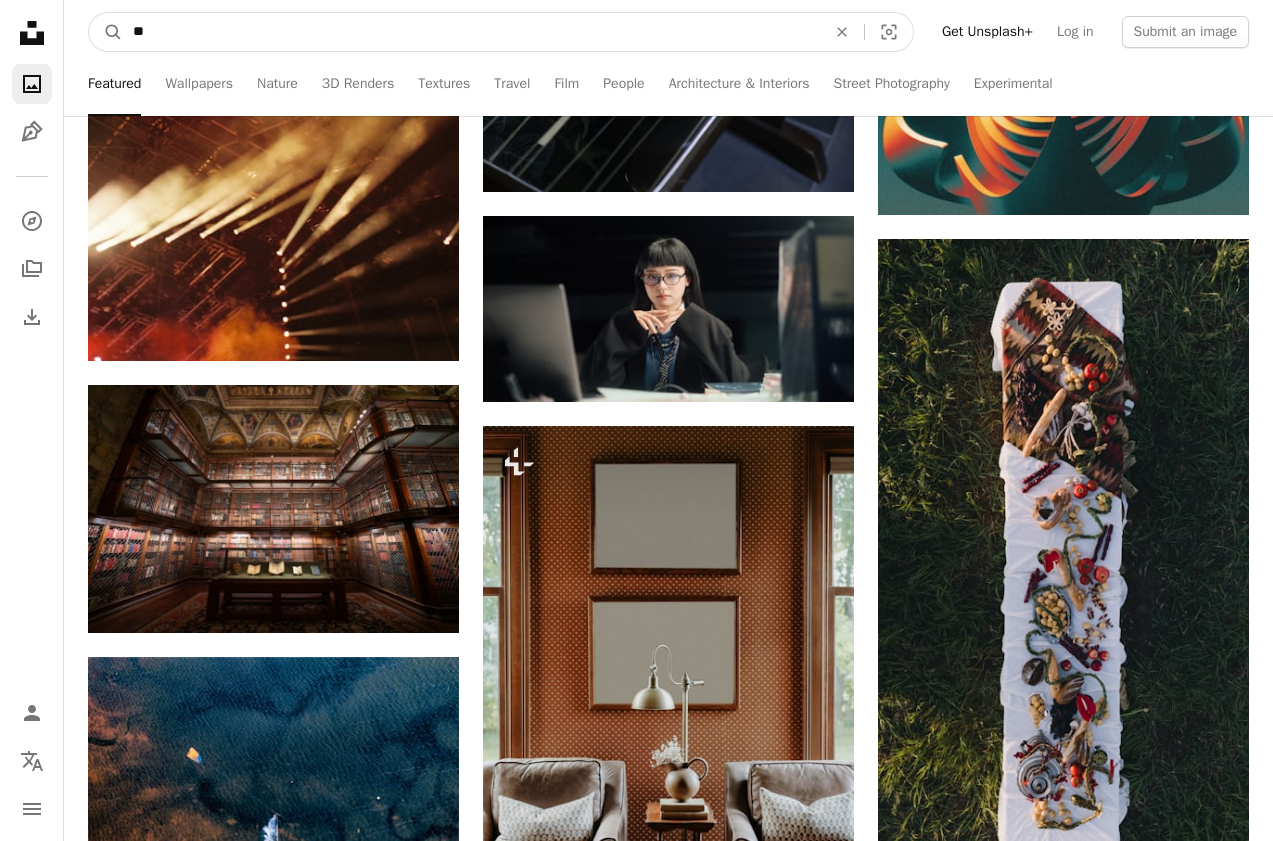 type on "*" 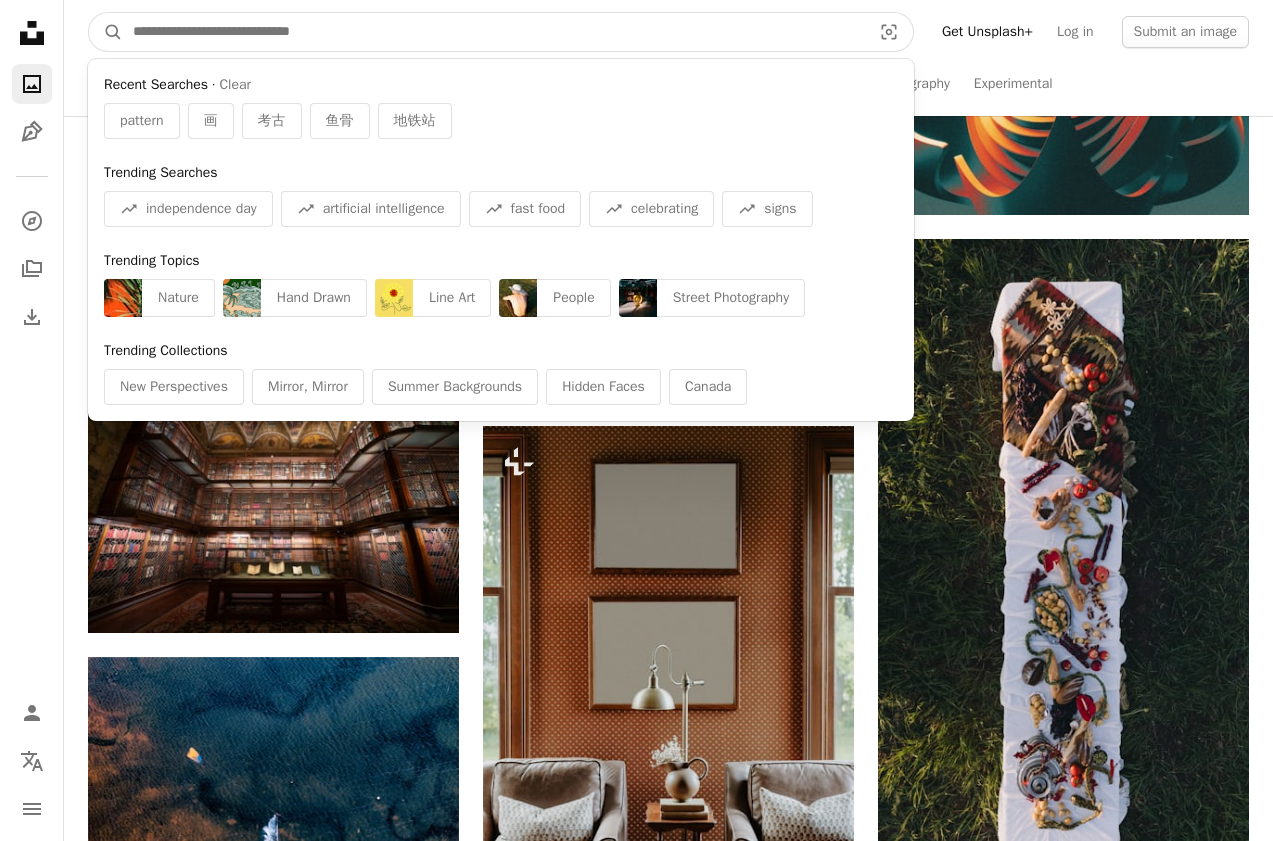 paste on "**********" 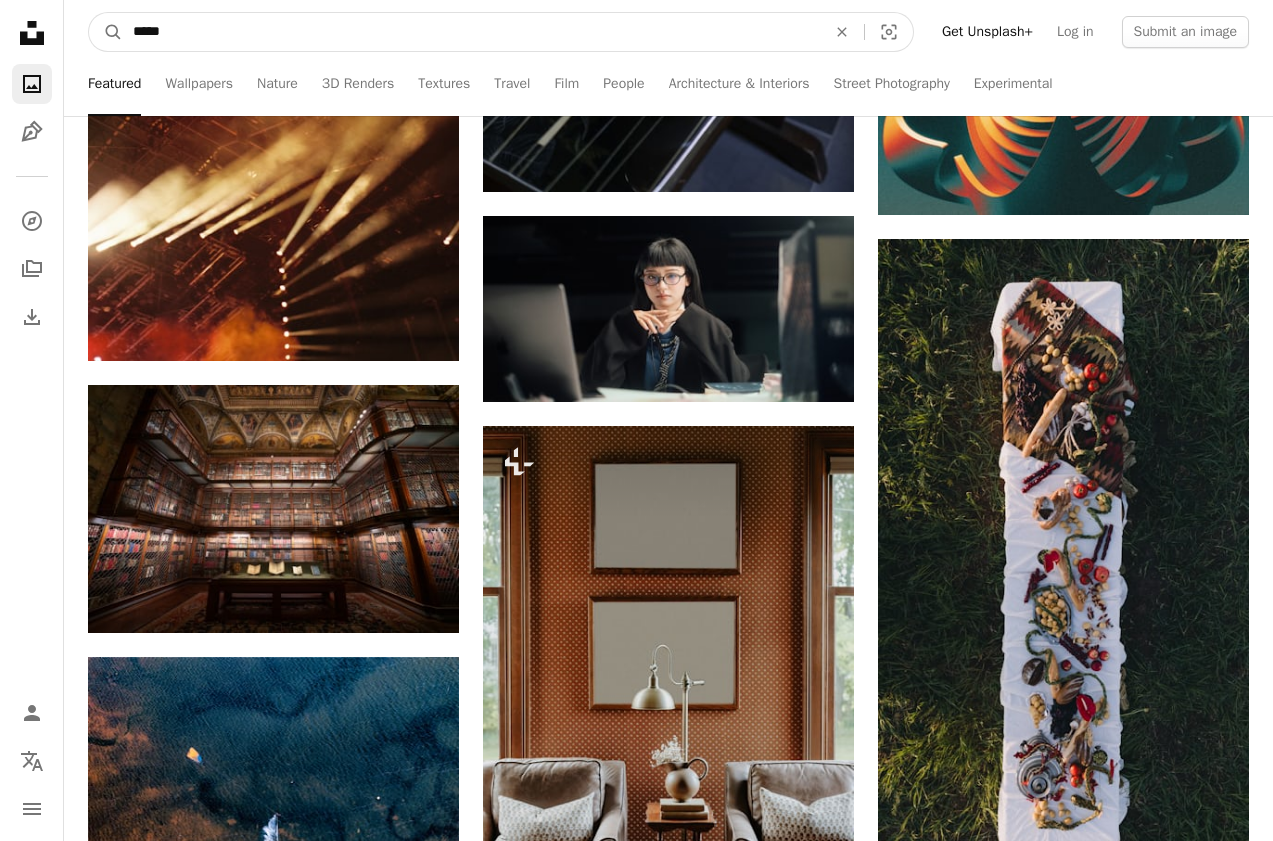 type on "****" 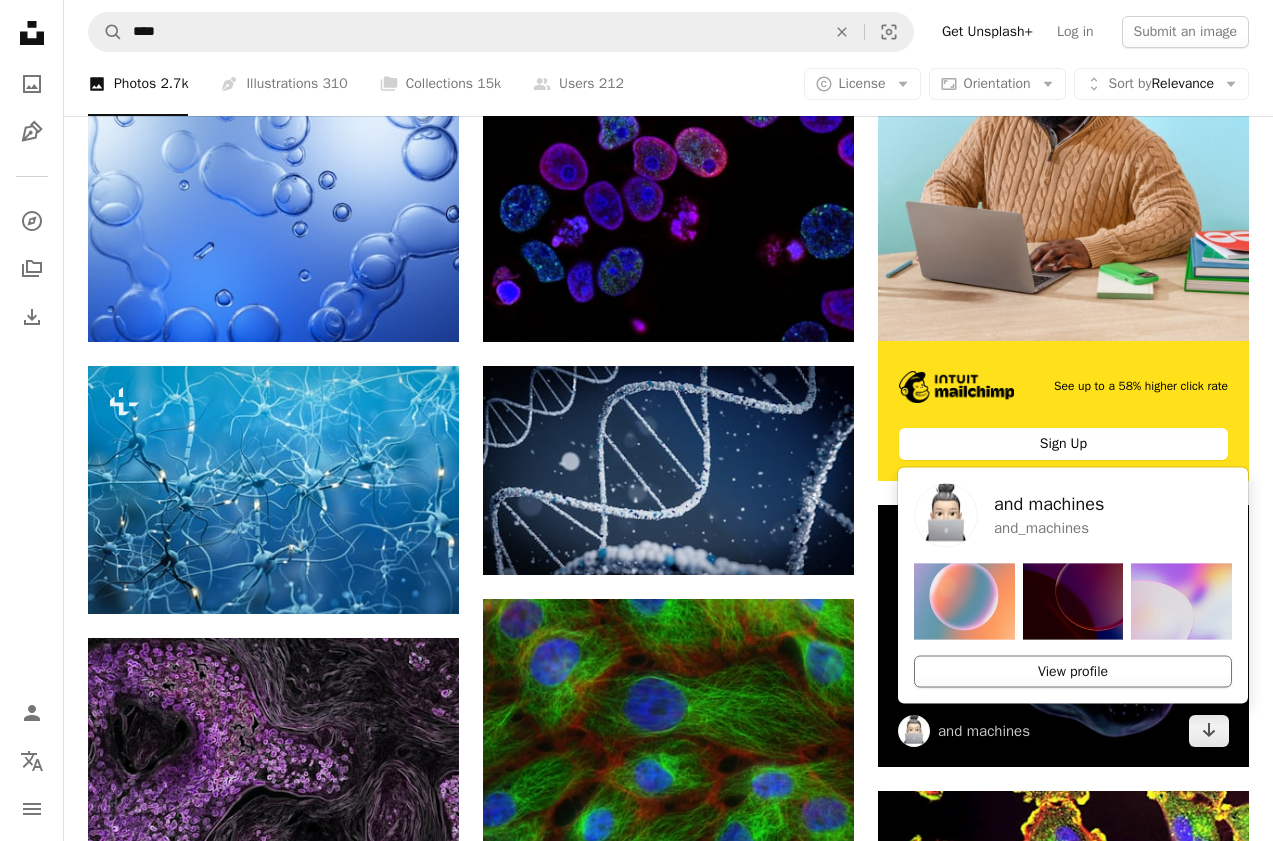 scroll, scrollTop: 439, scrollLeft: 0, axis: vertical 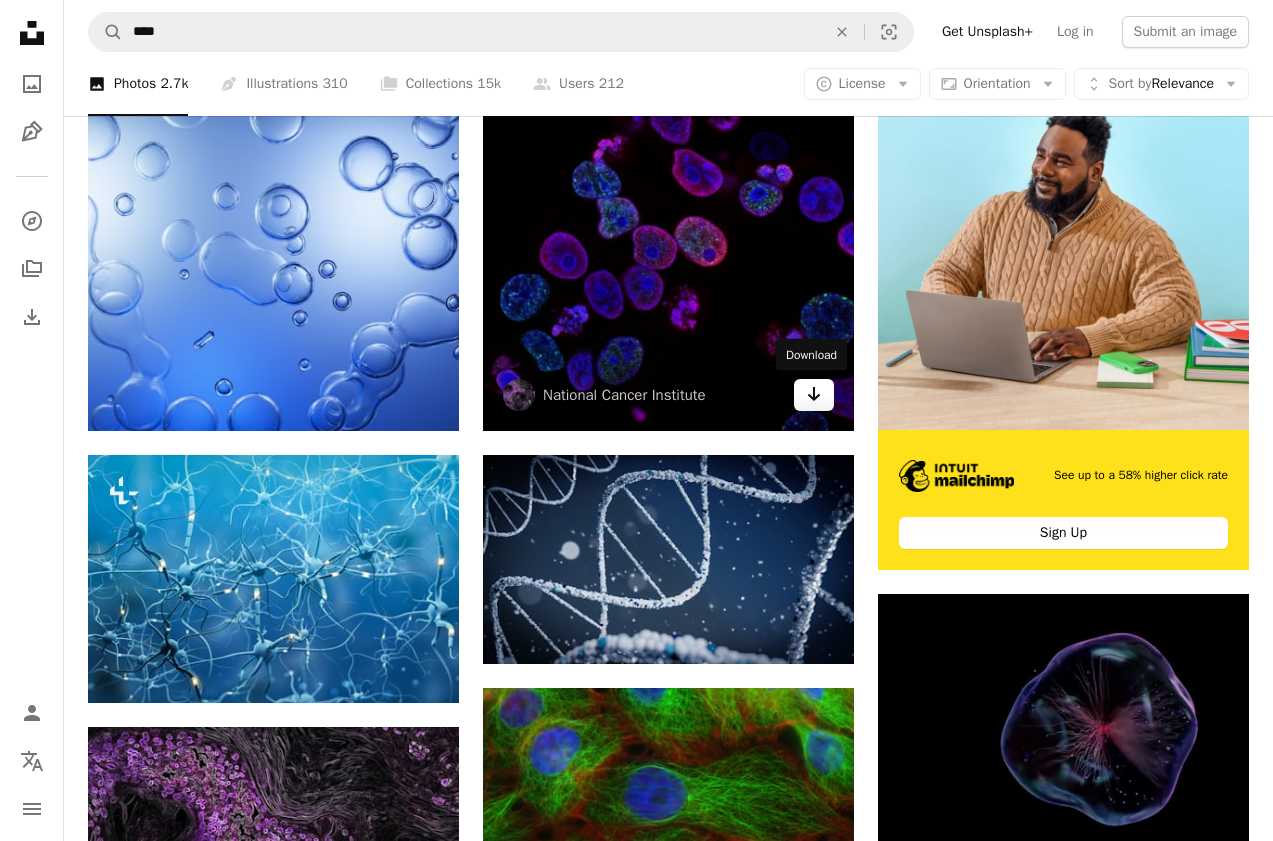 click on "Arrow pointing down" at bounding box center [814, 395] 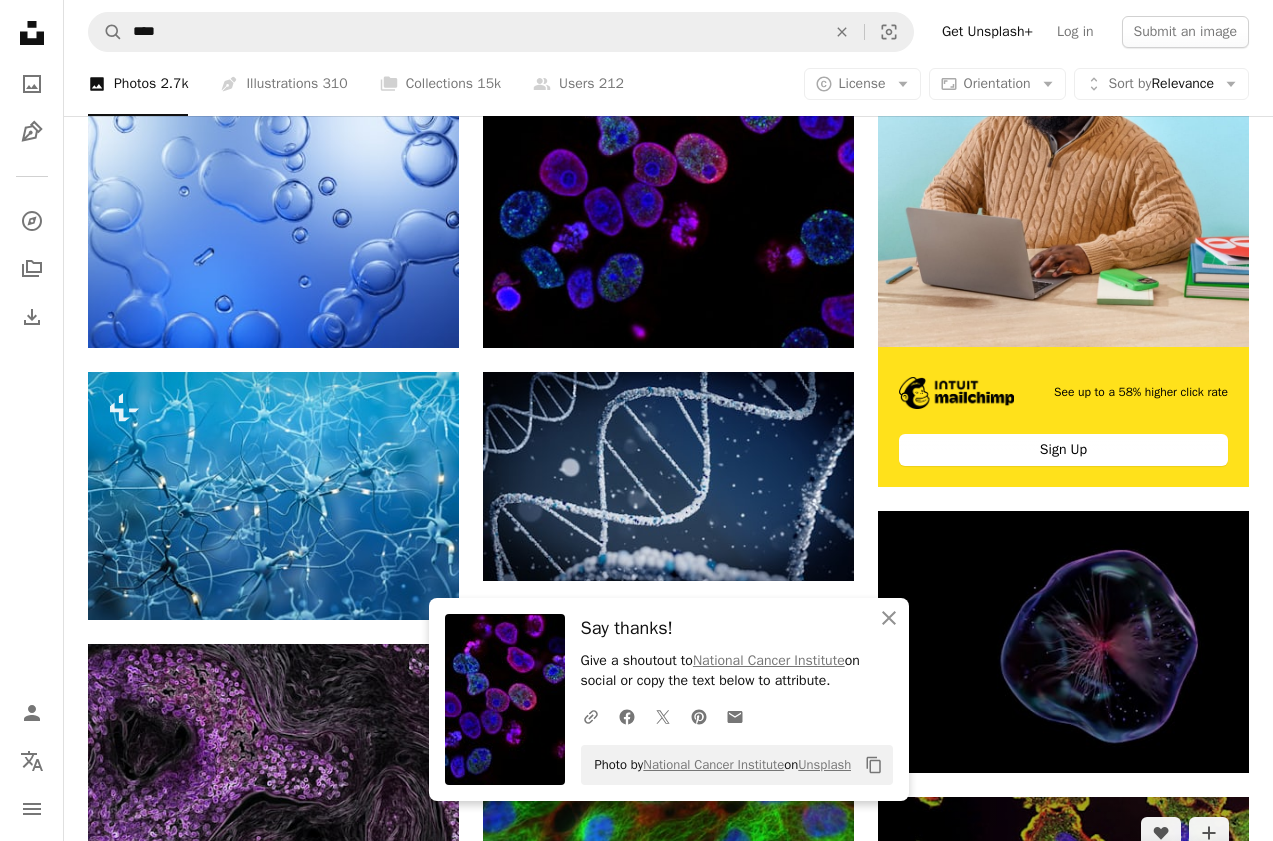 scroll, scrollTop: 830, scrollLeft: 0, axis: vertical 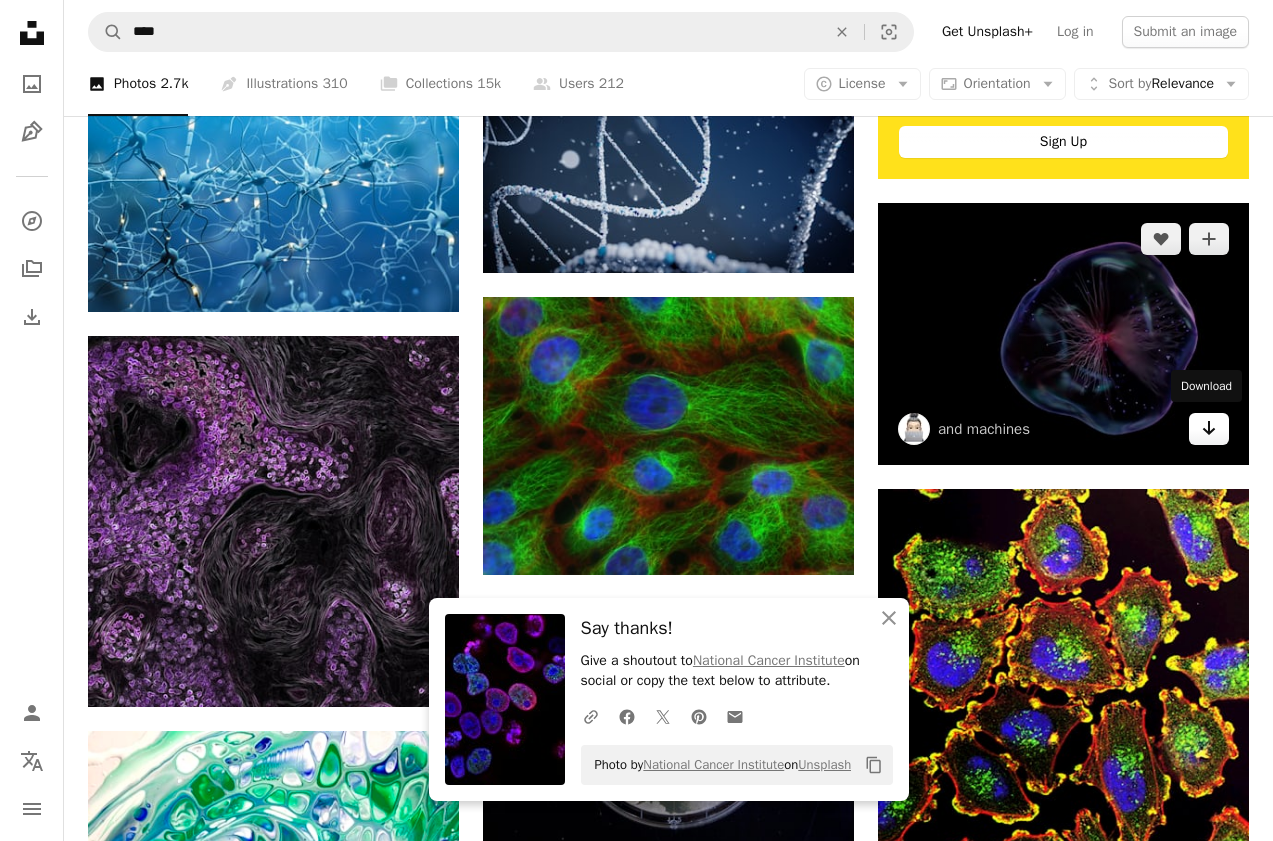 click on "Arrow pointing down" at bounding box center (1209, 429) 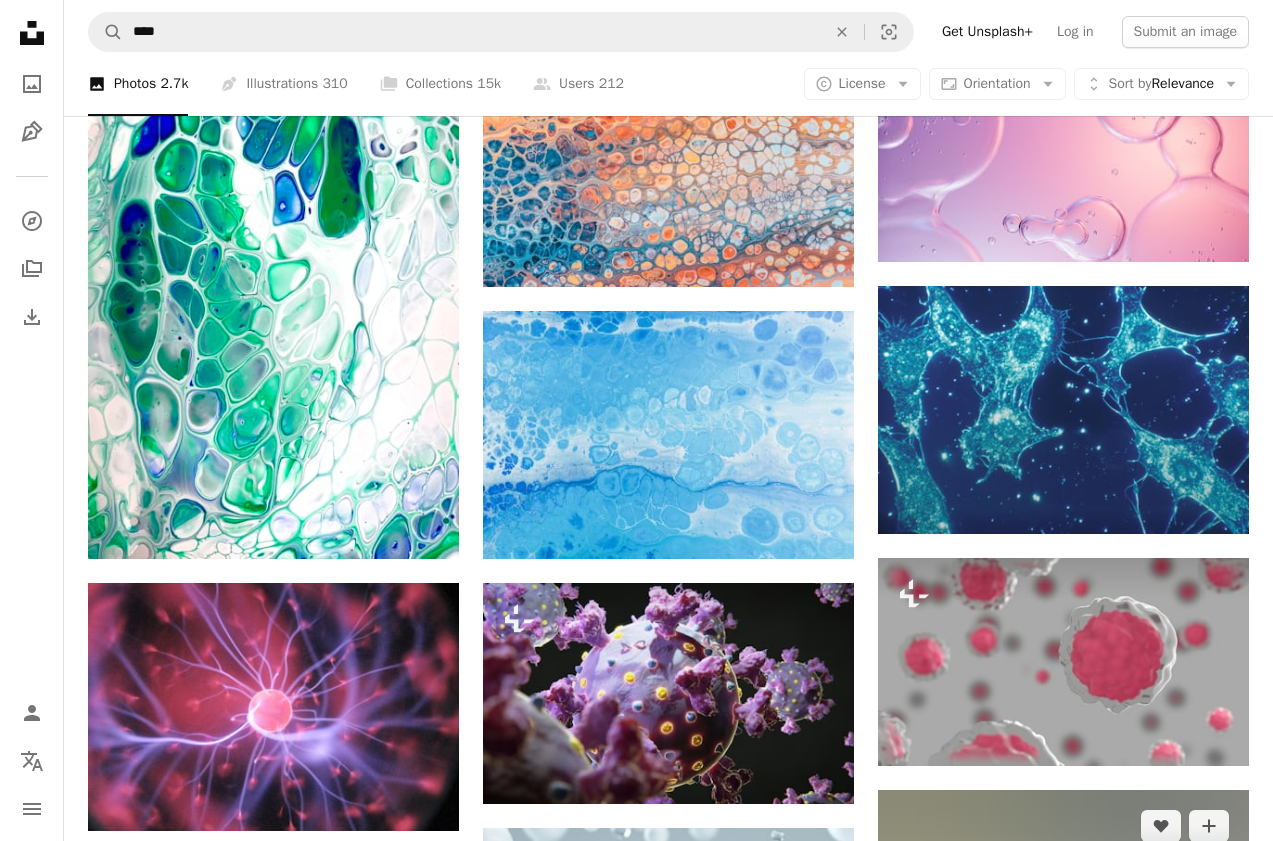 scroll, scrollTop: 1951, scrollLeft: 0, axis: vertical 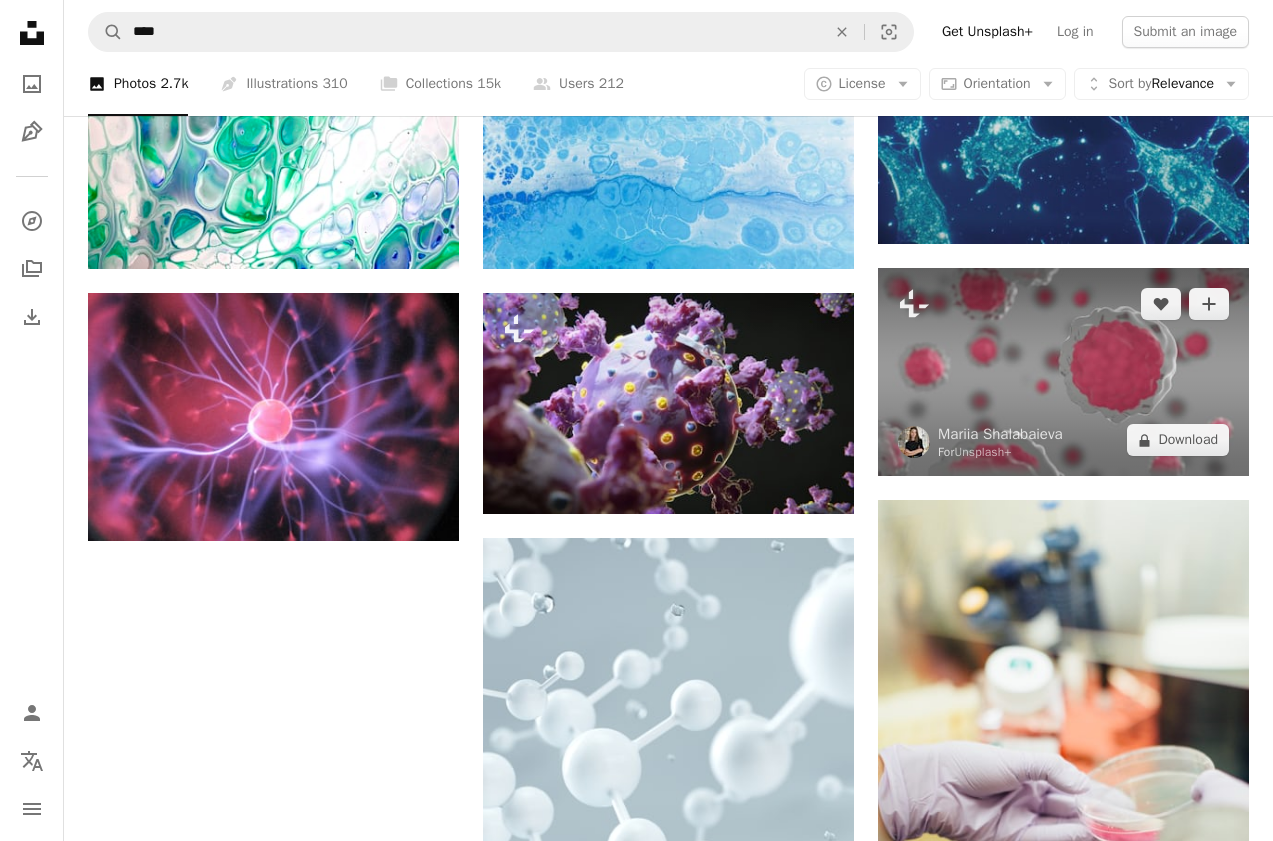 click at bounding box center (1063, 372) 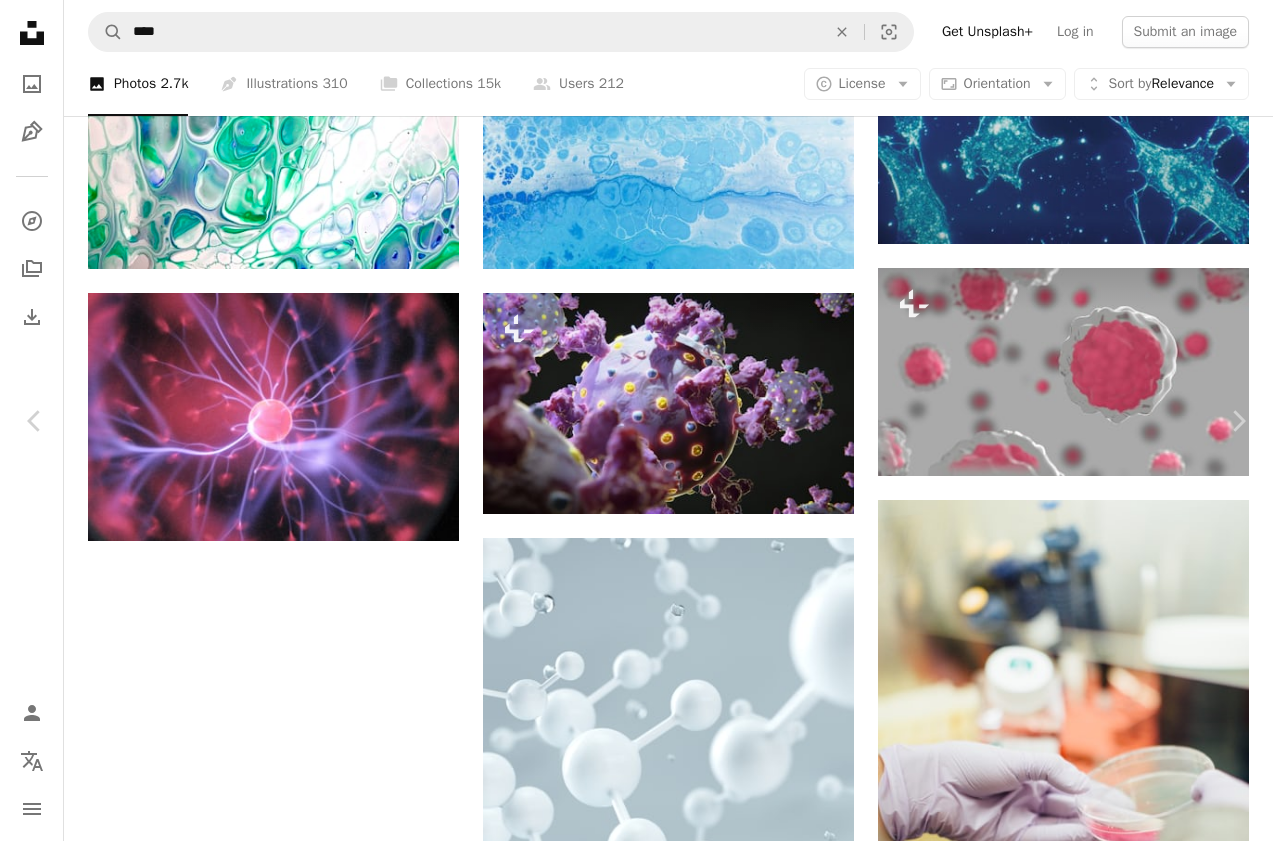 type 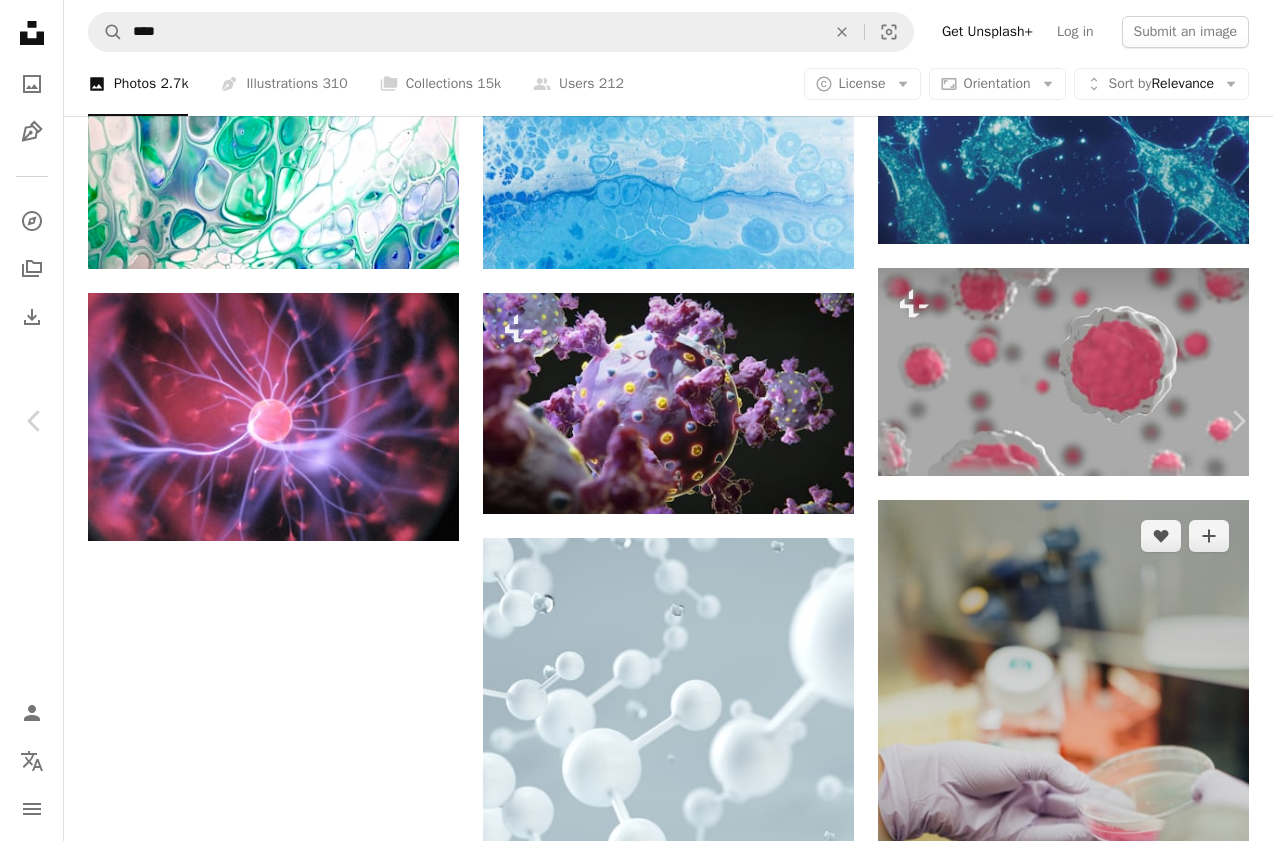 click on "[FIRST] [LAST] For Unsplash+ A heart A plus sign A lock Download Zoom in A forward-right arrow Share More Actions Feel free to contact me through email [EMAIL]. Check out my previous collections “Top Cryptocurrencies”, "Elon Musk" and other 3D images! Calendar outlined Published on January 14, 2023 Safety Licensed under the Unsplash+ License wallpaper background health healthcare medicine 3d render digital image wallpapers healthy render backgrounds care health care pill illness blue backgrounds medicine bottle medicine box wellness product Free images From this series Plus sign for Unsplash+ Plus sign for Unsplash+ Plus sign for Unsplash+ Plus sign for Unsplash+ Related images Plus sign for Unsplash+ A heart A plus sign Steve Johnson For Unsplash+ A lock Download Plus sign for Unsplash+ A heart A plus sign Alex Shuper For Unsplash+ A lock Download Plus sign for Unsplash+ A heart A plus sign Susan Wilkinson For Unsplash+ A lock Download" at bounding box center [636, 2623] 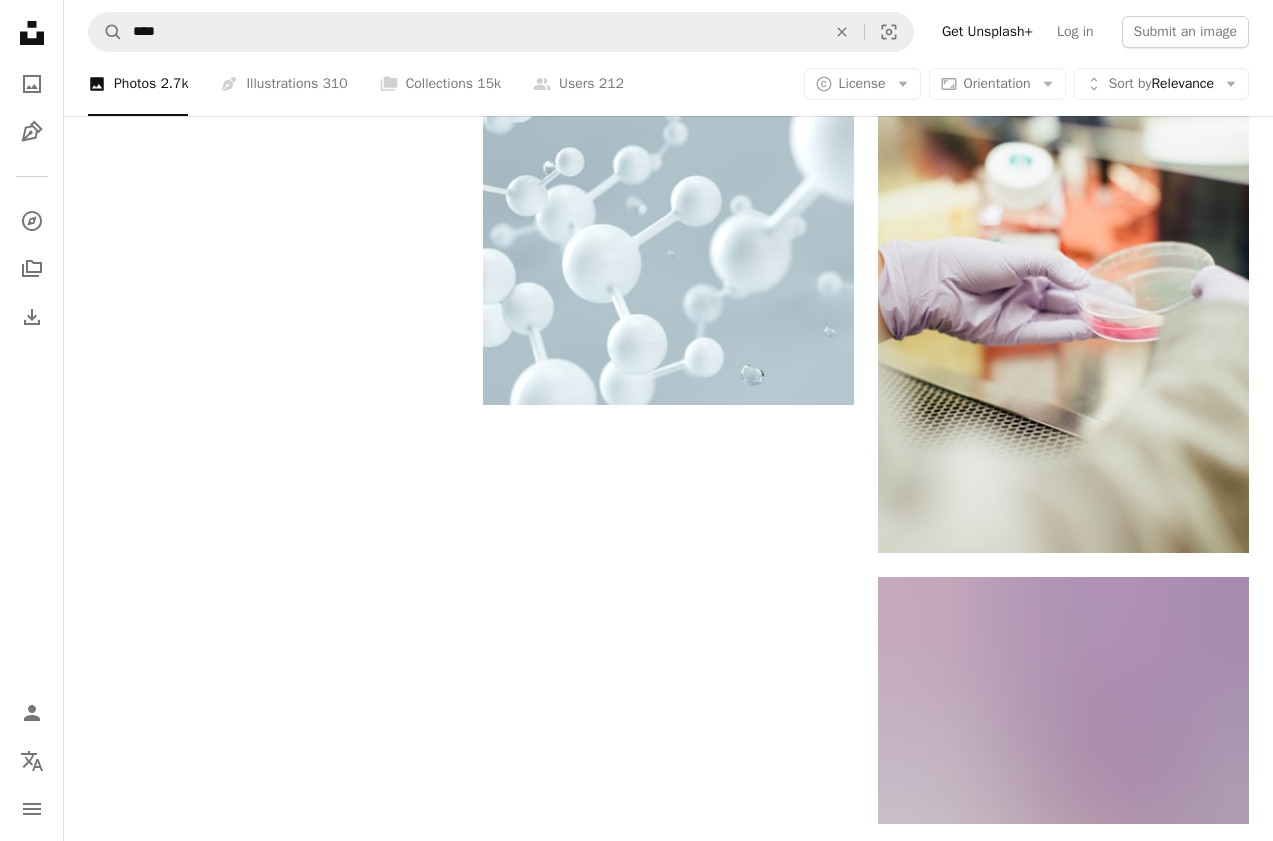 scroll, scrollTop: 2361, scrollLeft: 0, axis: vertical 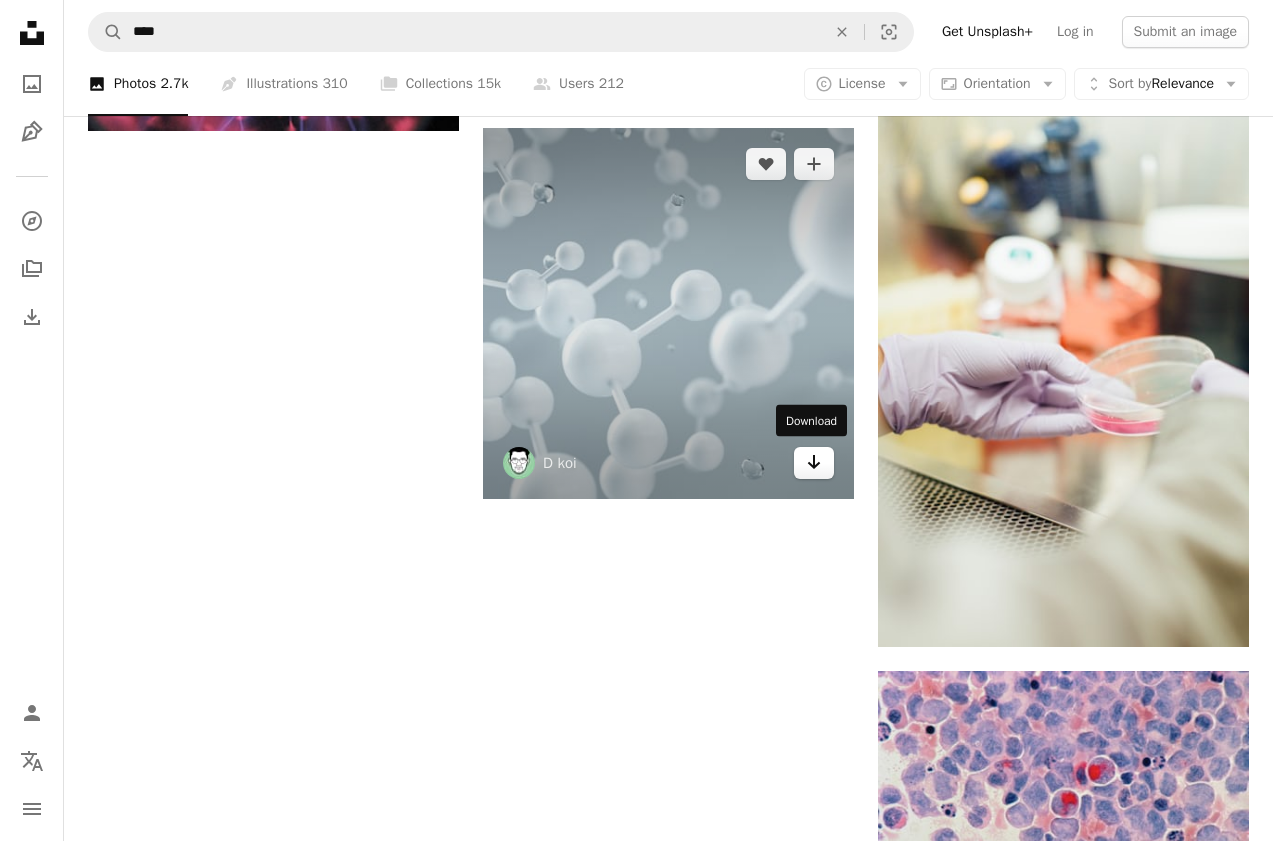 click on "Arrow pointing down" at bounding box center [814, 463] 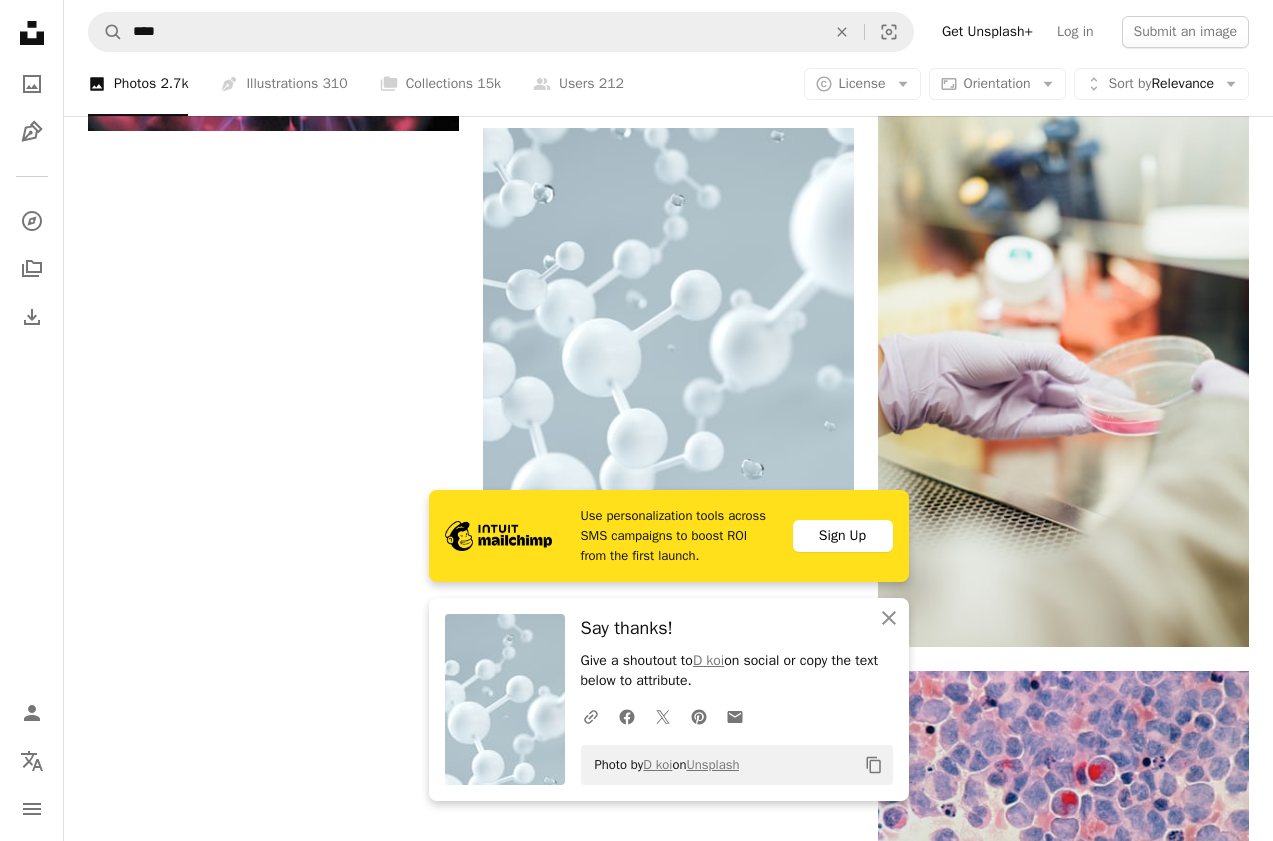 scroll, scrollTop: 2751, scrollLeft: 0, axis: vertical 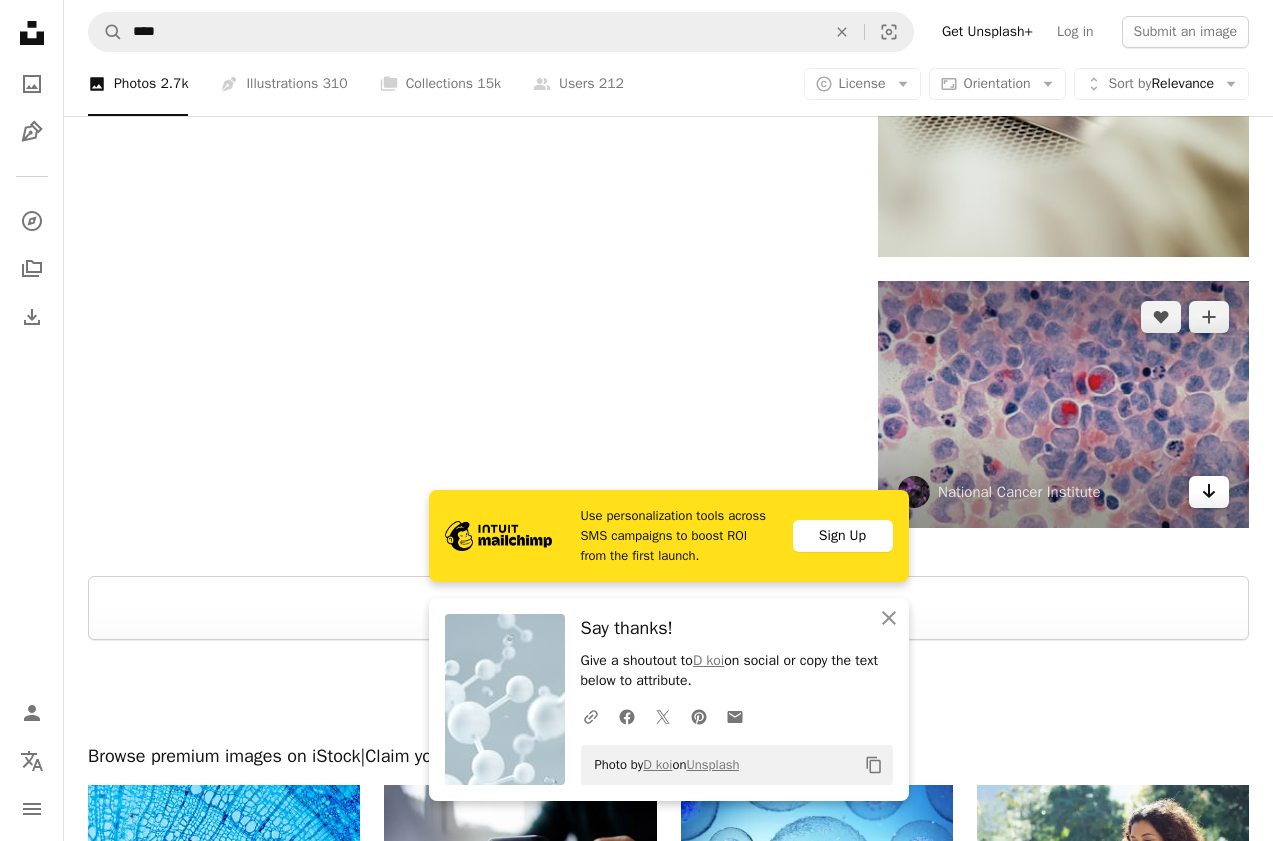 click on "A heart A plus sign National Cancer Institute Arrow pointing down" at bounding box center [1063, 405] 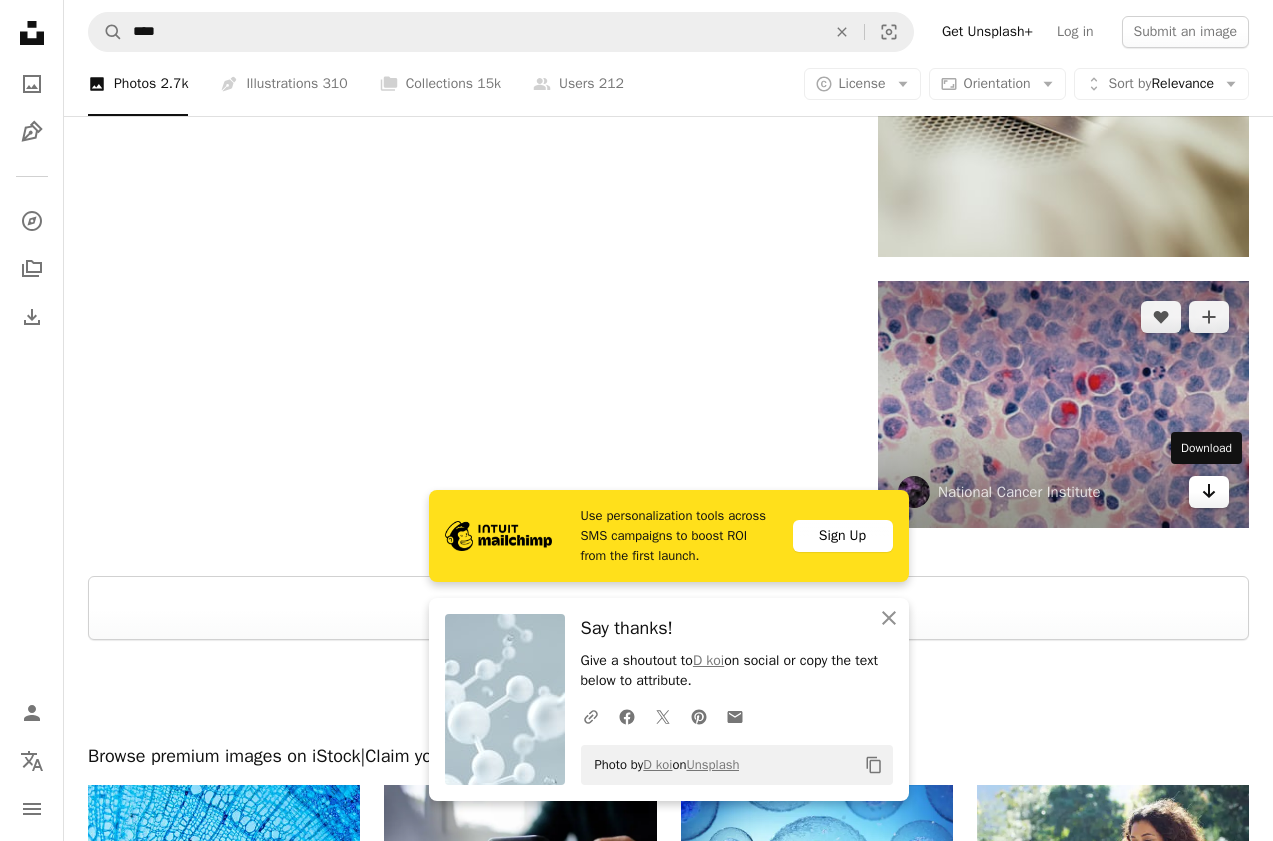 click on "Arrow pointing down" at bounding box center [1209, 492] 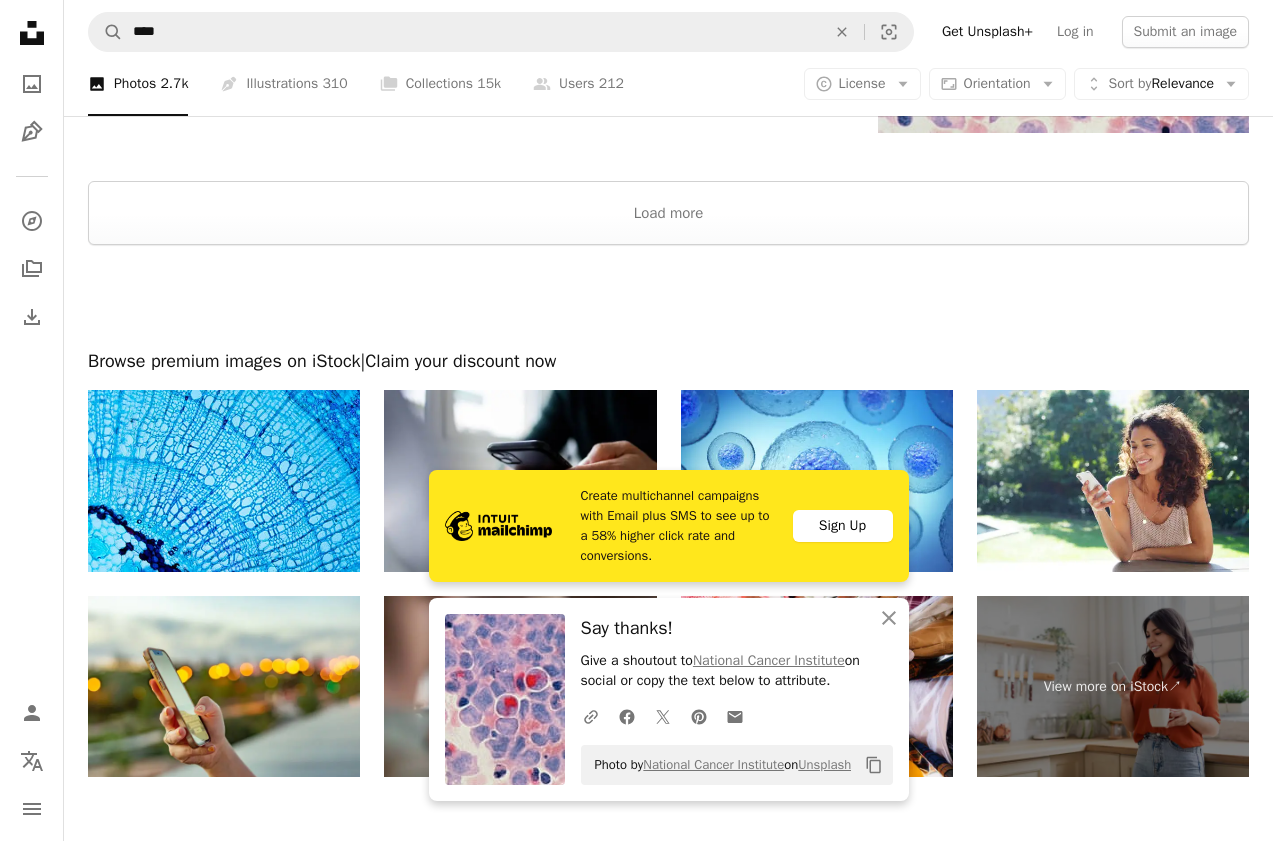 scroll, scrollTop: 3306, scrollLeft: 0, axis: vertical 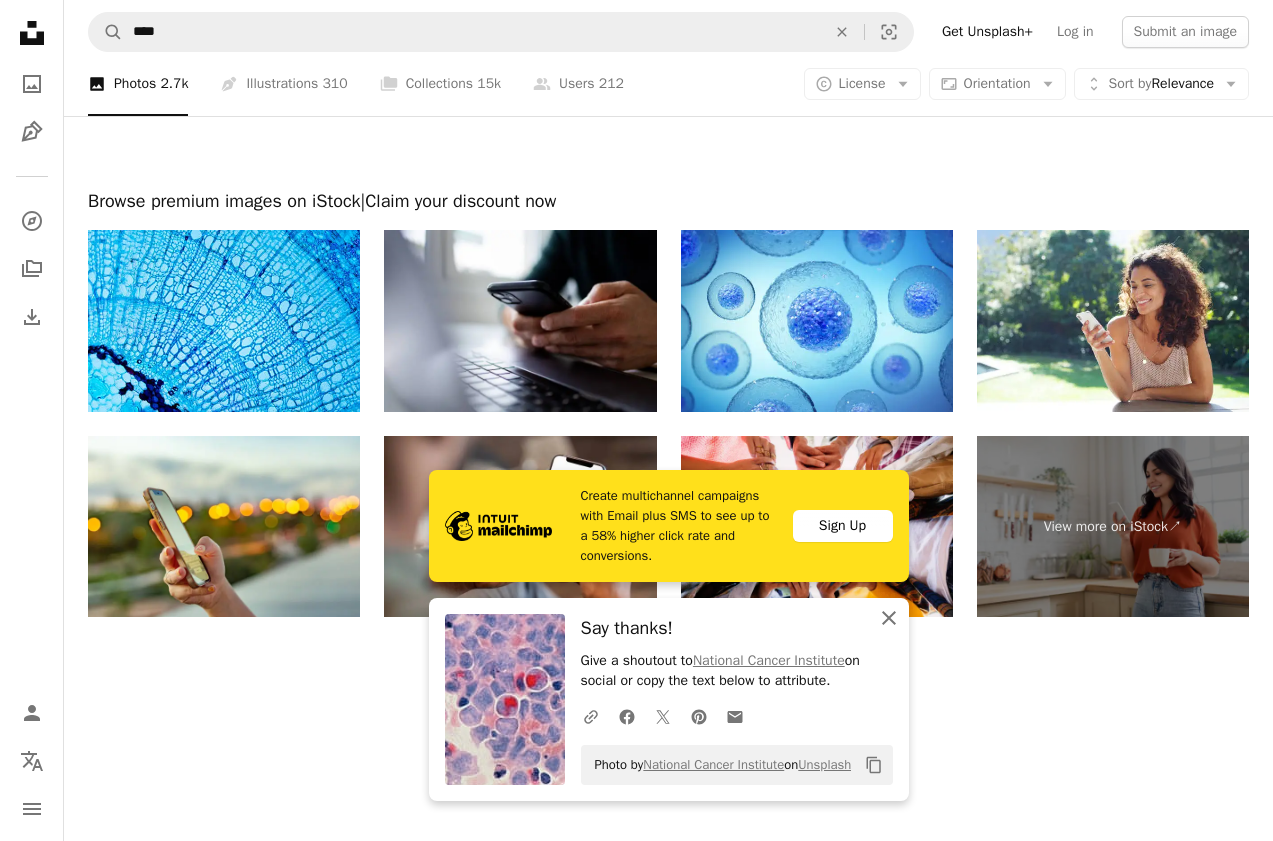 click 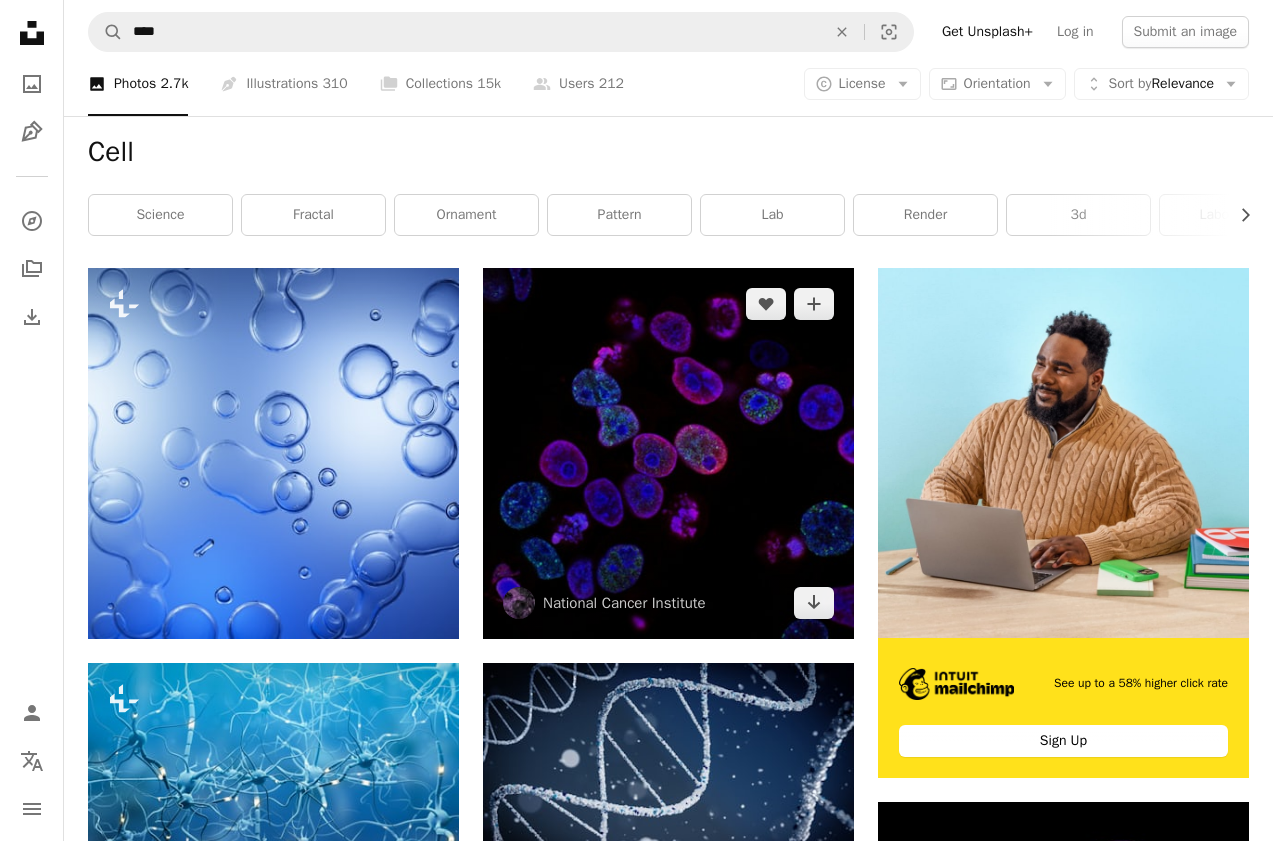 scroll, scrollTop: 334, scrollLeft: 0, axis: vertical 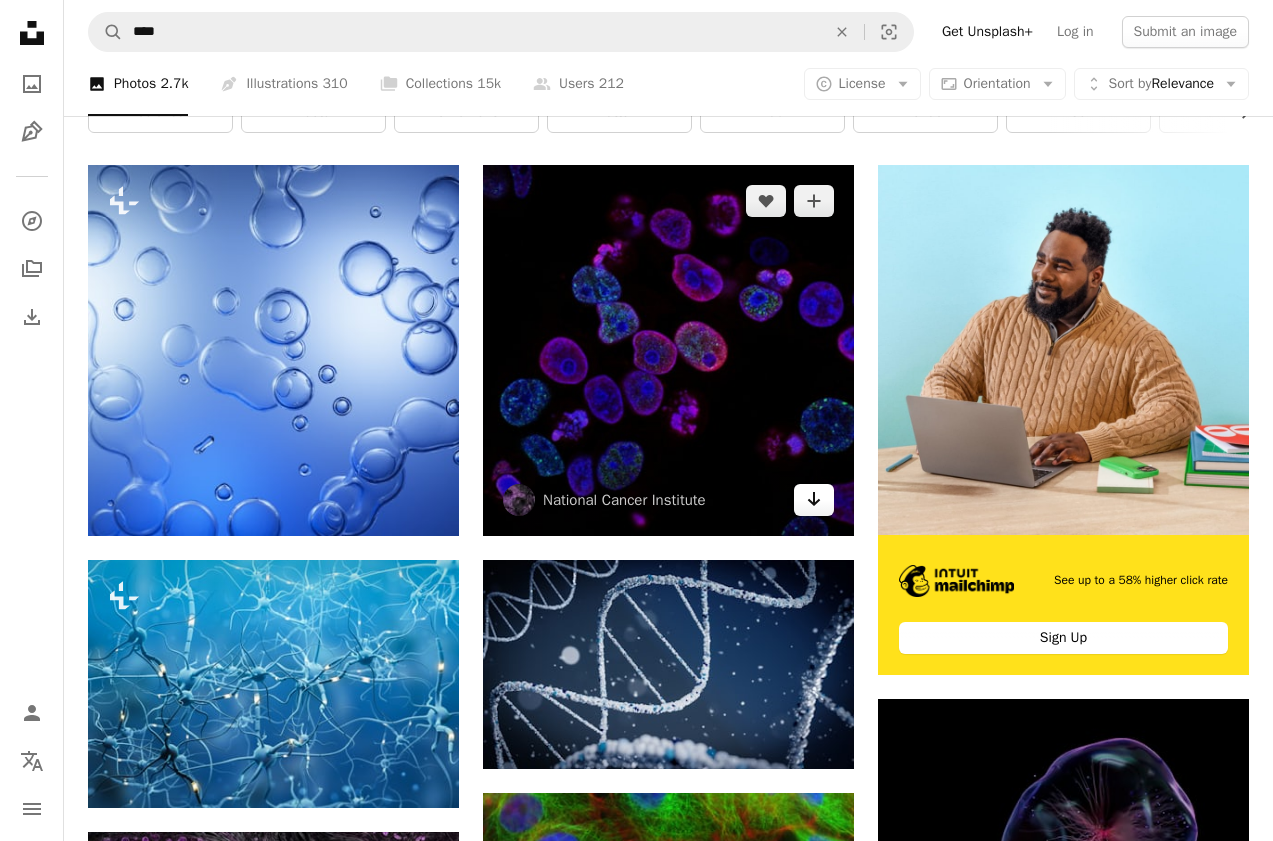 click on "Arrow pointing down" at bounding box center [814, 500] 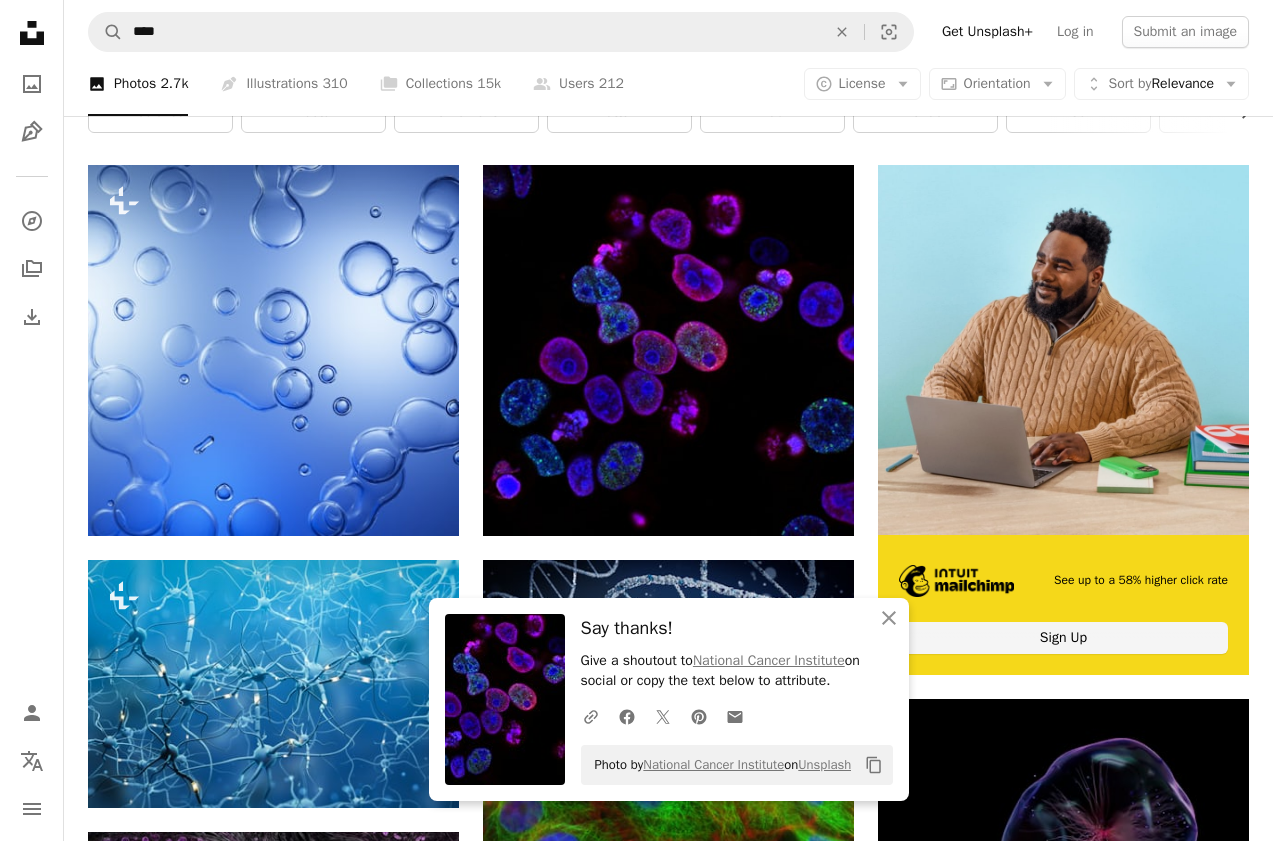 scroll, scrollTop: 0, scrollLeft: 0, axis: both 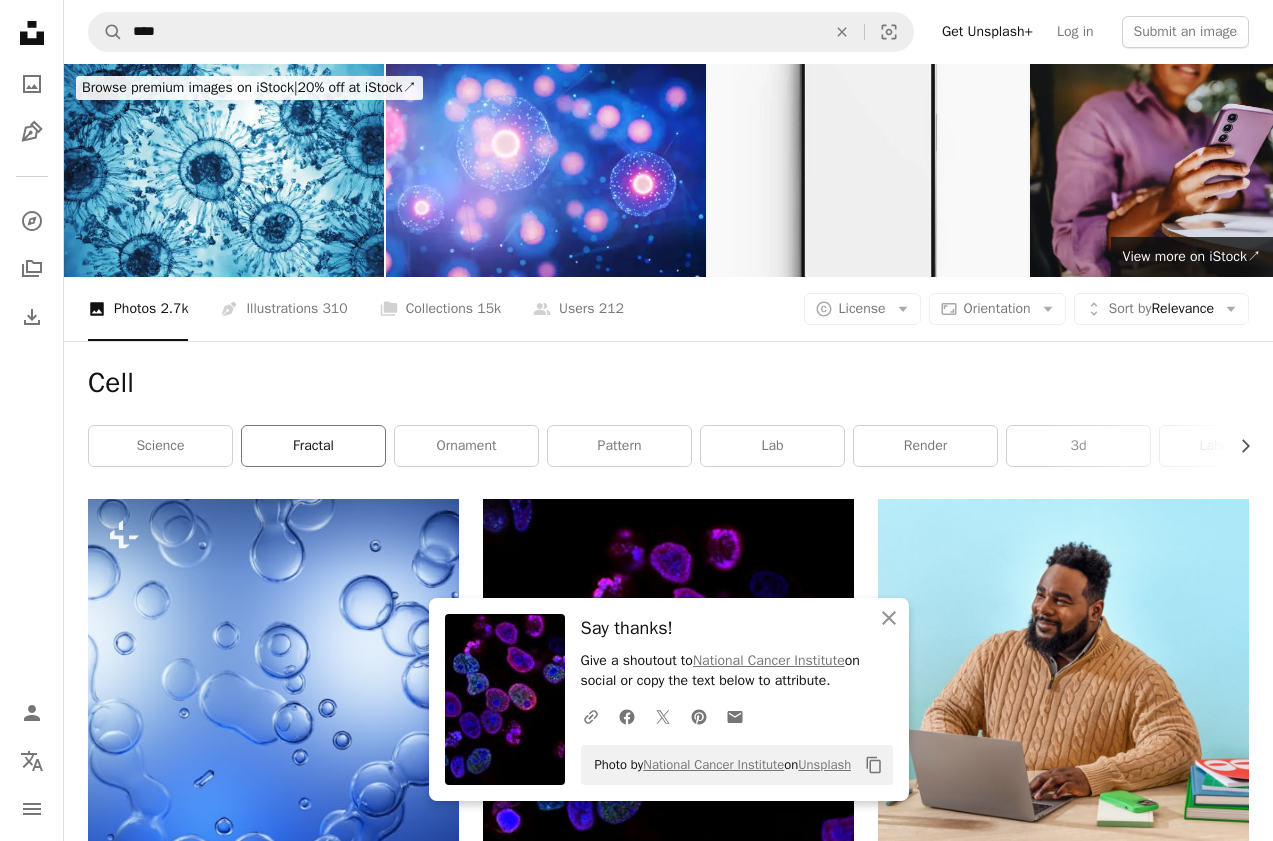 click on "fractal" at bounding box center (313, 446) 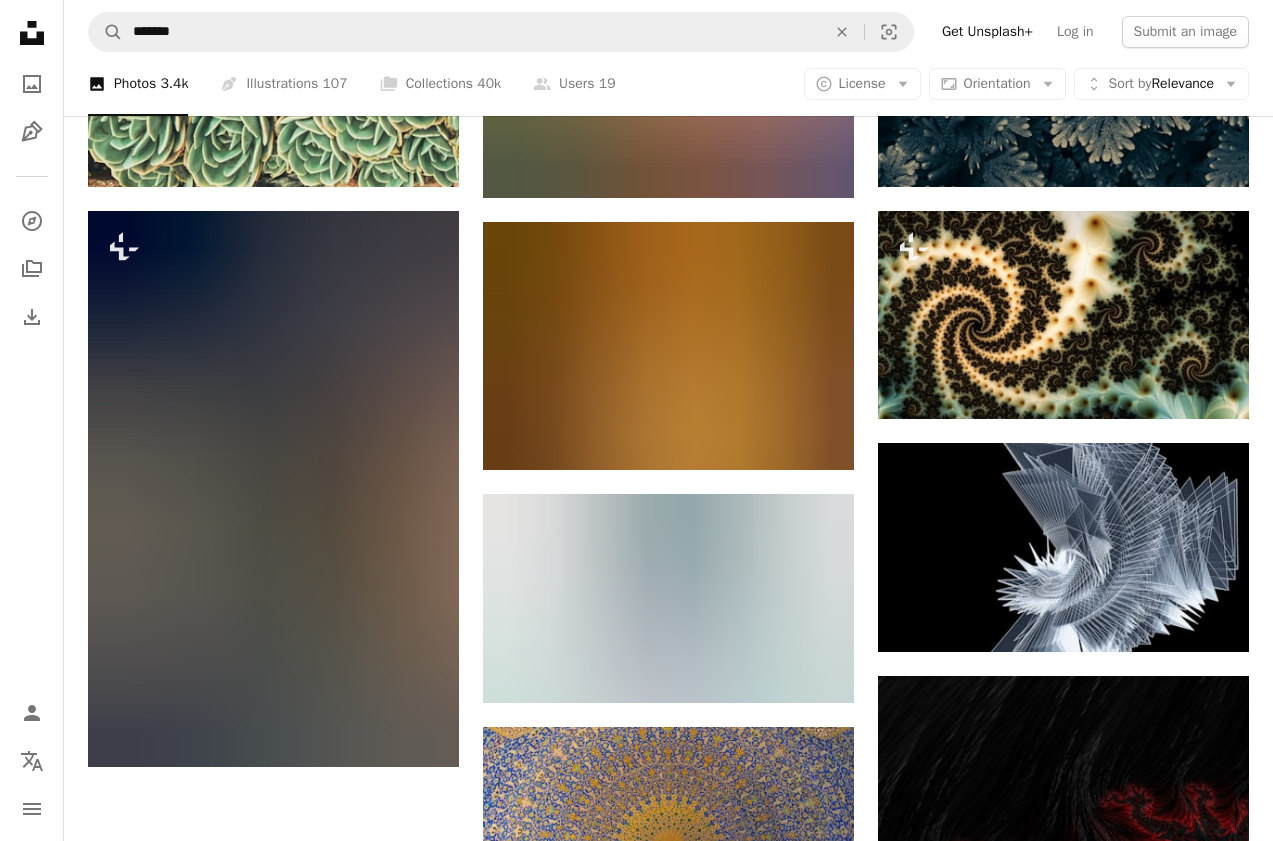 scroll, scrollTop: 2523, scrollLeft: 0, axis: vertical 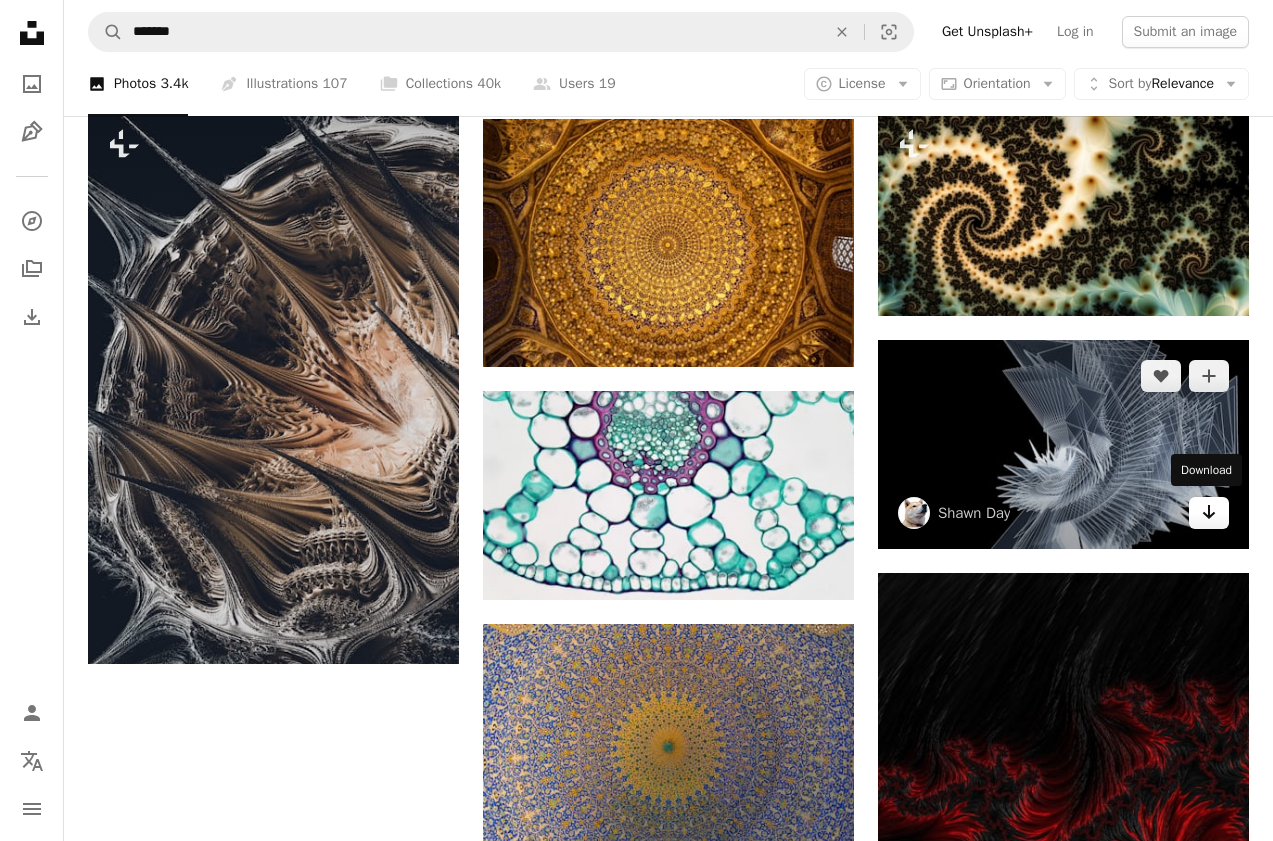 click on "Arrow pointing down" at bounding box center (1209, 513) 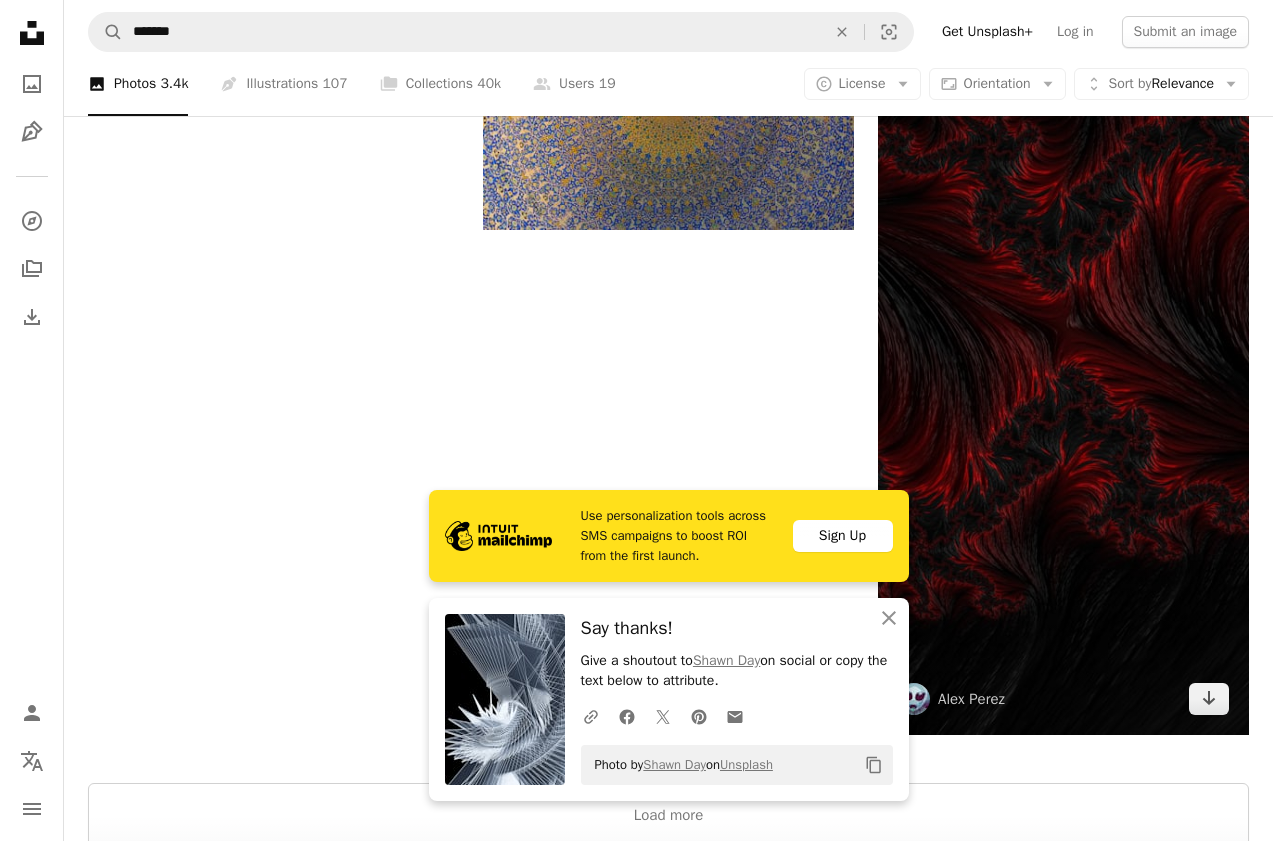 scroll, scrollTop: 3178, scrollLeft: 0, axis: vertical 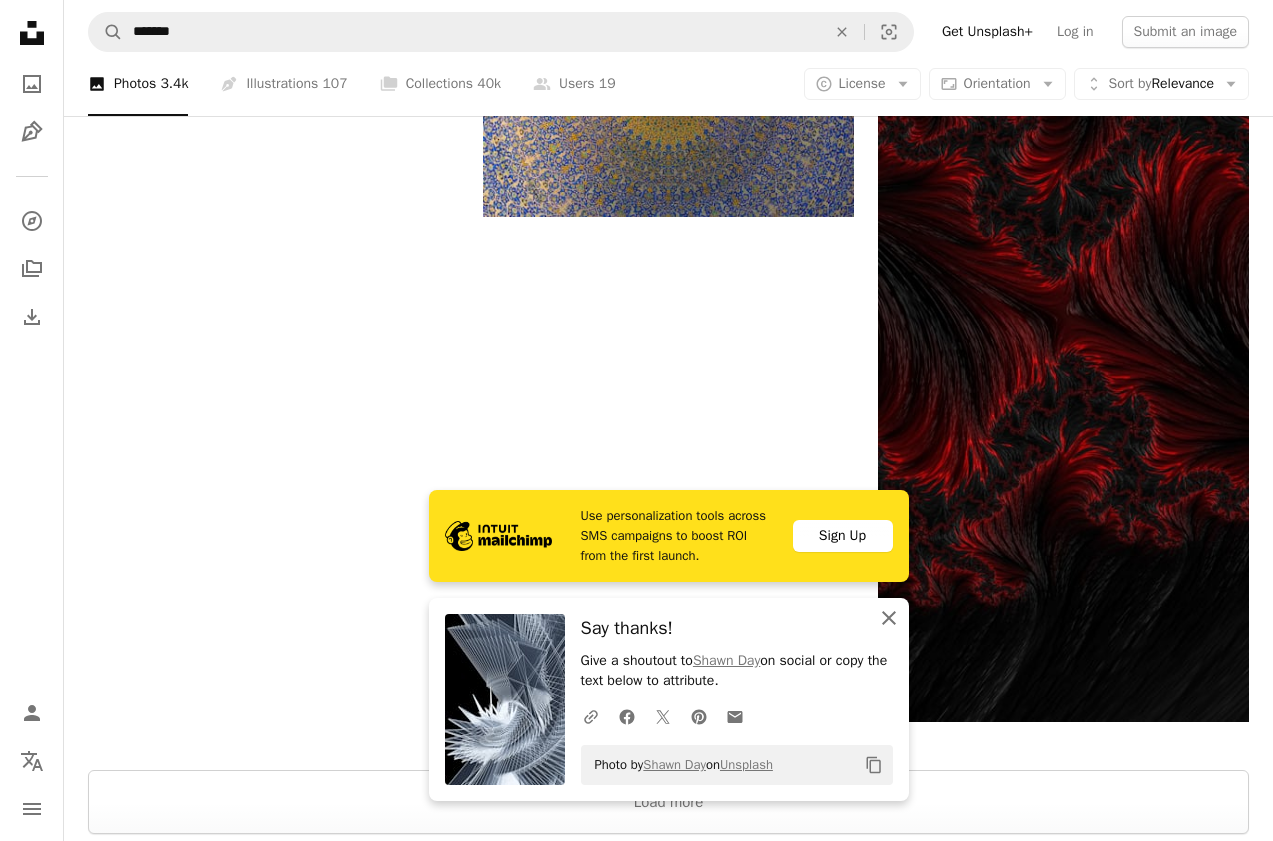 click on "An X shape" 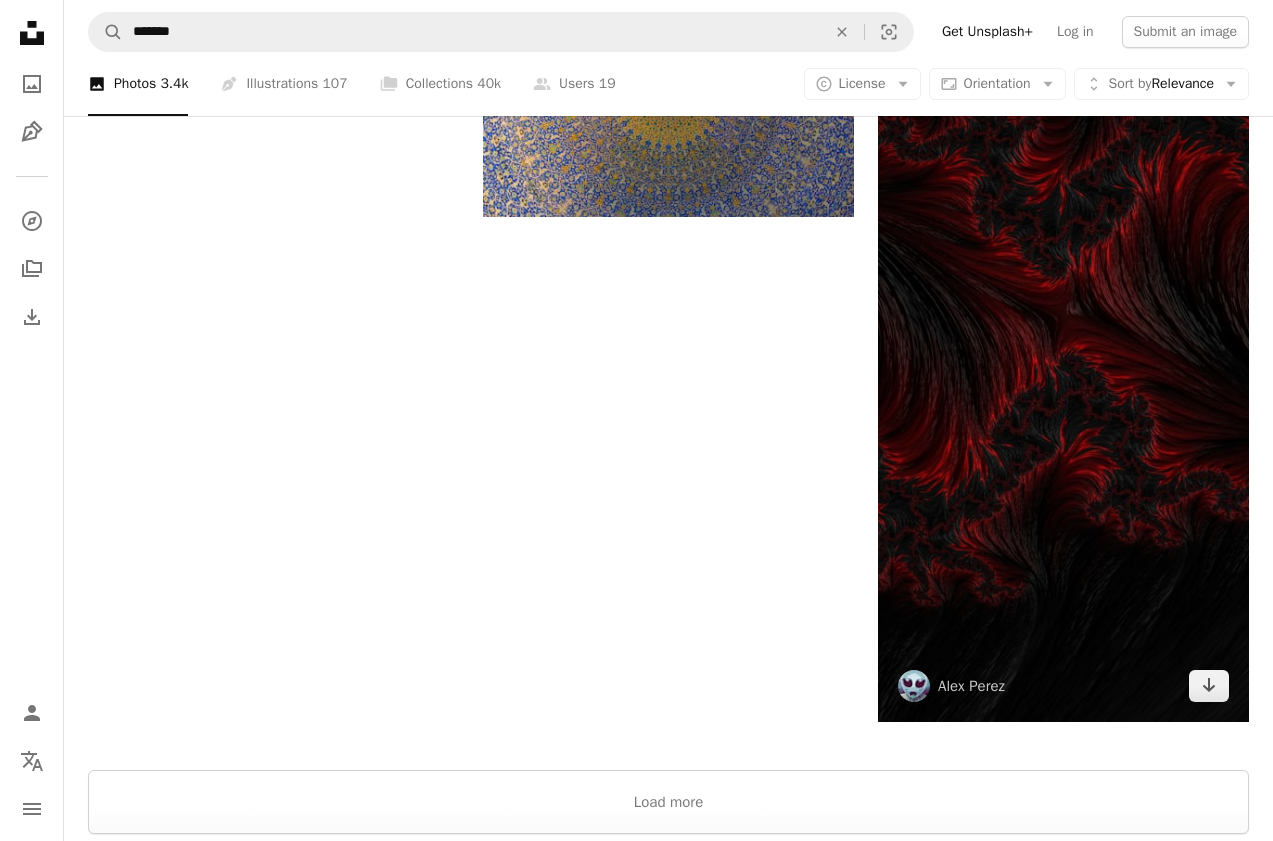 scroll, scrollTop: 2705, scrollLeft: 0, axis: vertical 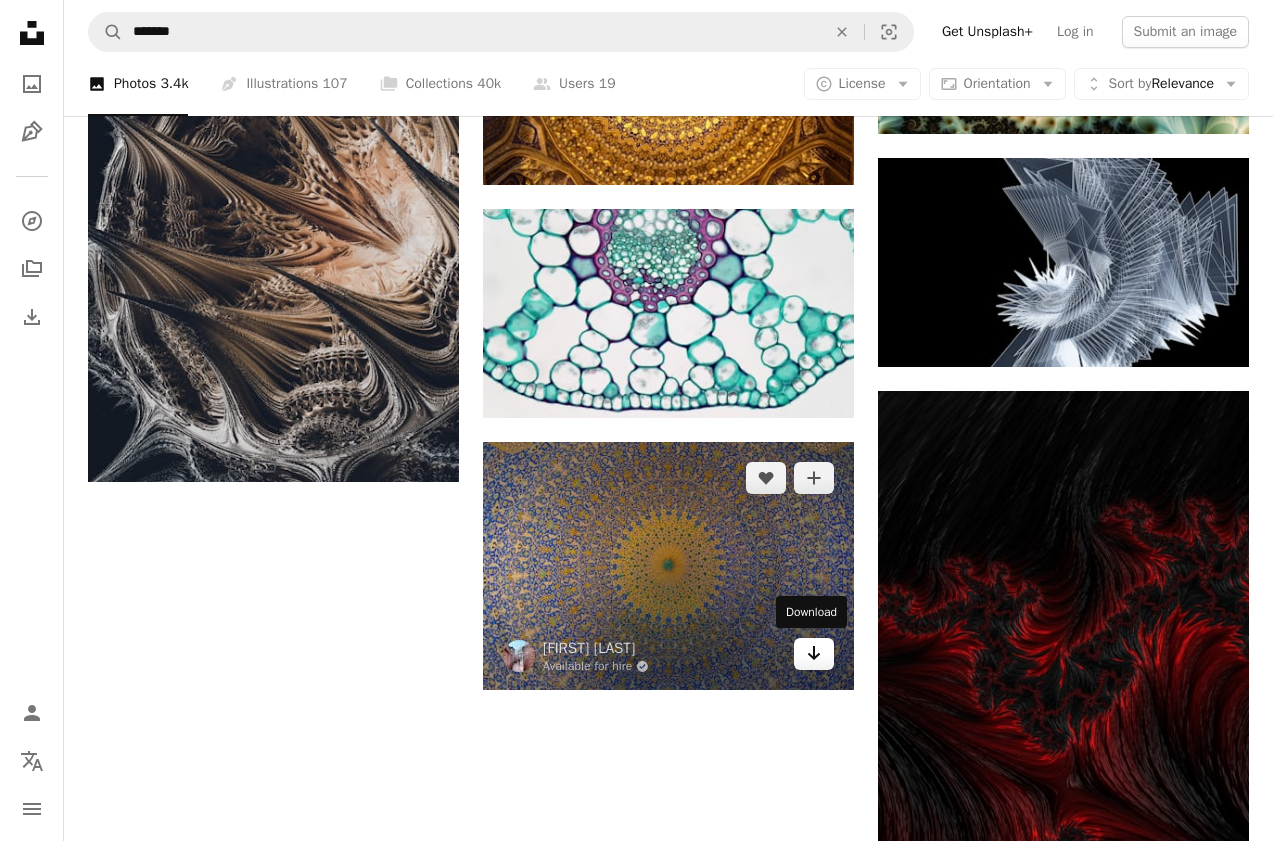 click 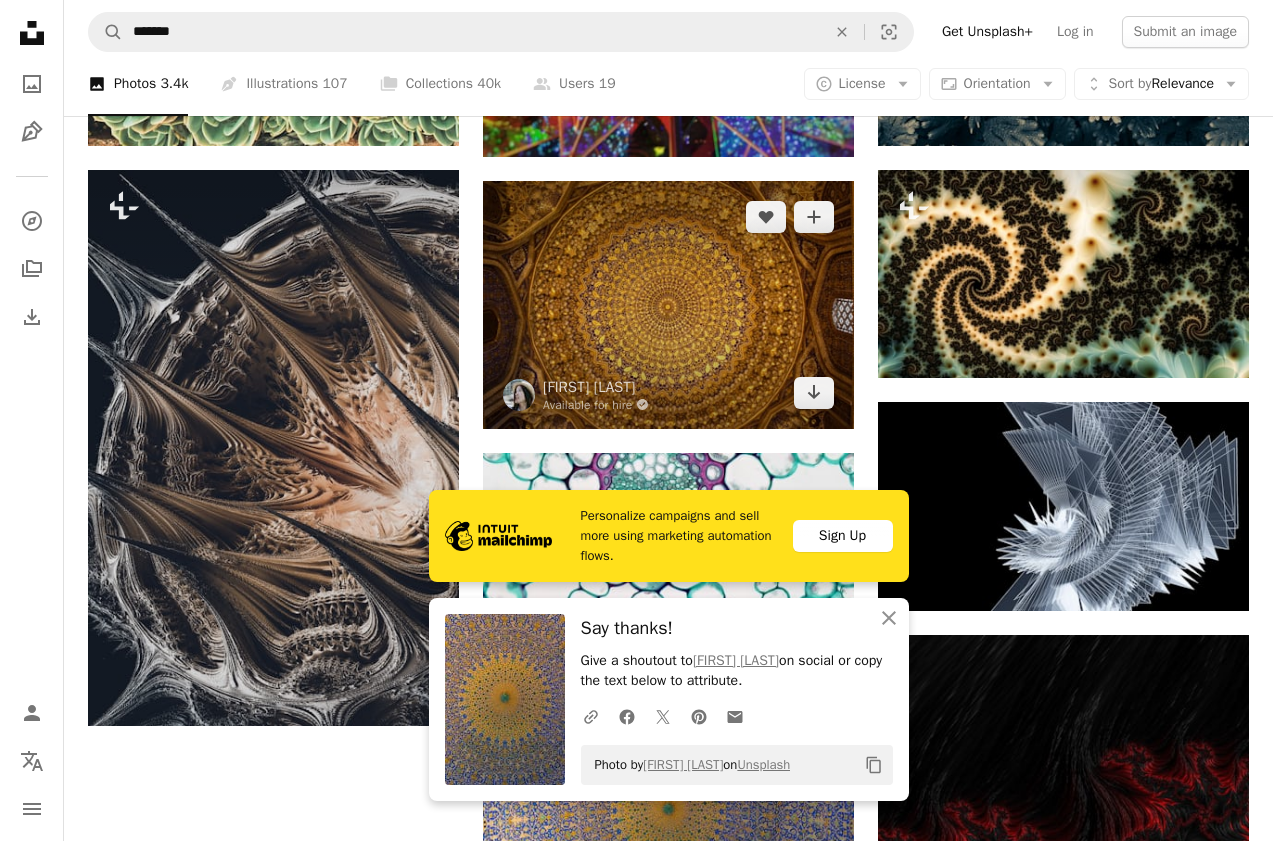 scroll, scrollTop: 2756, scrollLeft: 0, axis: vertical 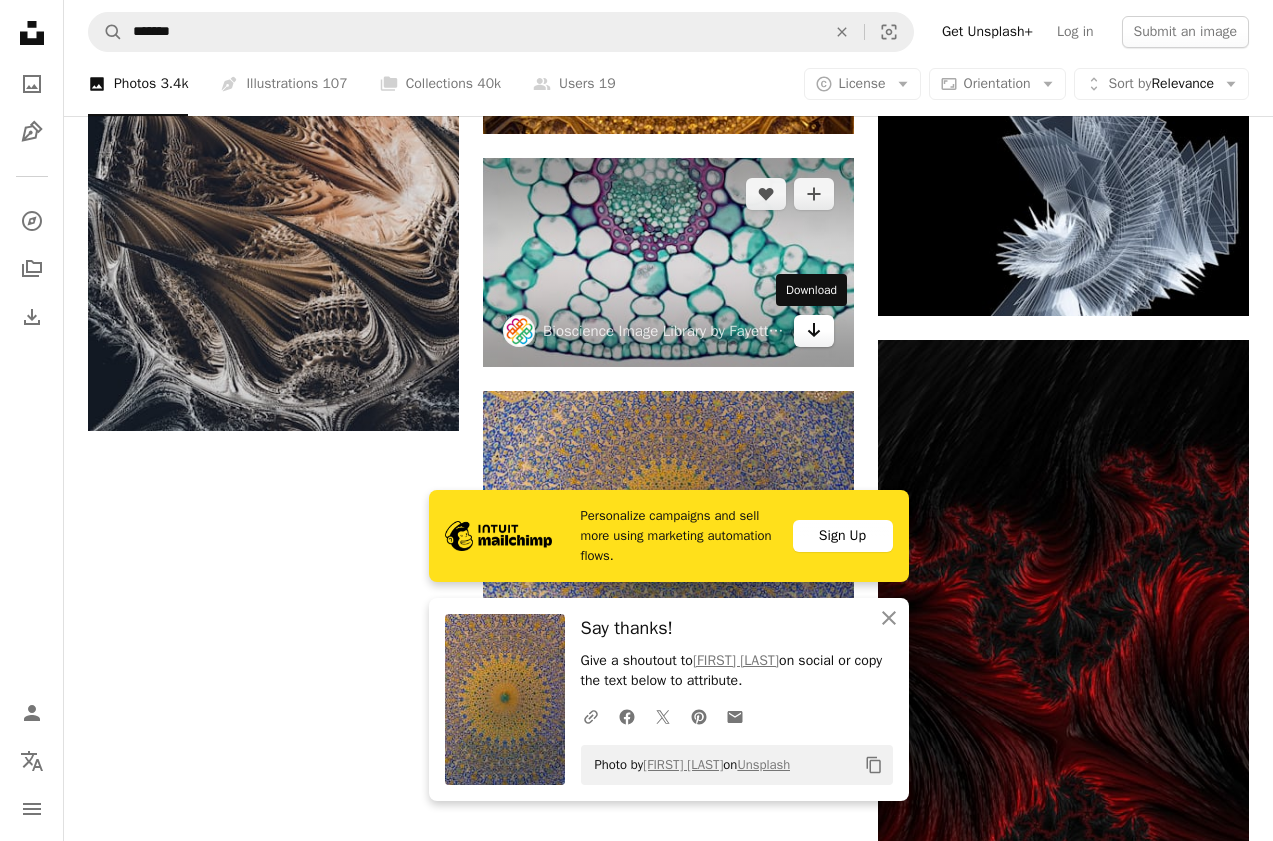 click on "Arrow pointing down" 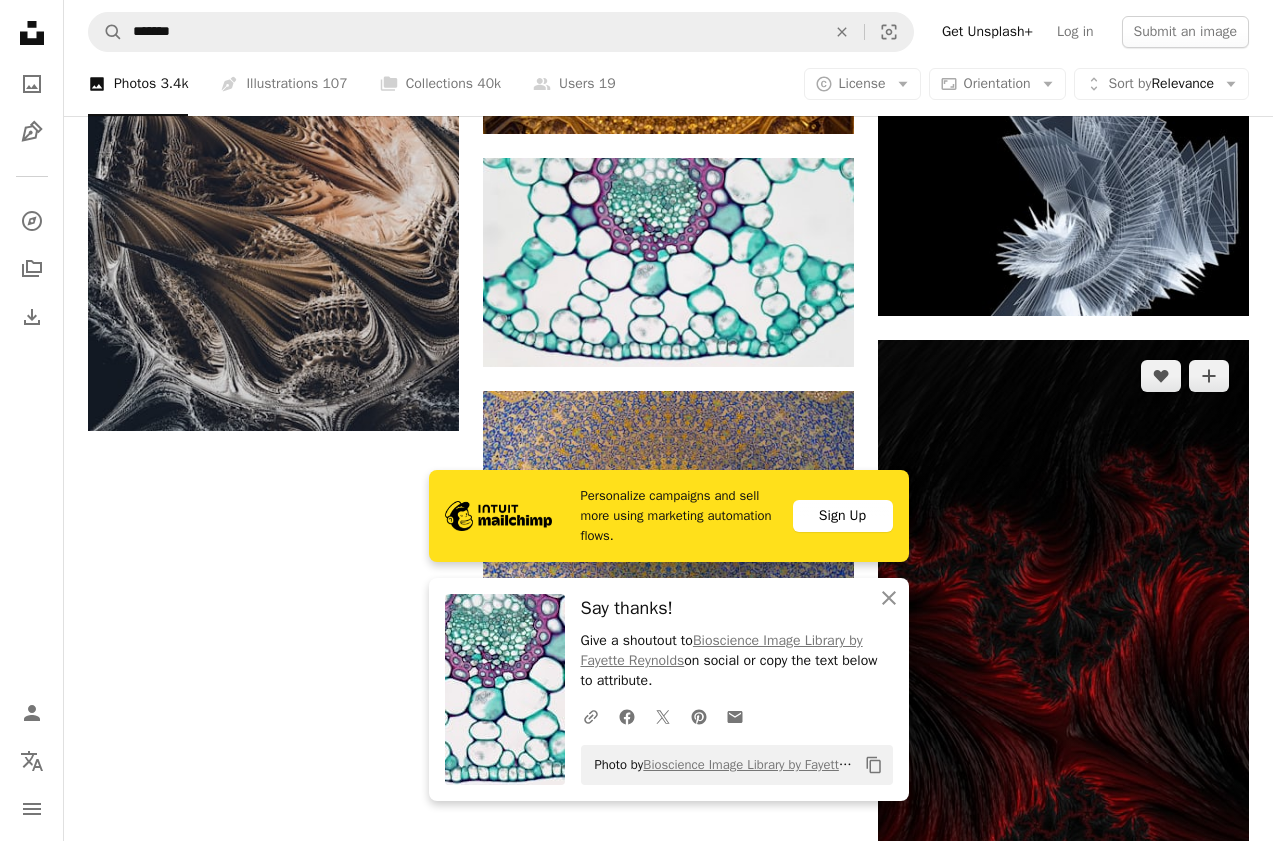 scroll, scrollTop: 3155, scrollLeft: 0, axis: vertical 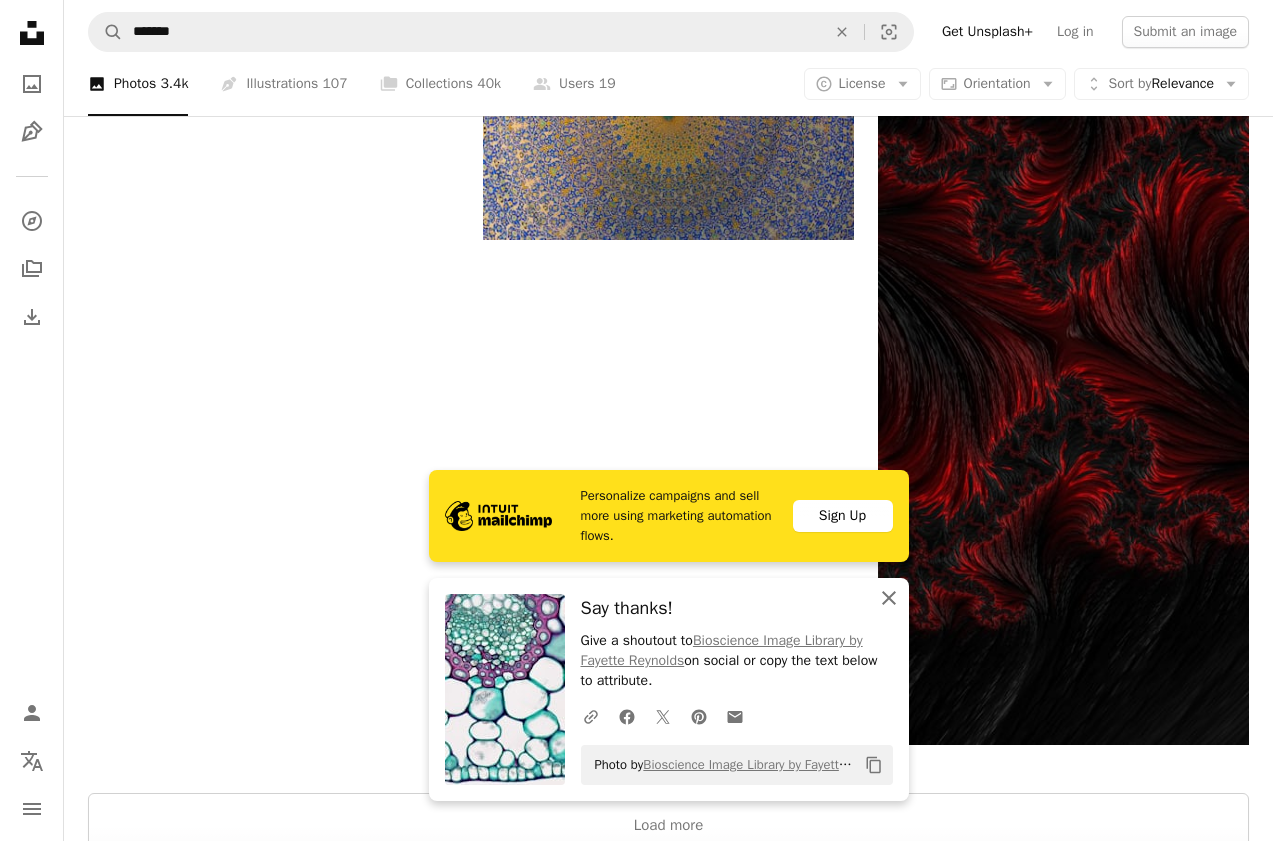click on "An X shape" 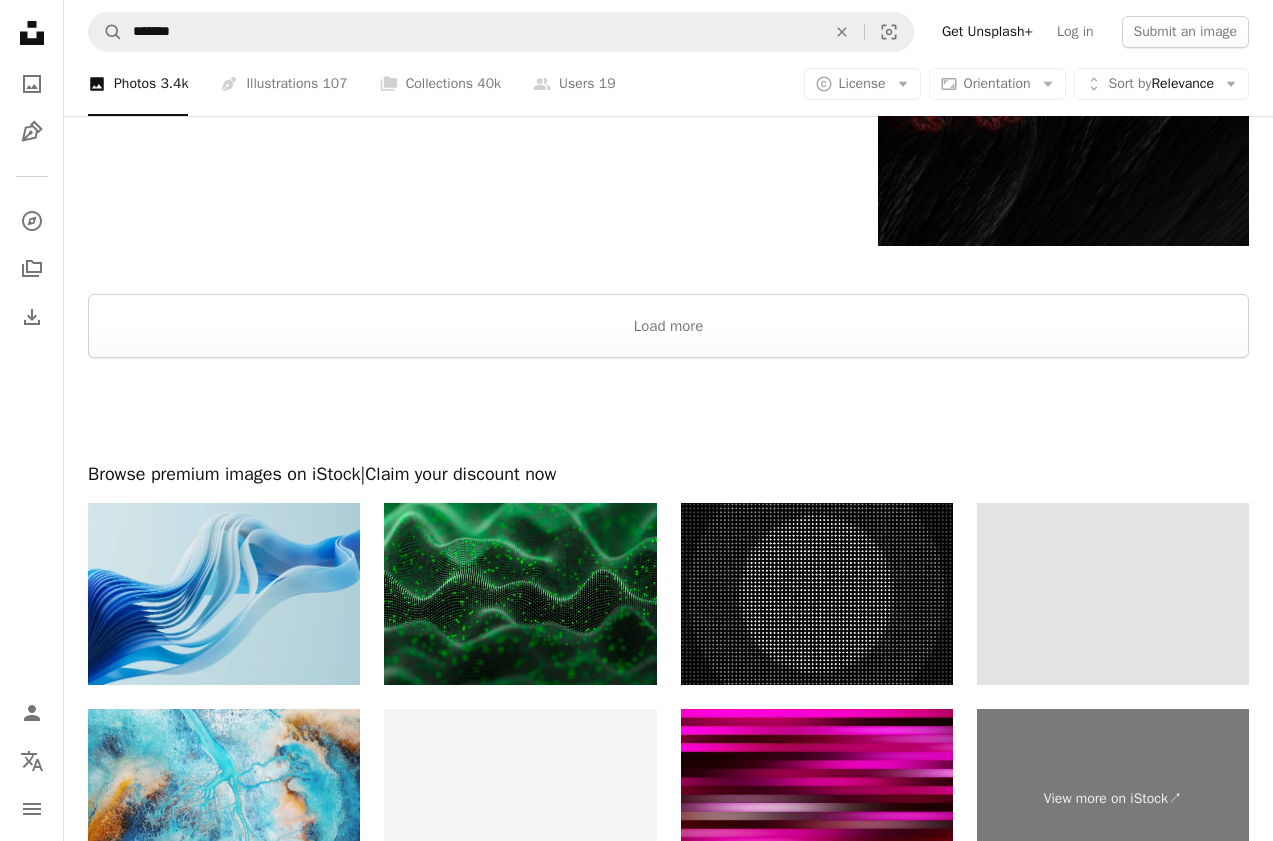scroll, scrollTop: 3928, scrollLeft: 0, axis: vertical 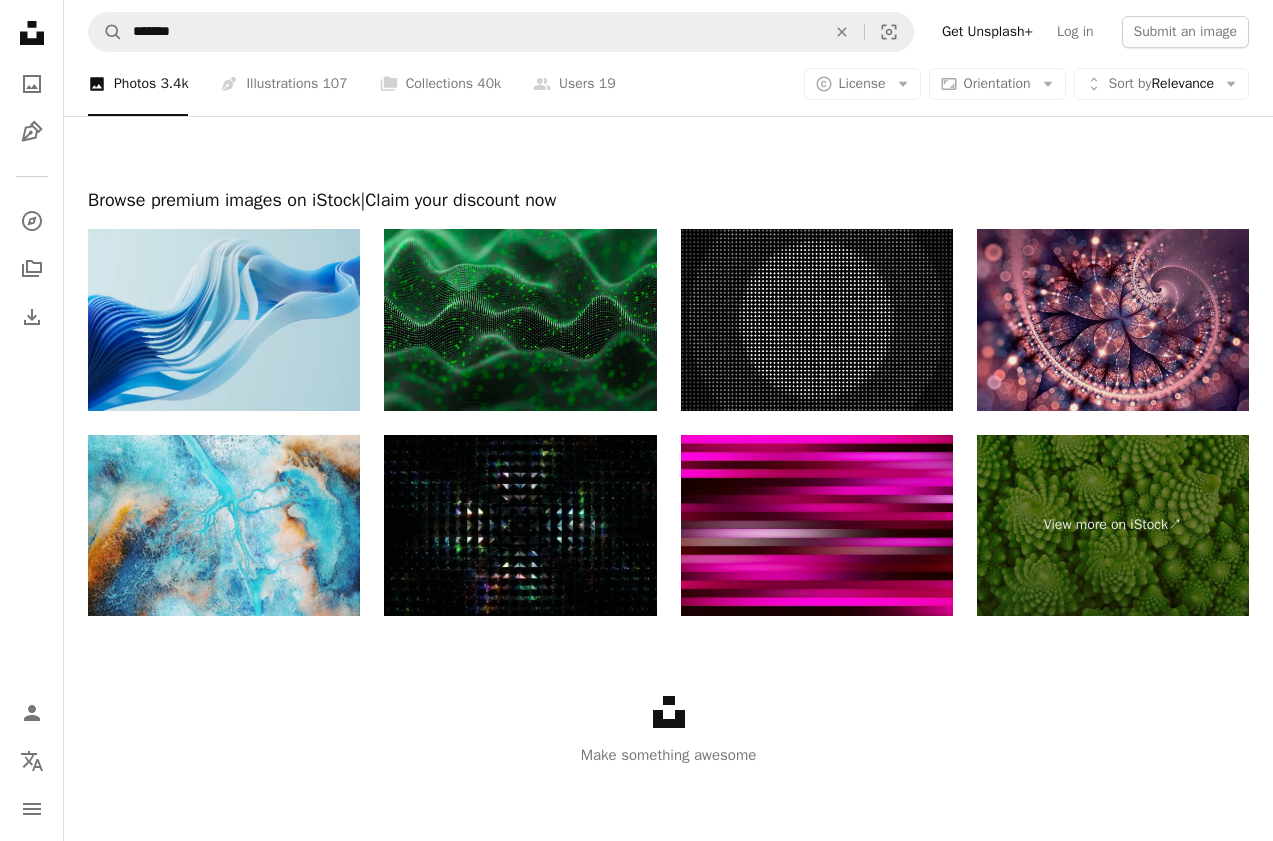 click at bounding box center (1113, 320) 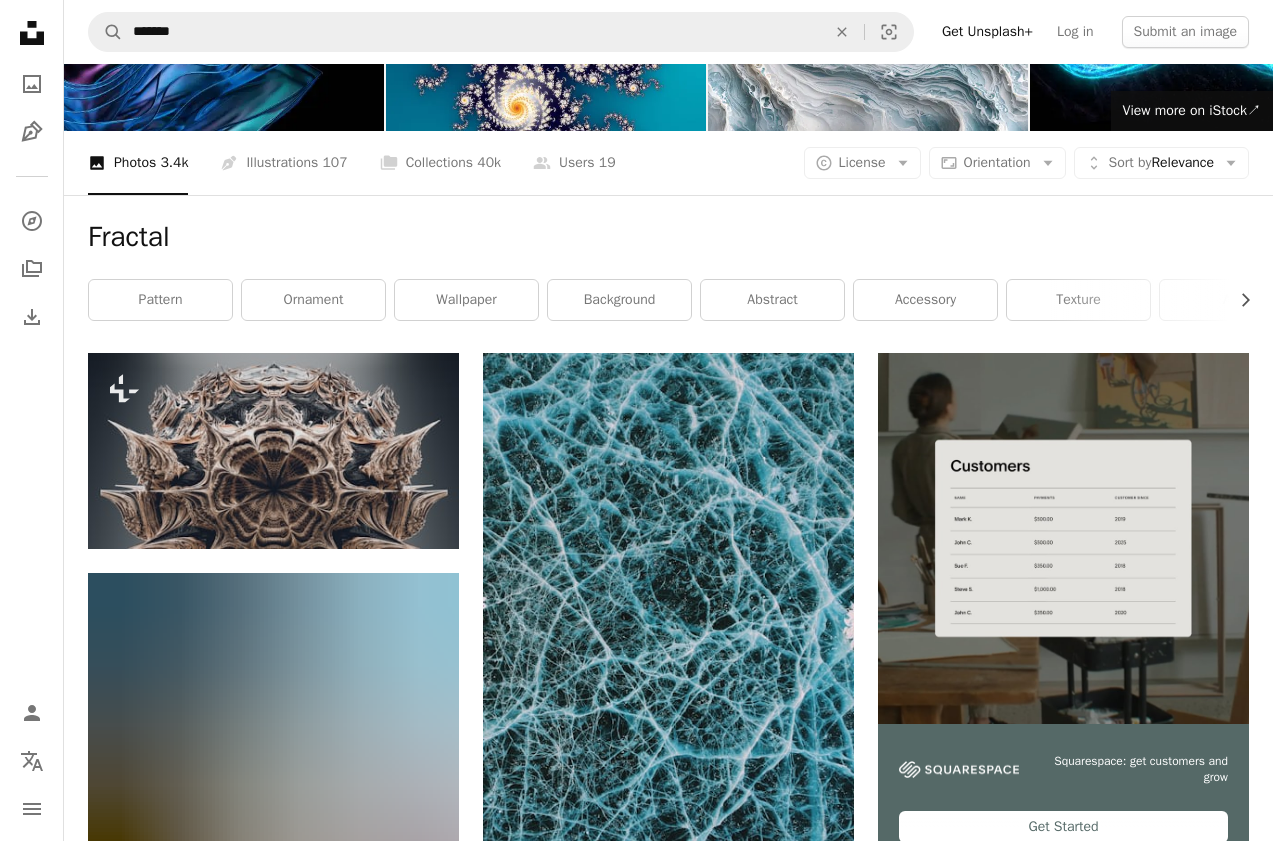 scroll, scrollTop: 0, scrollLeft: 0, axis: both 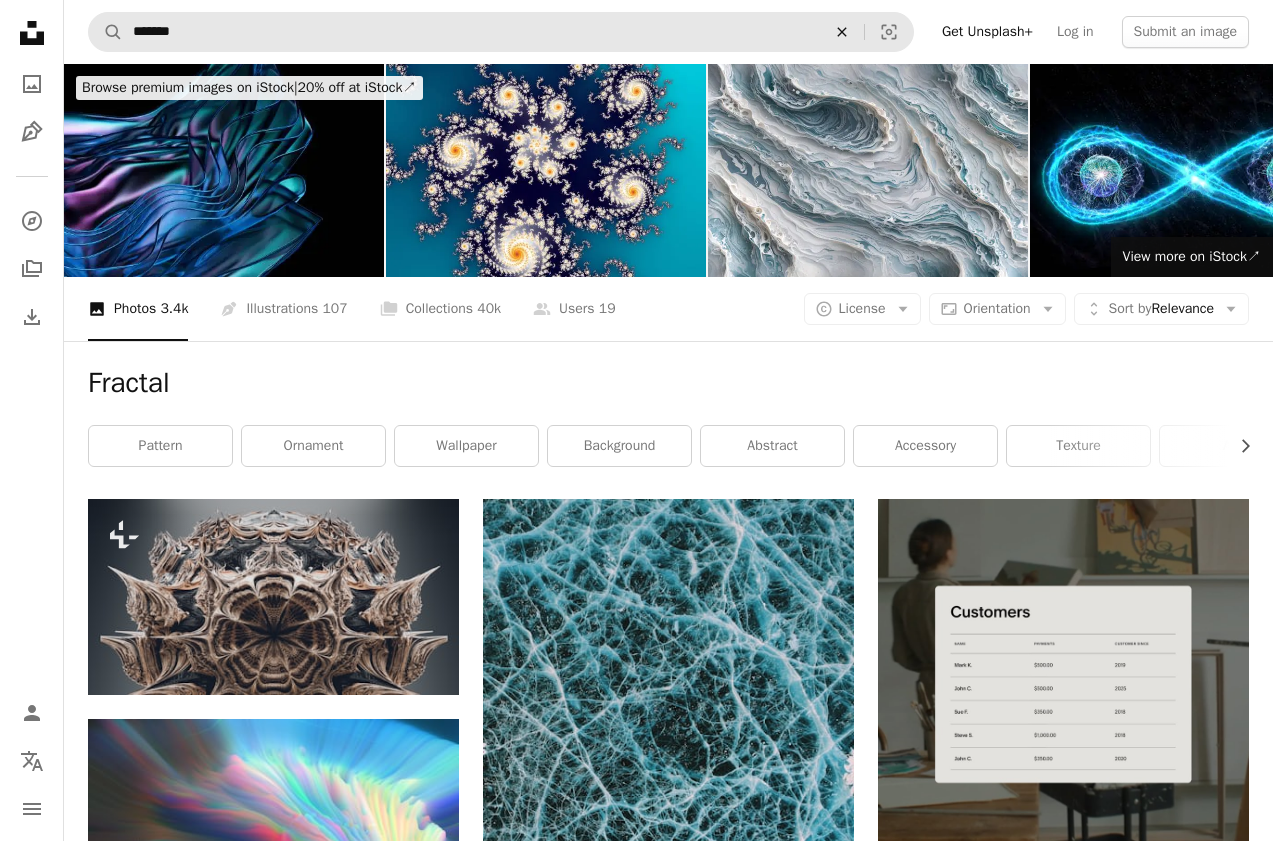 click on "An X shape" 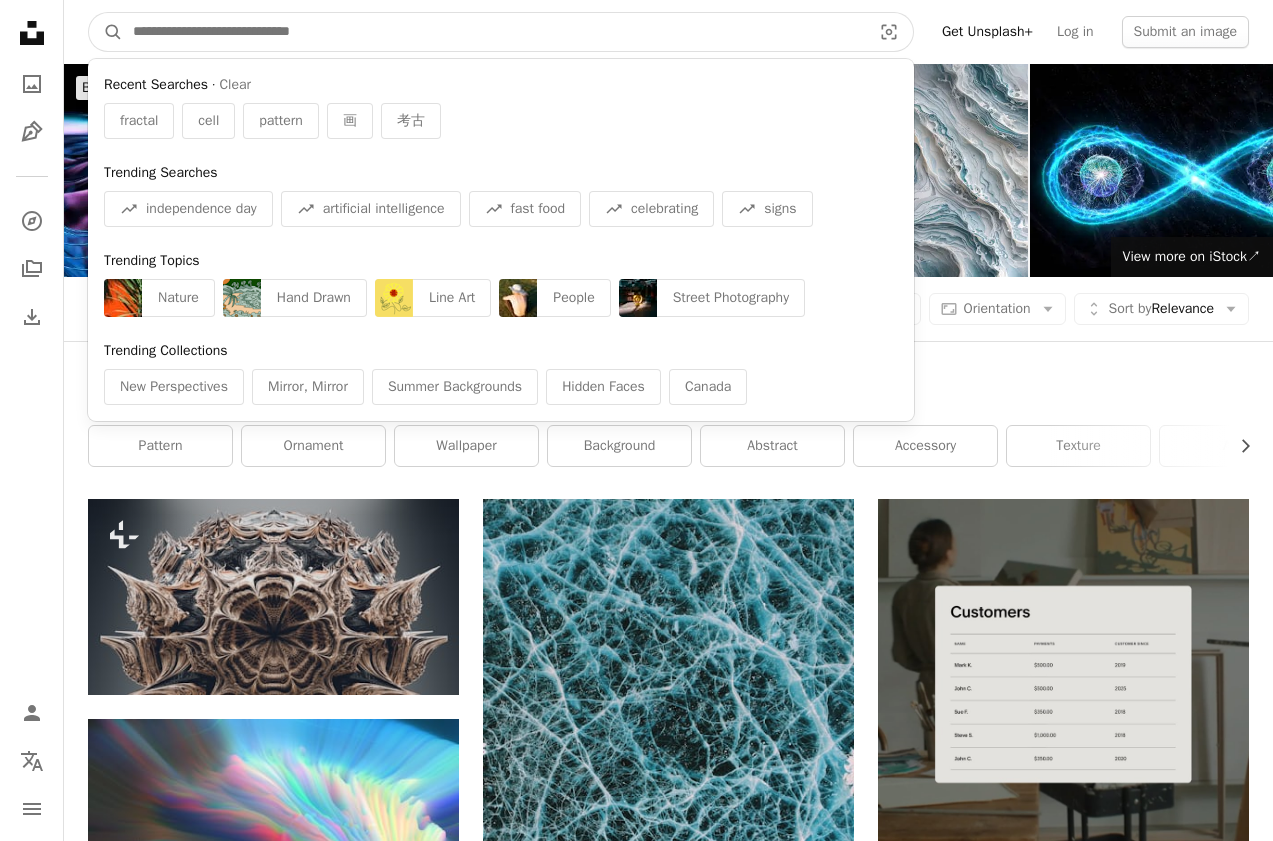 paste on "**********" 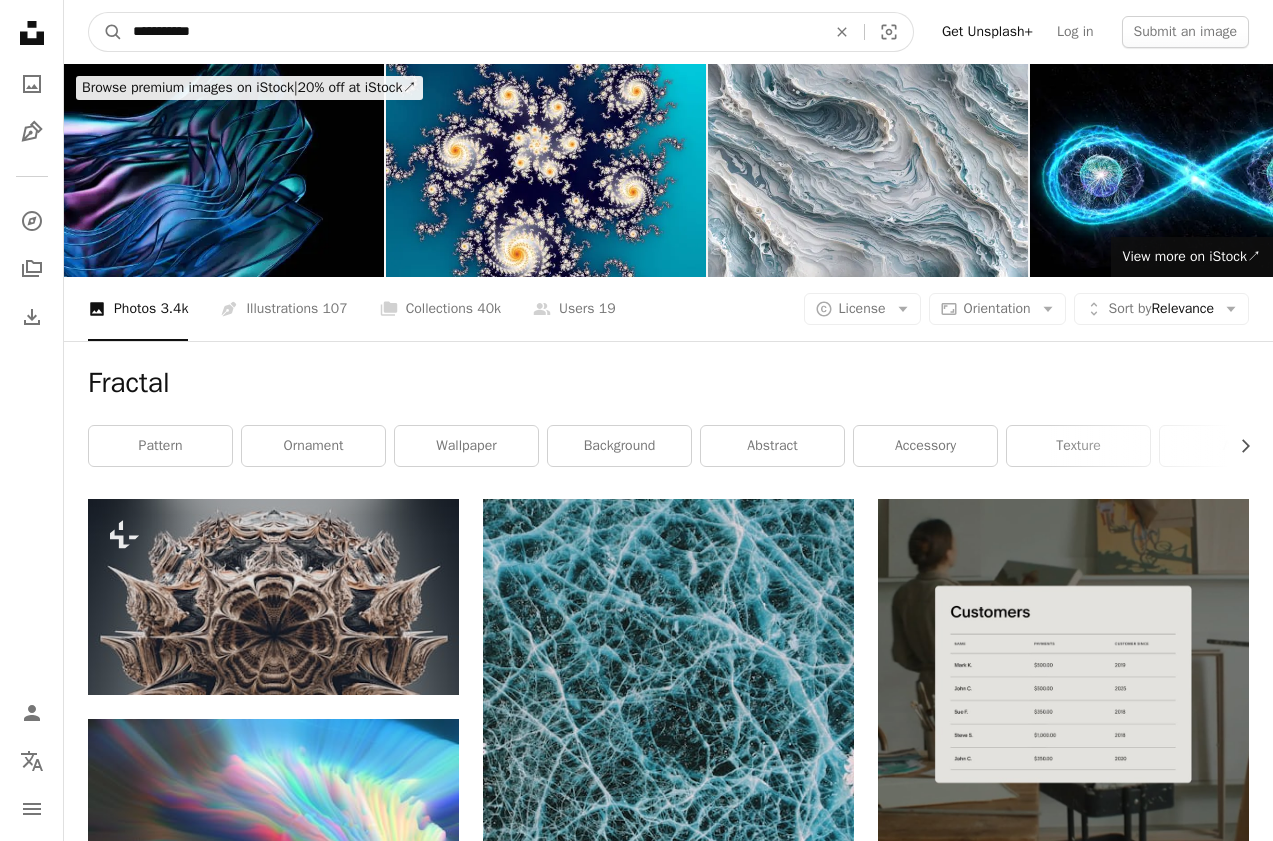 click on "A magnifying glass" at bounding box center (106, 32) 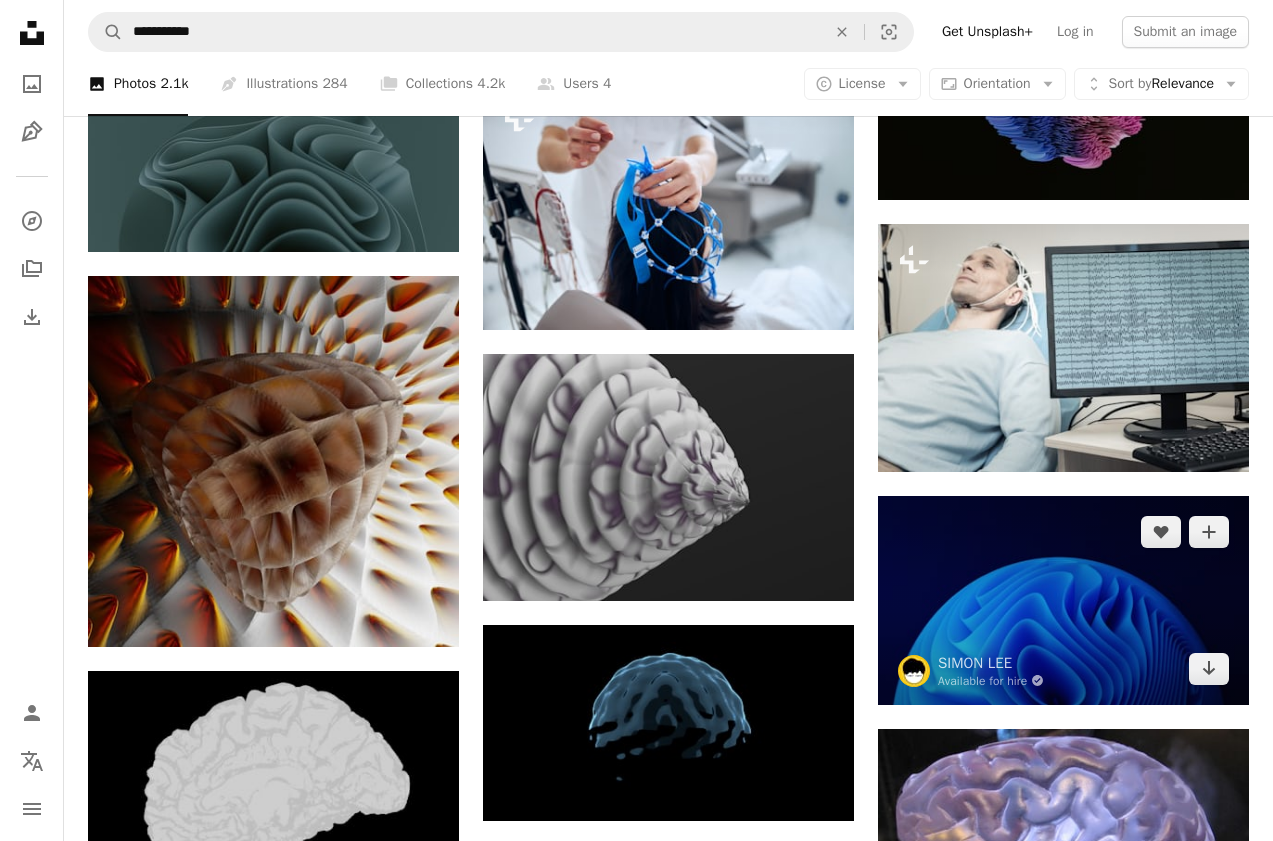 scroll, scrollTop: 1955, scrollLeft: 0, axis: vertical 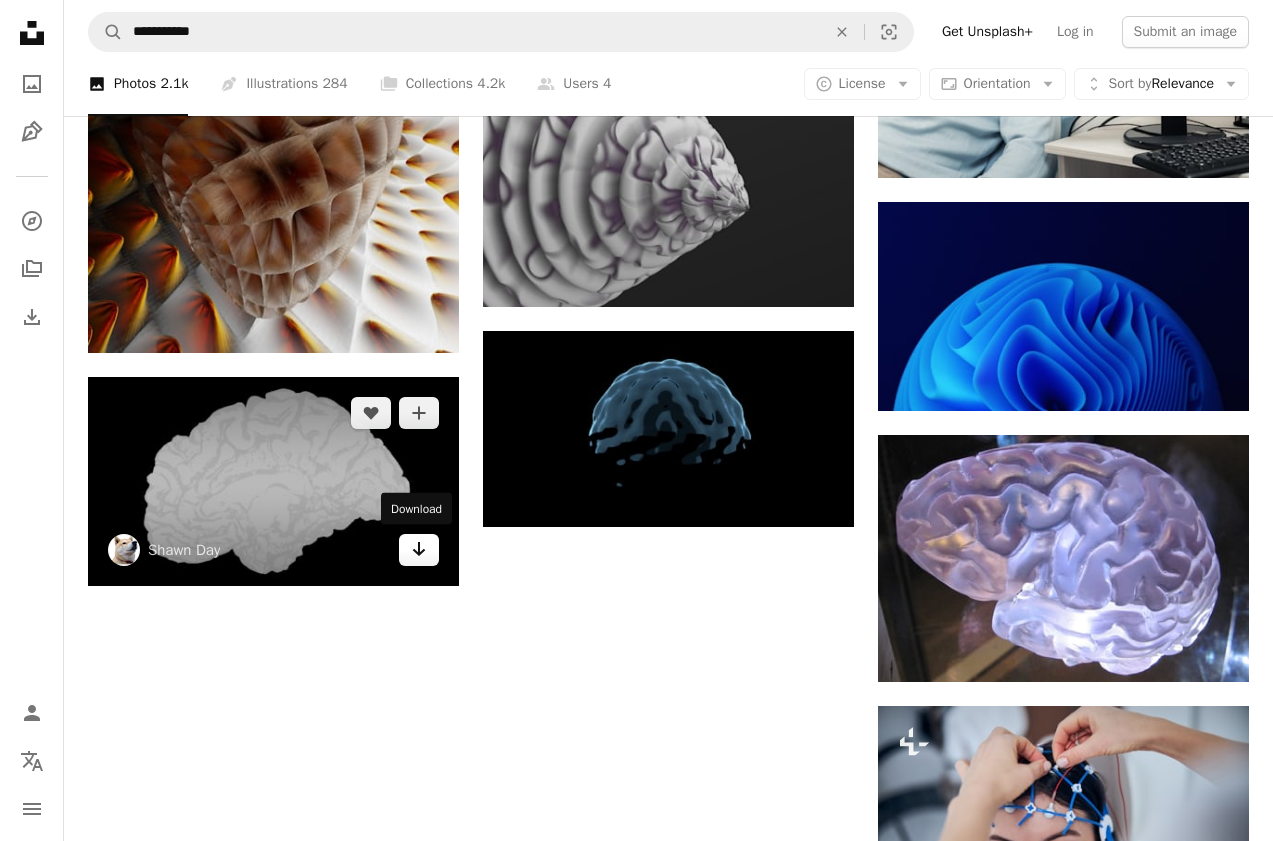 click on "Arrow pointing down" at bounding box center [419, 550] 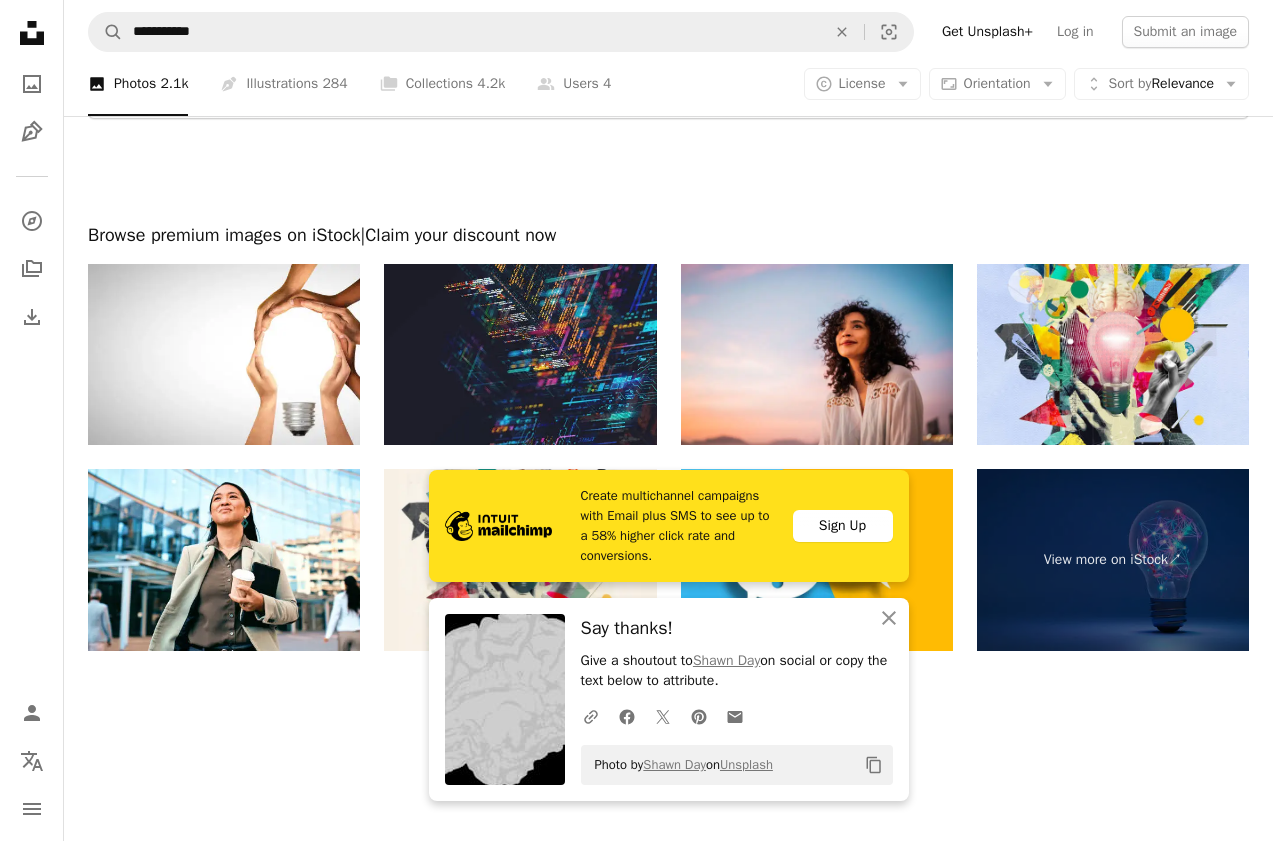 scroll, scrollTop: 3167, scrollLeft: 0, axis: vertical 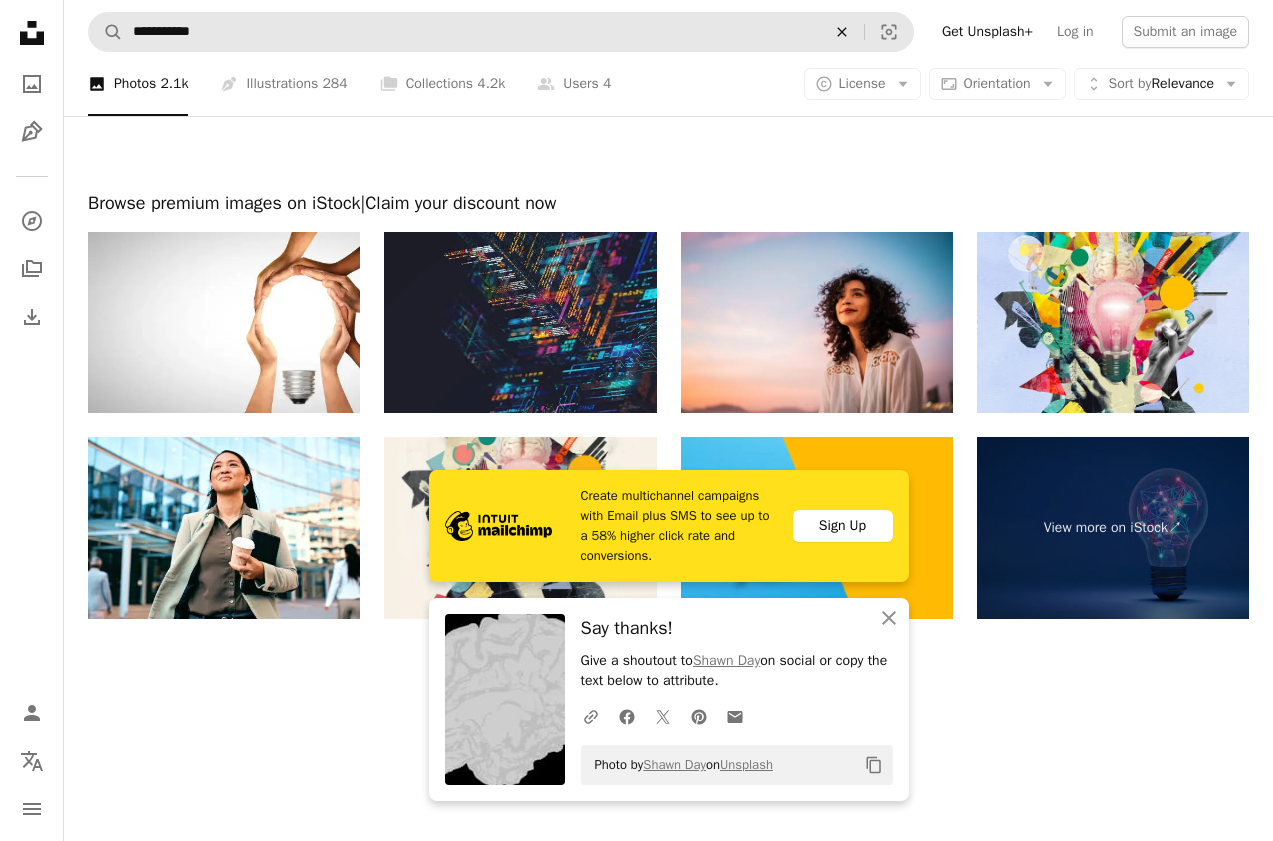 click 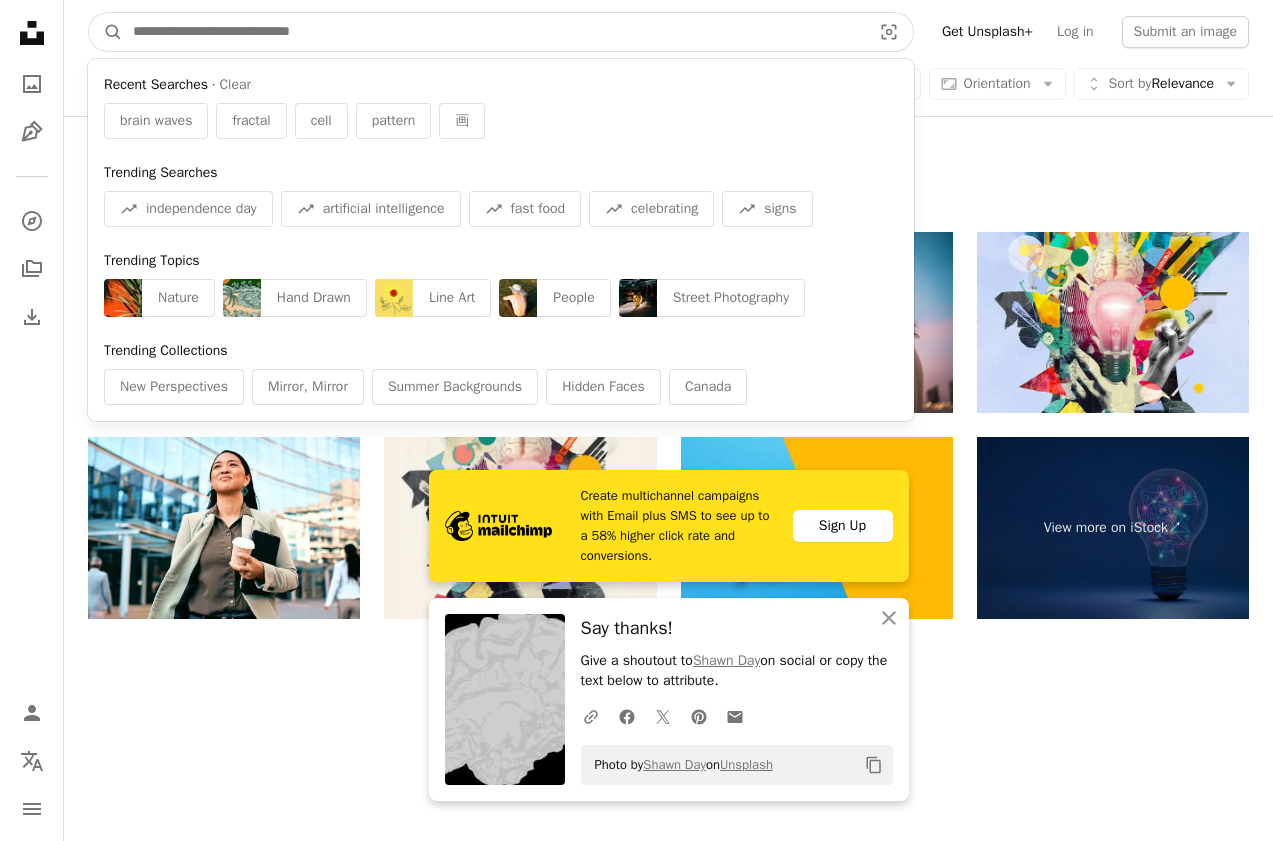 paste on "**********" 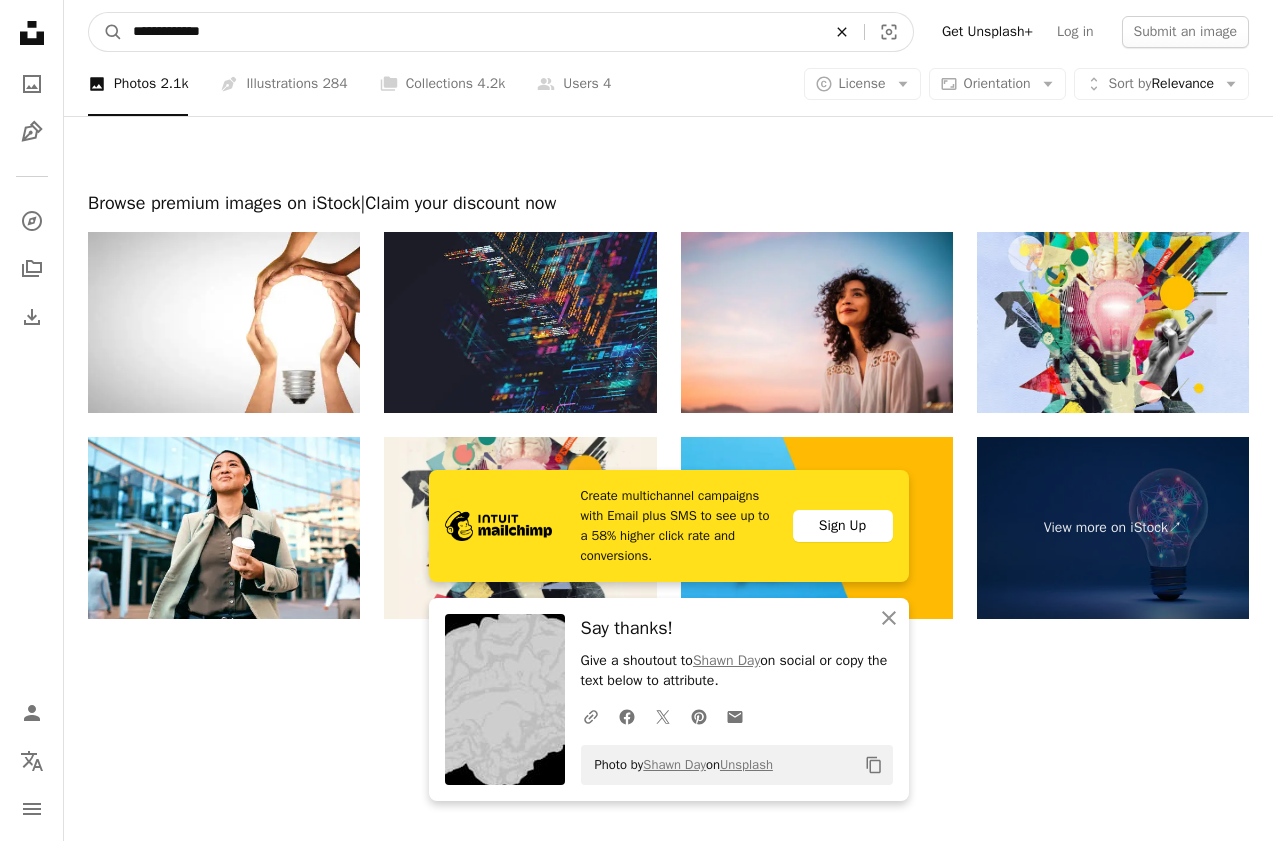 click on "A magnifying glass" at bounding box center (106, 32) 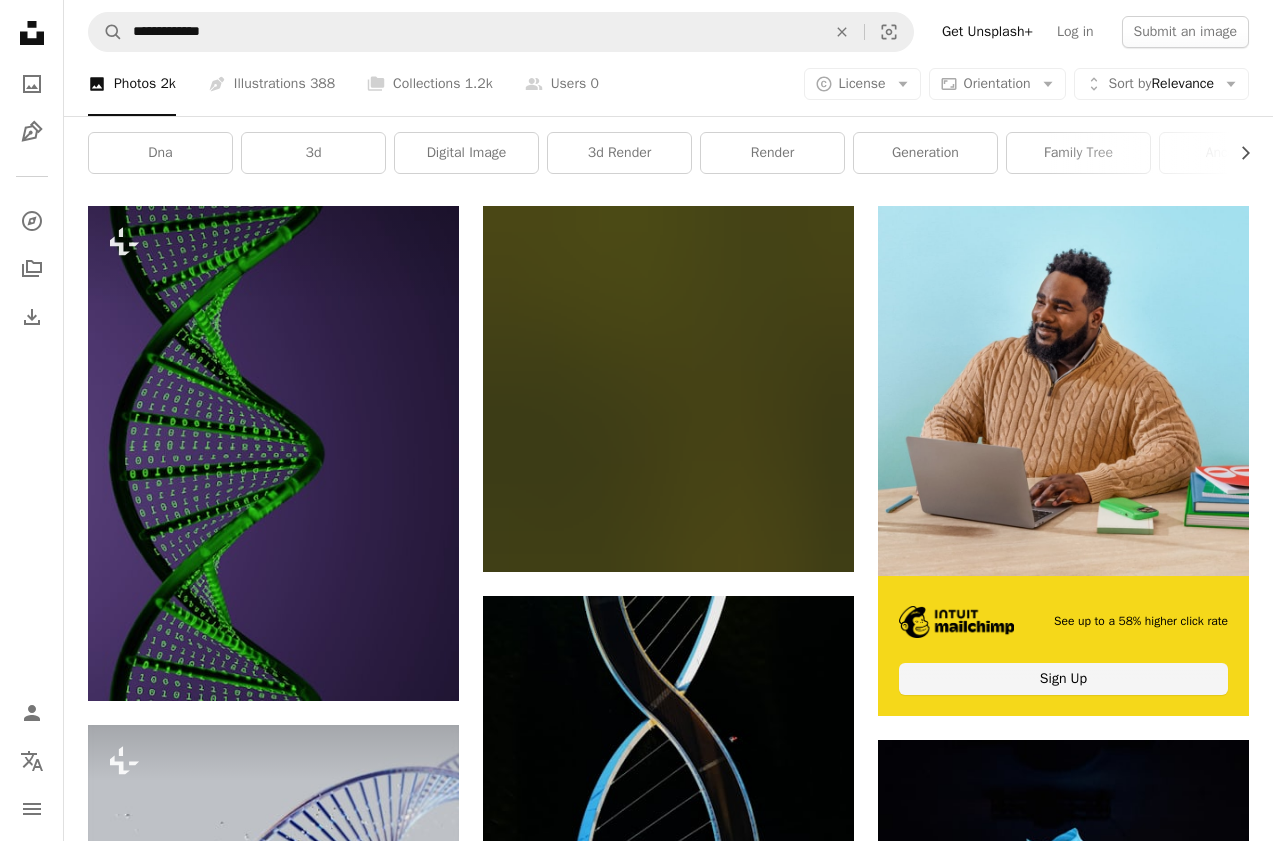 scroll, scrollTop: 0, scrollLeft: 0, axis: both 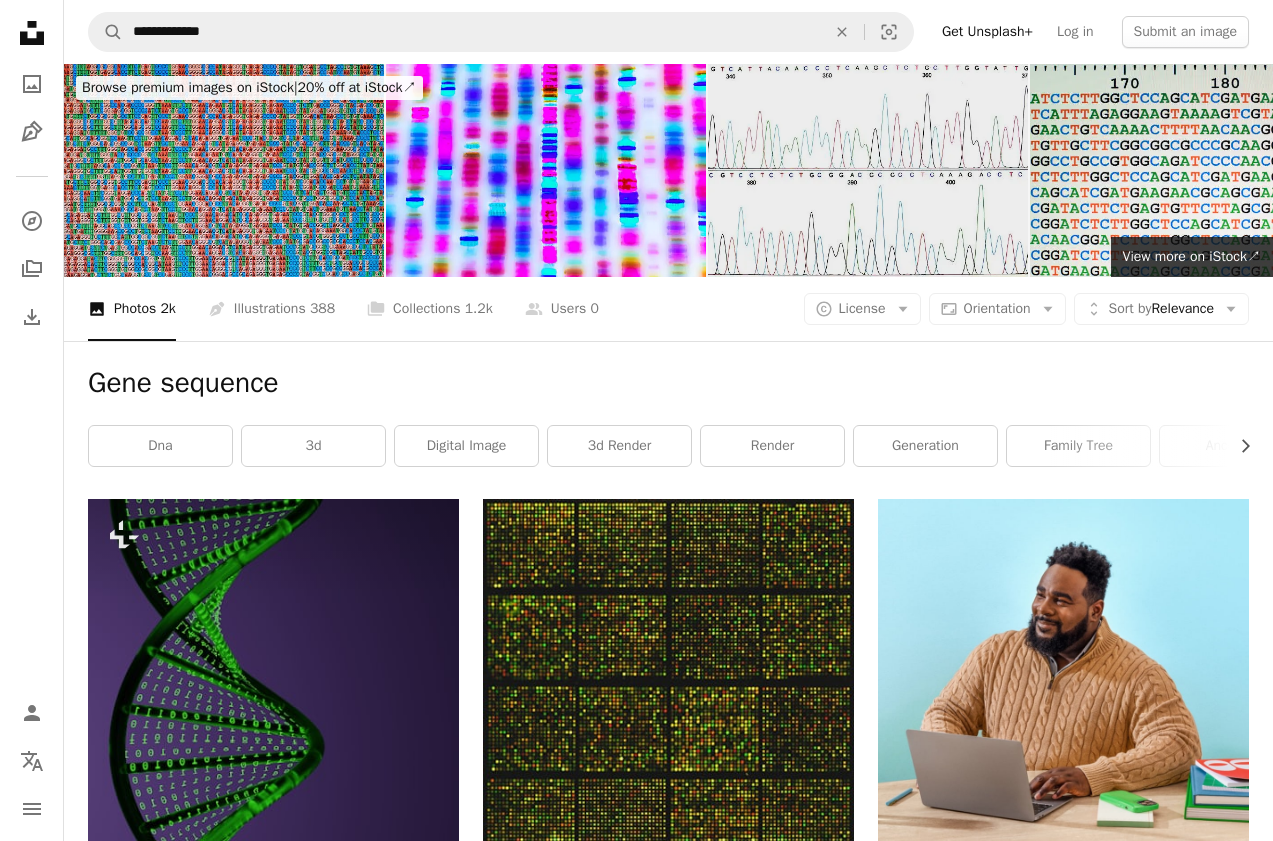 click at bounding box center [868, 170] 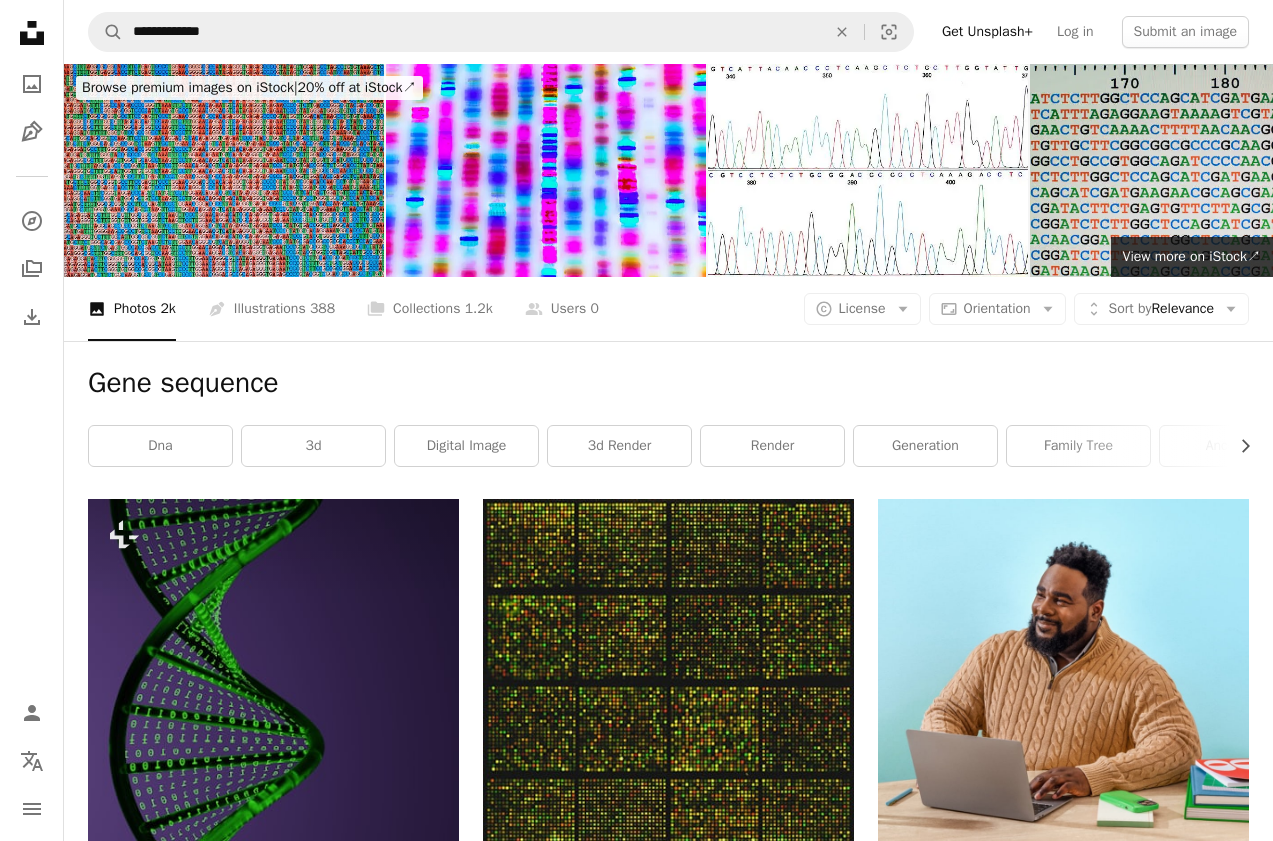 click at bounding box center [1190, 170] 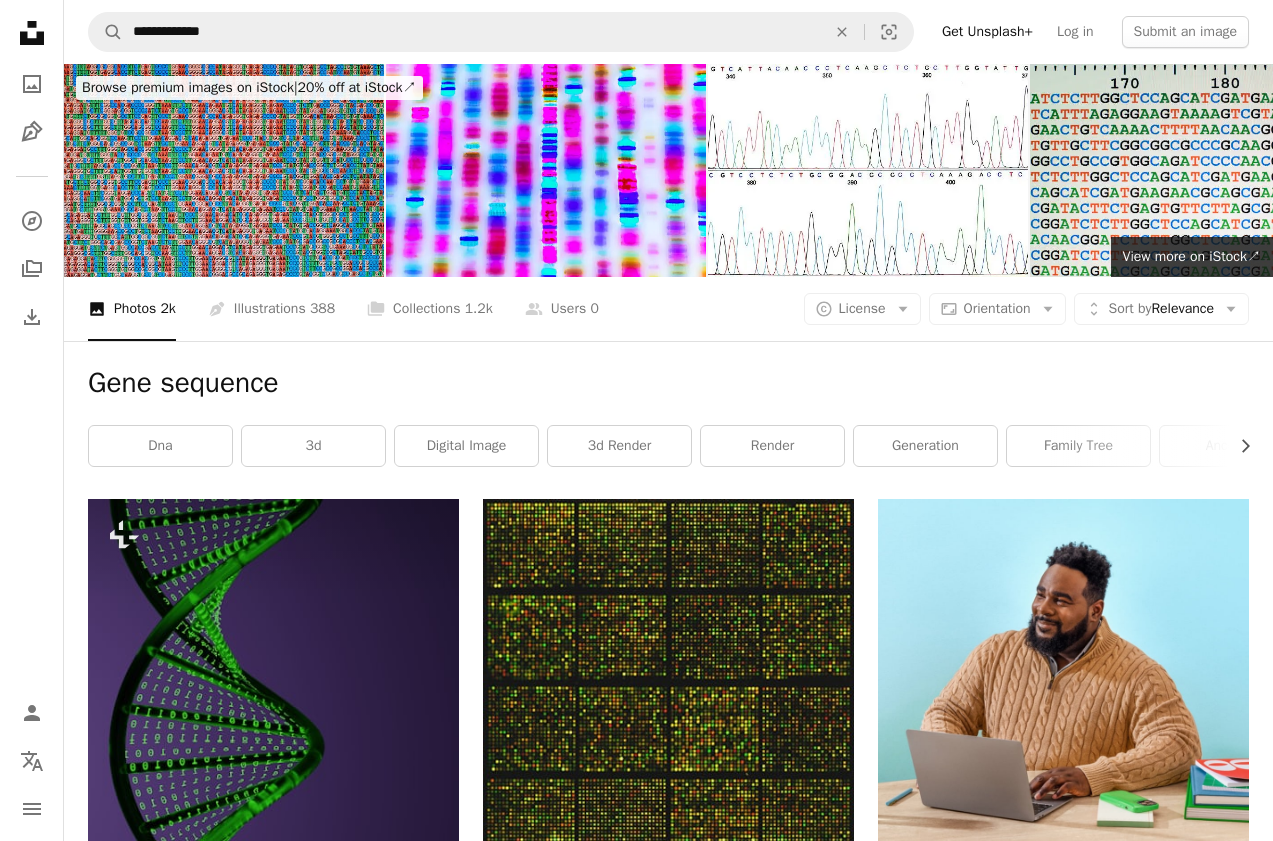 scroll, scrollTop: 403, scrollLeft: 0, axis: vertical 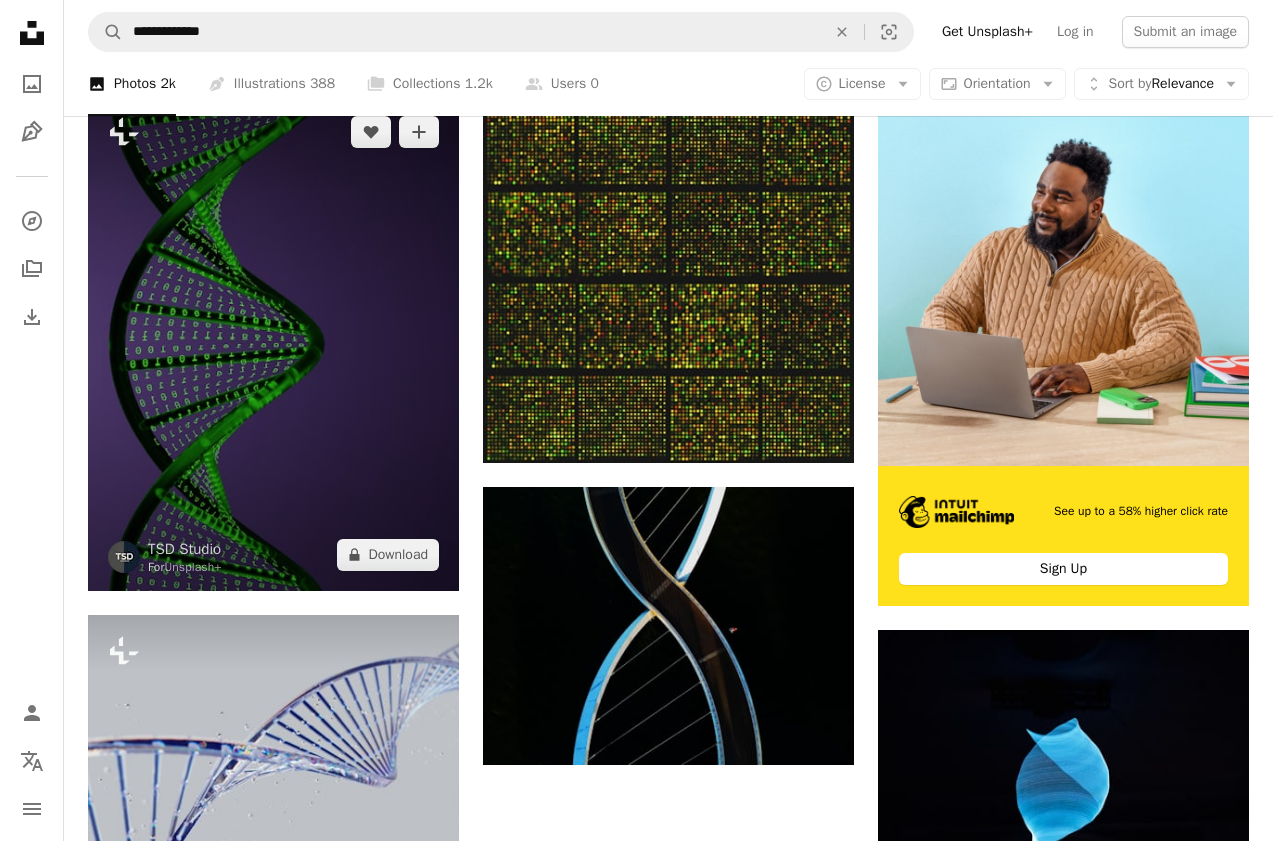 click at bounding box center (273, 343) 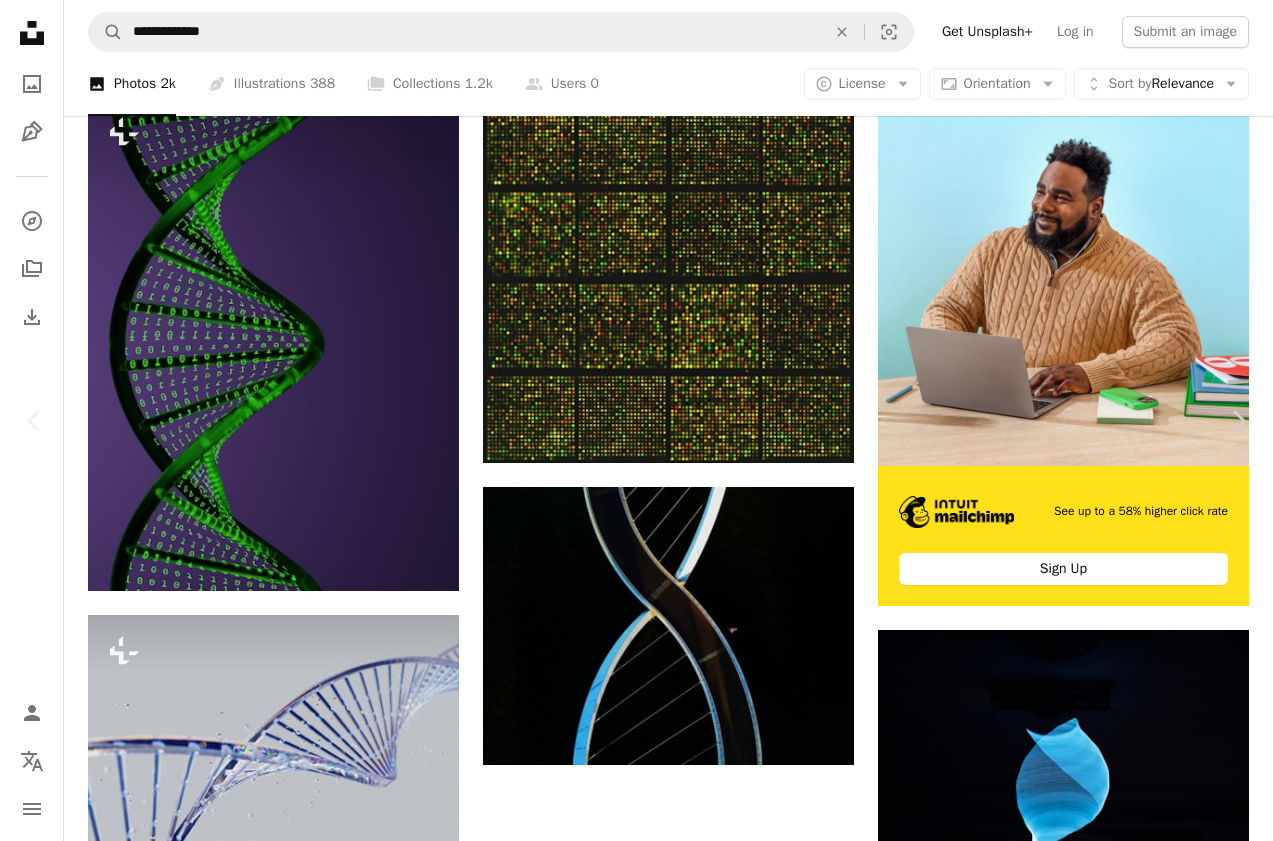type 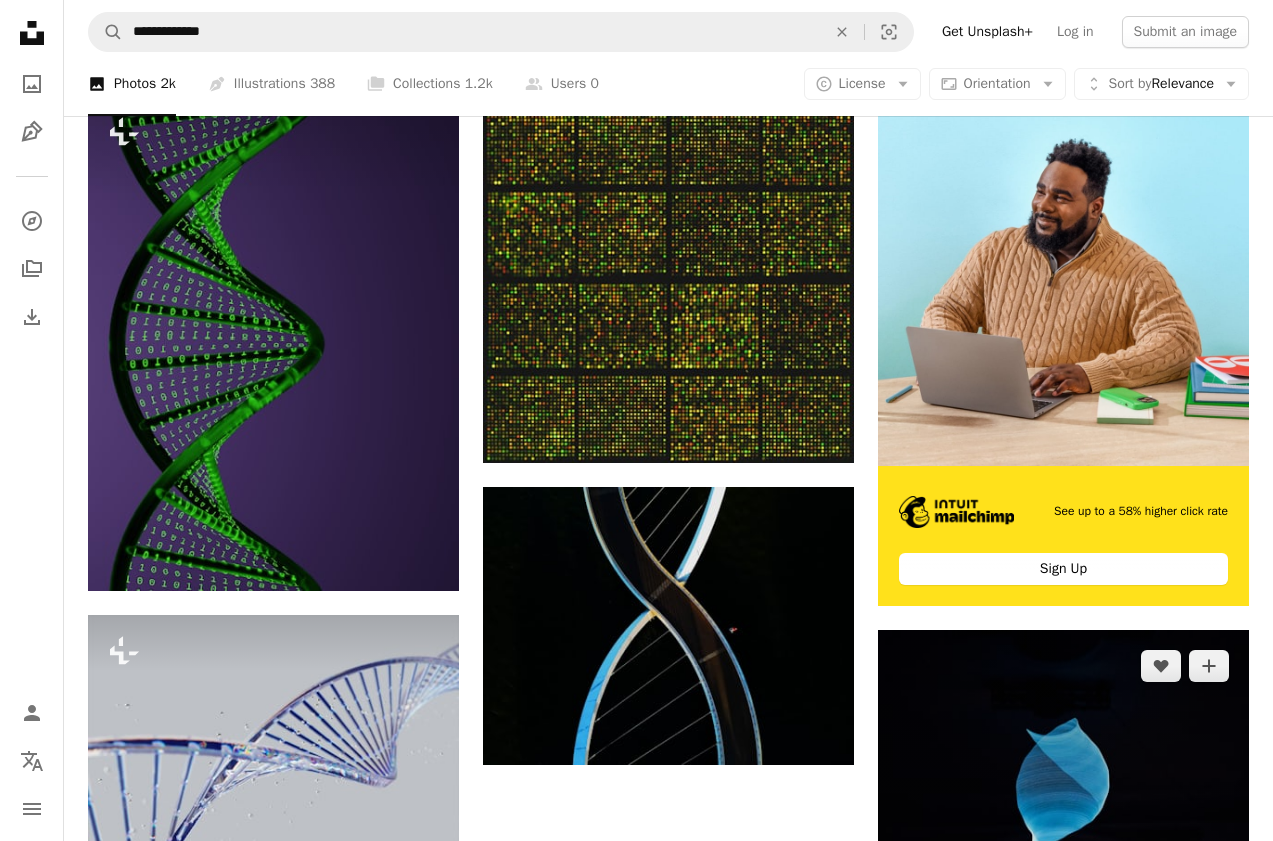 scroll, scrollTop: 801, scrollLeft: 0, axis: vertical 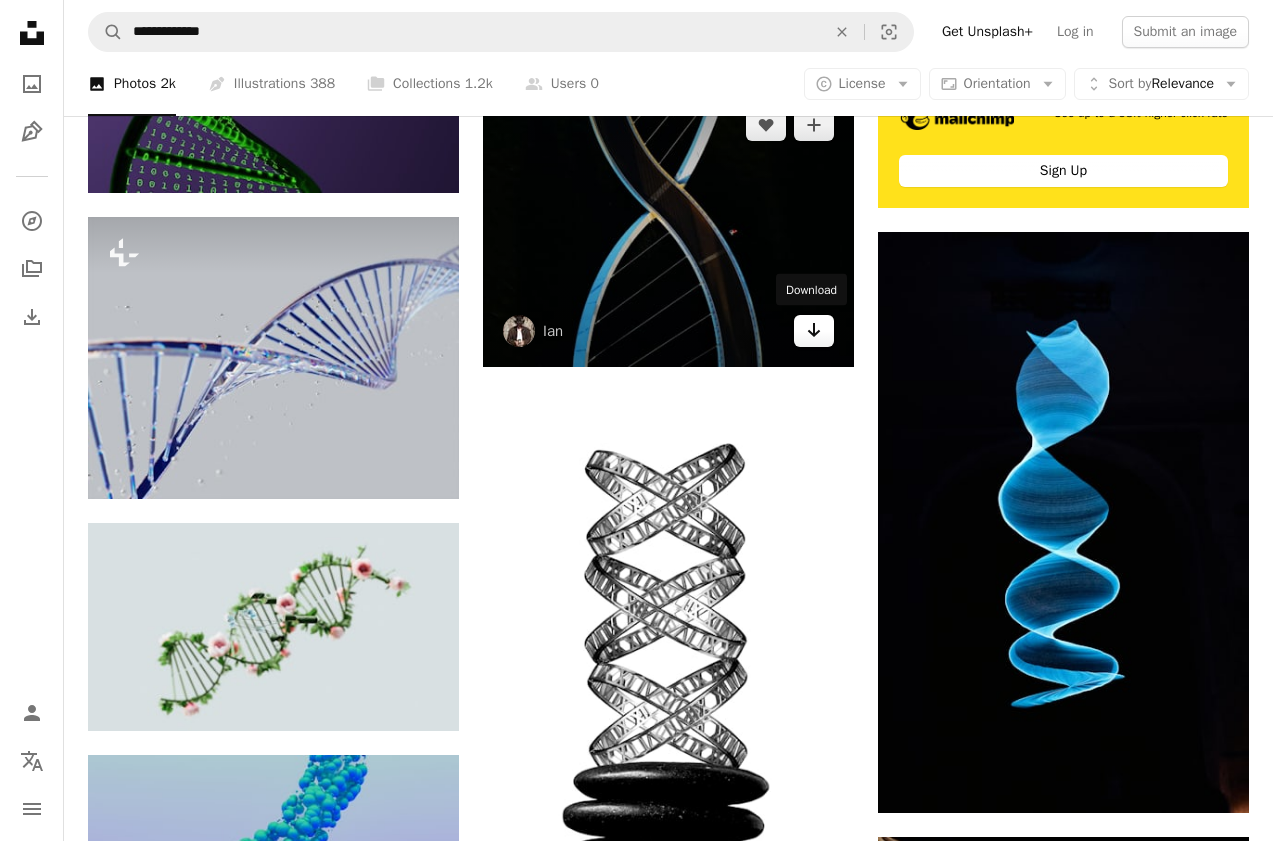 click on "Arrow pointing down" 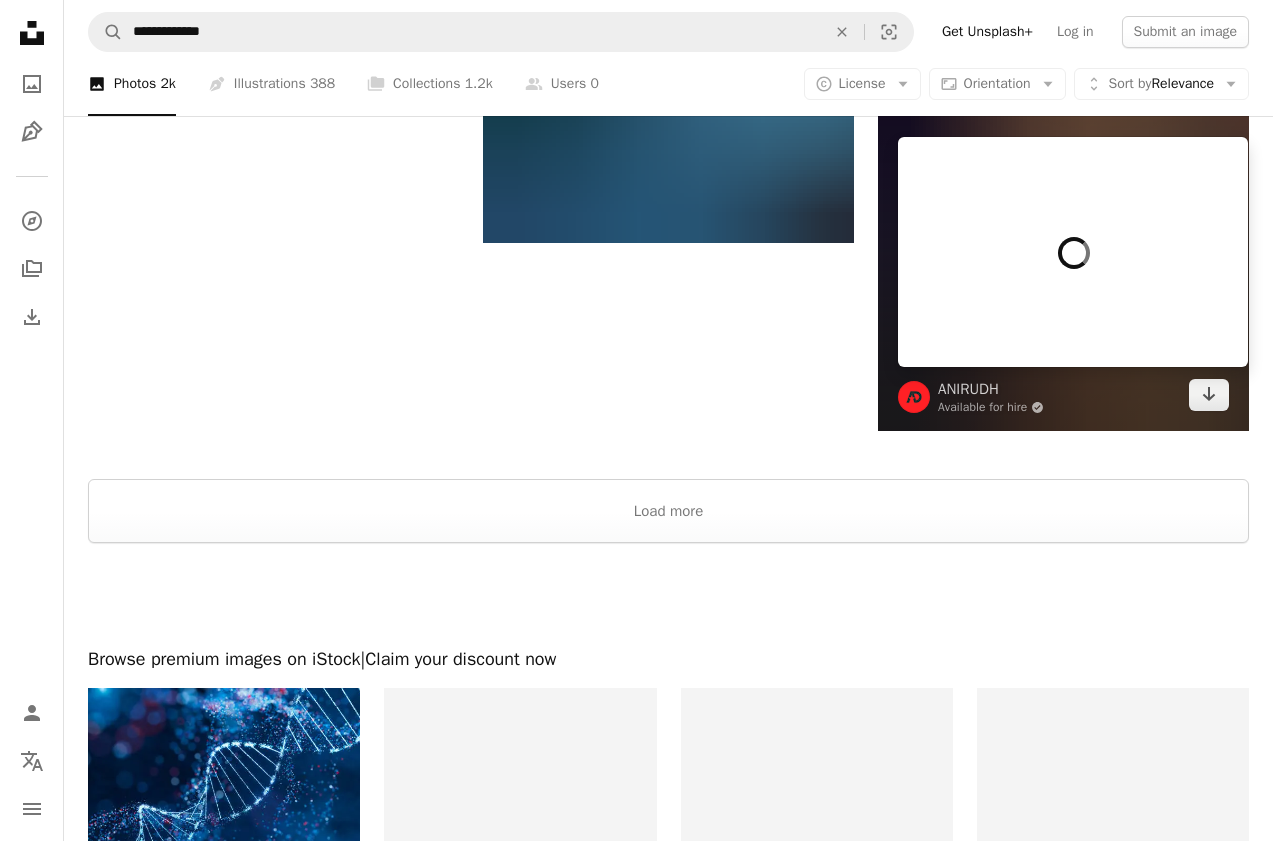 scroll, scrollTop: 3339, scrollLeft: 0, axis: vertical 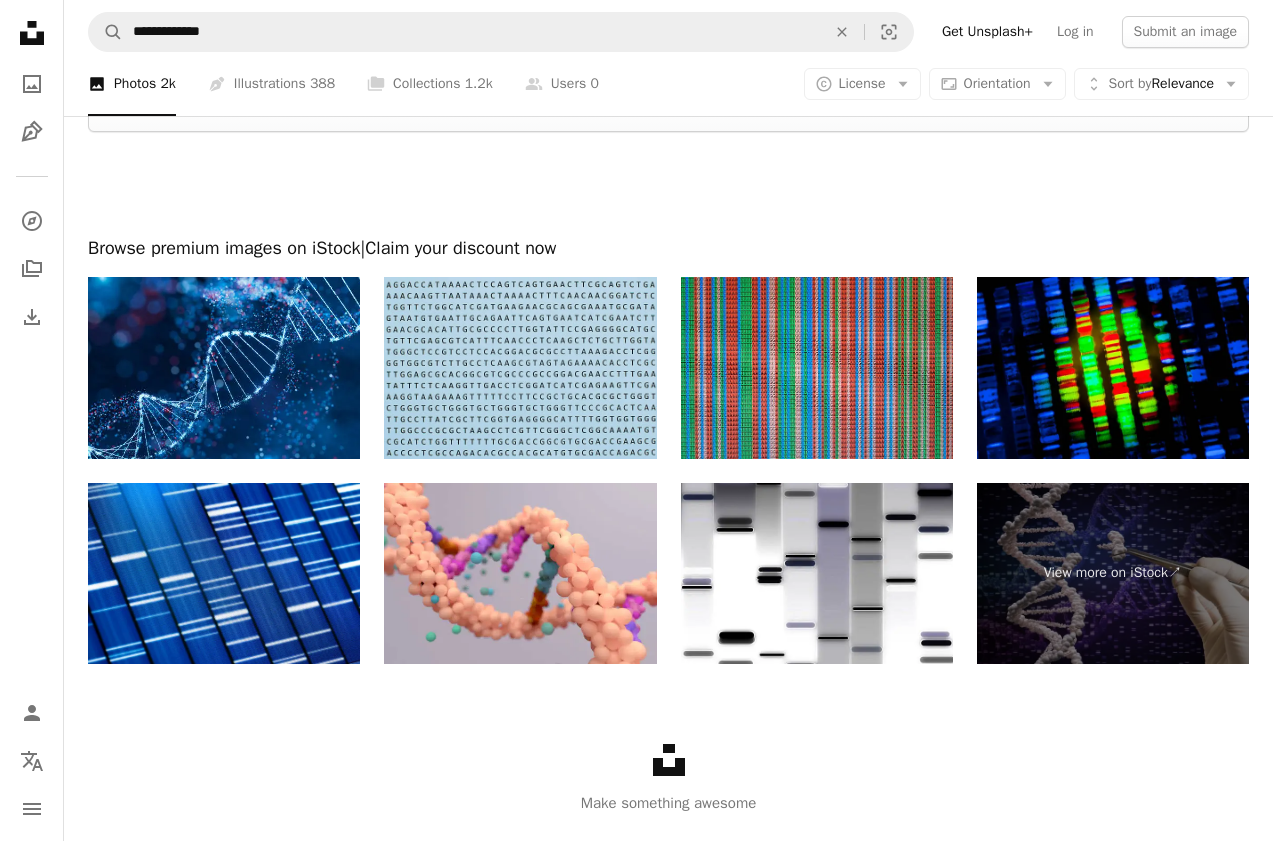 click at bounding box center [520, 368] 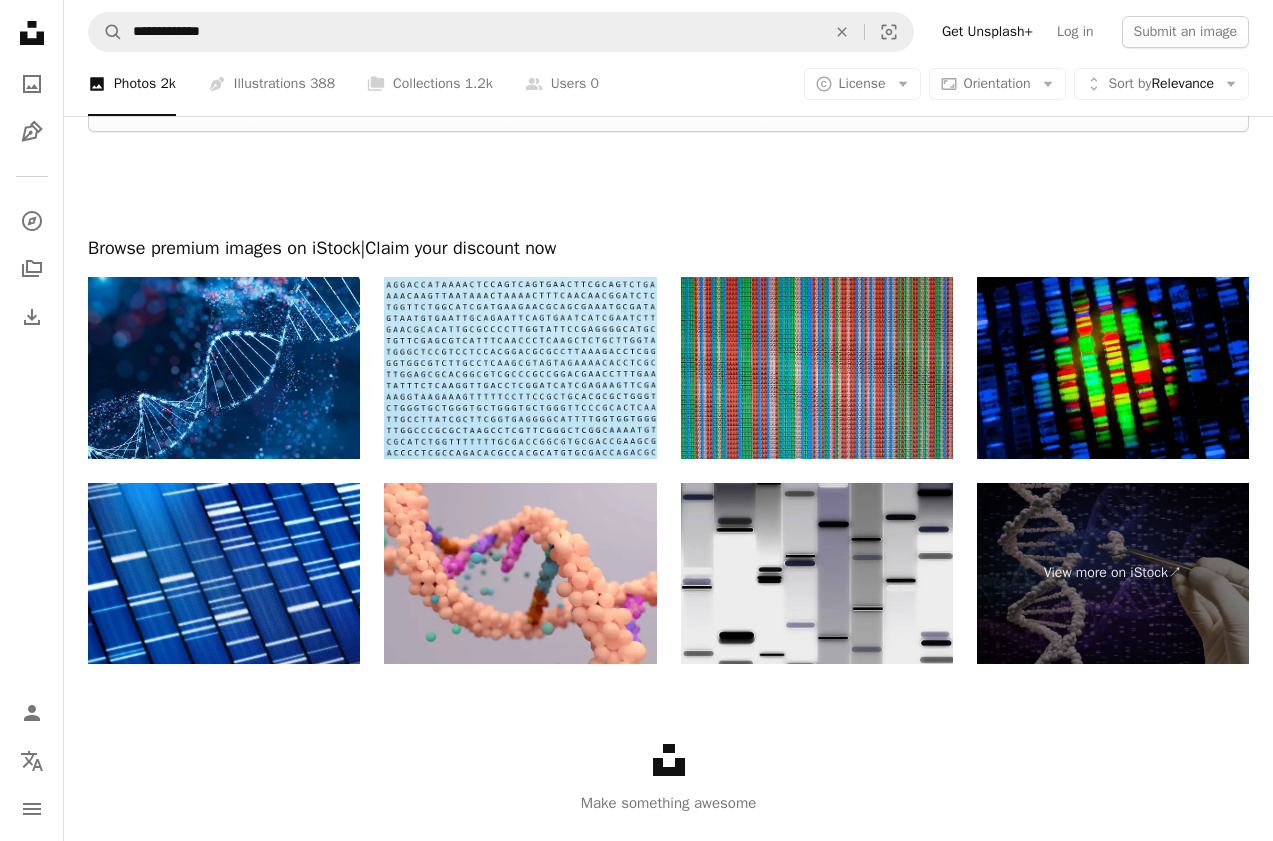 scroll, scrollTop: 3387, scrollLeft: 0, axis: vertical 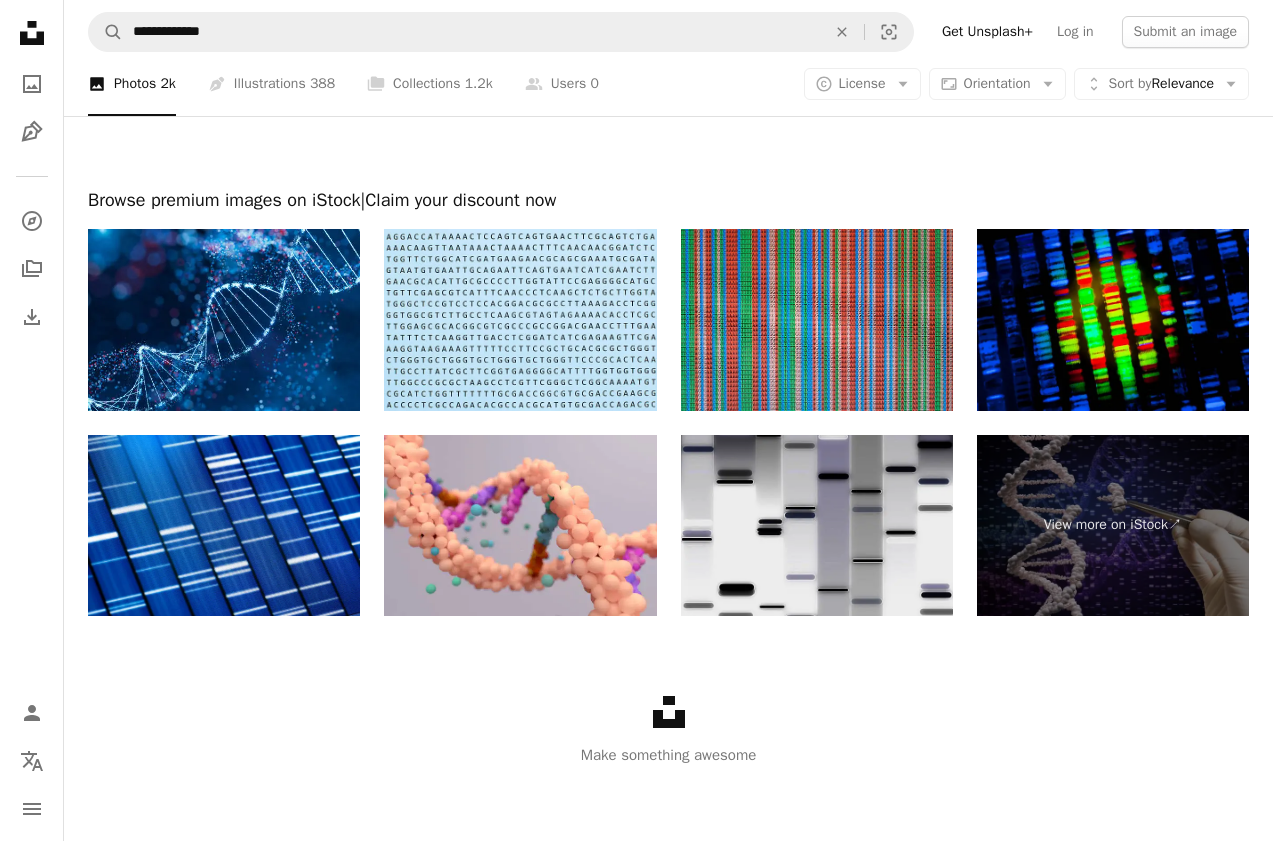 click at bounding box center [817, 526] 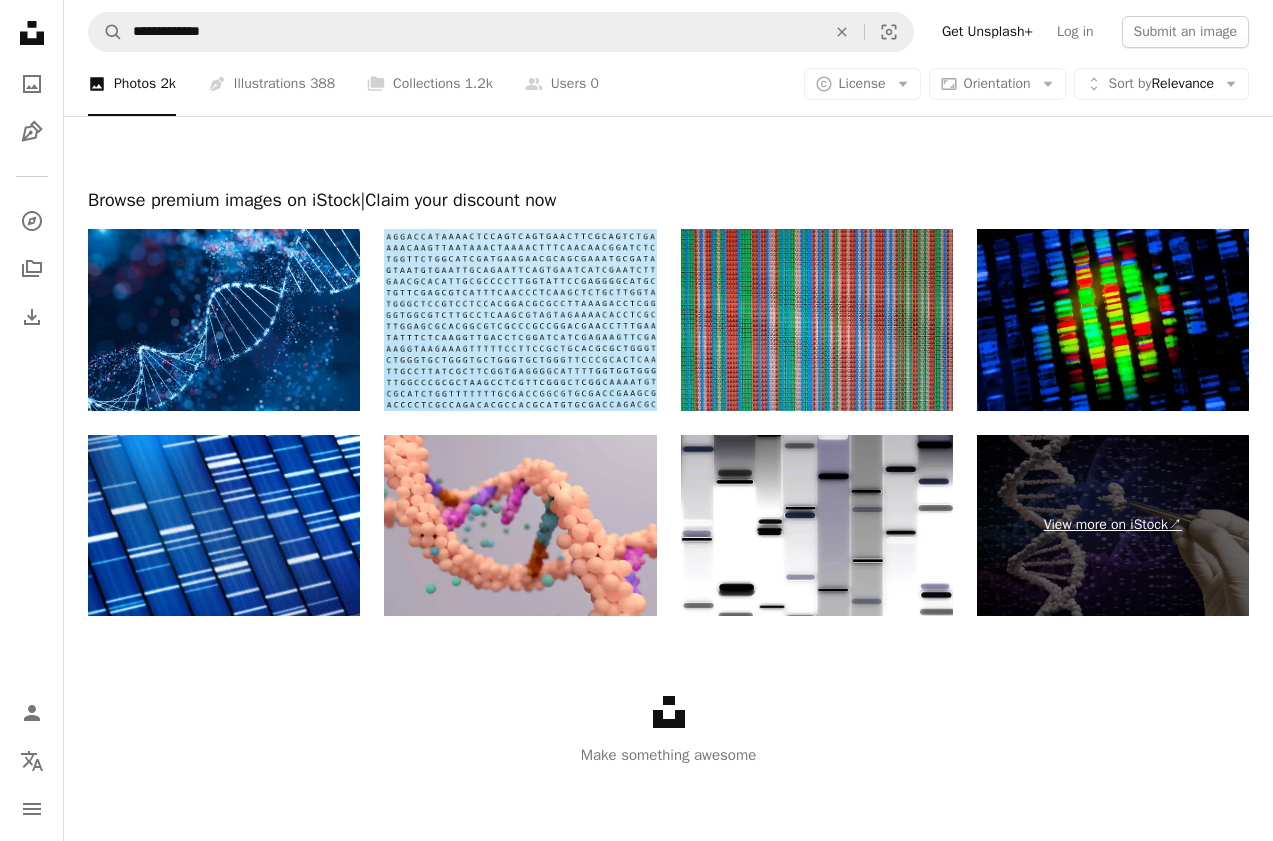 click on "View more on iStock  ↗" at bounding box center [1113, 526] 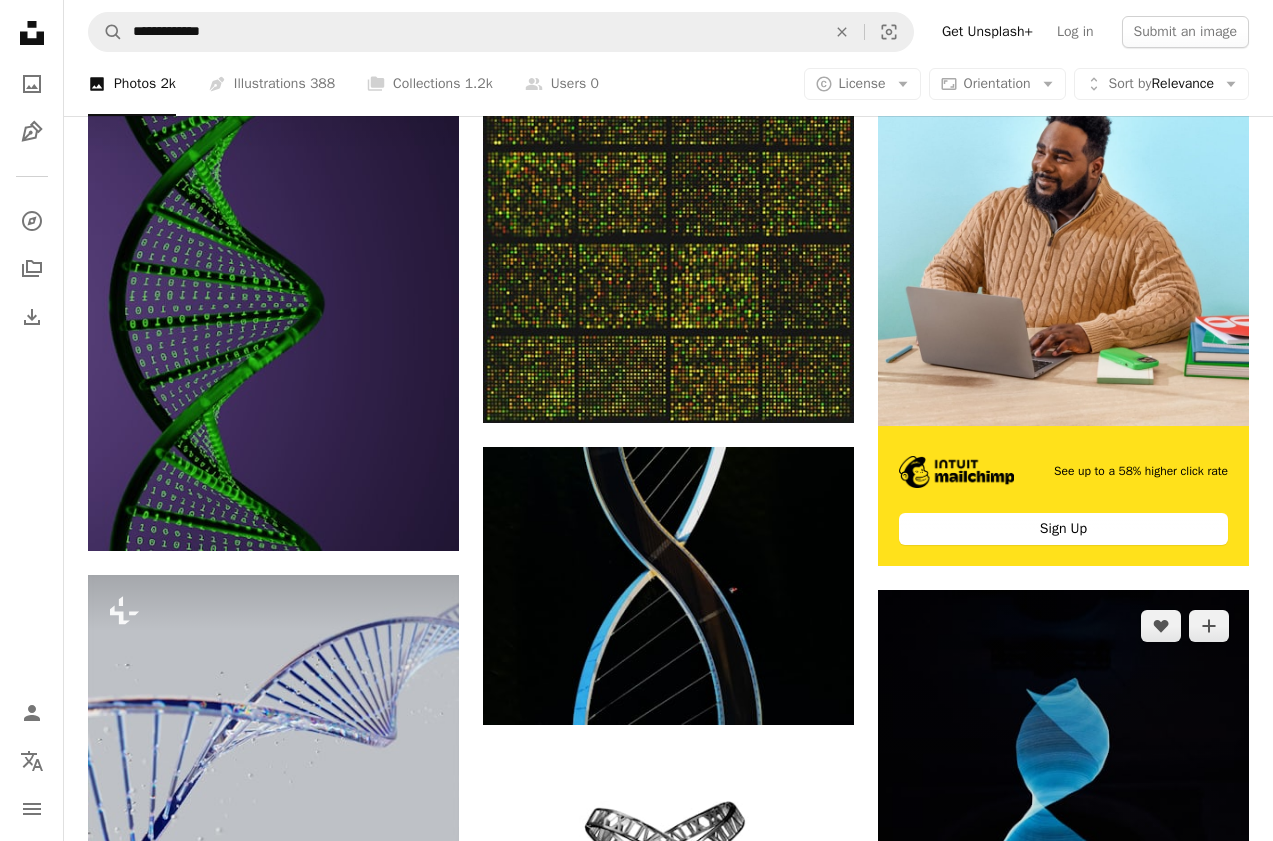 scroll, scrollTop: 0, scrollLeft: 0, axis: both 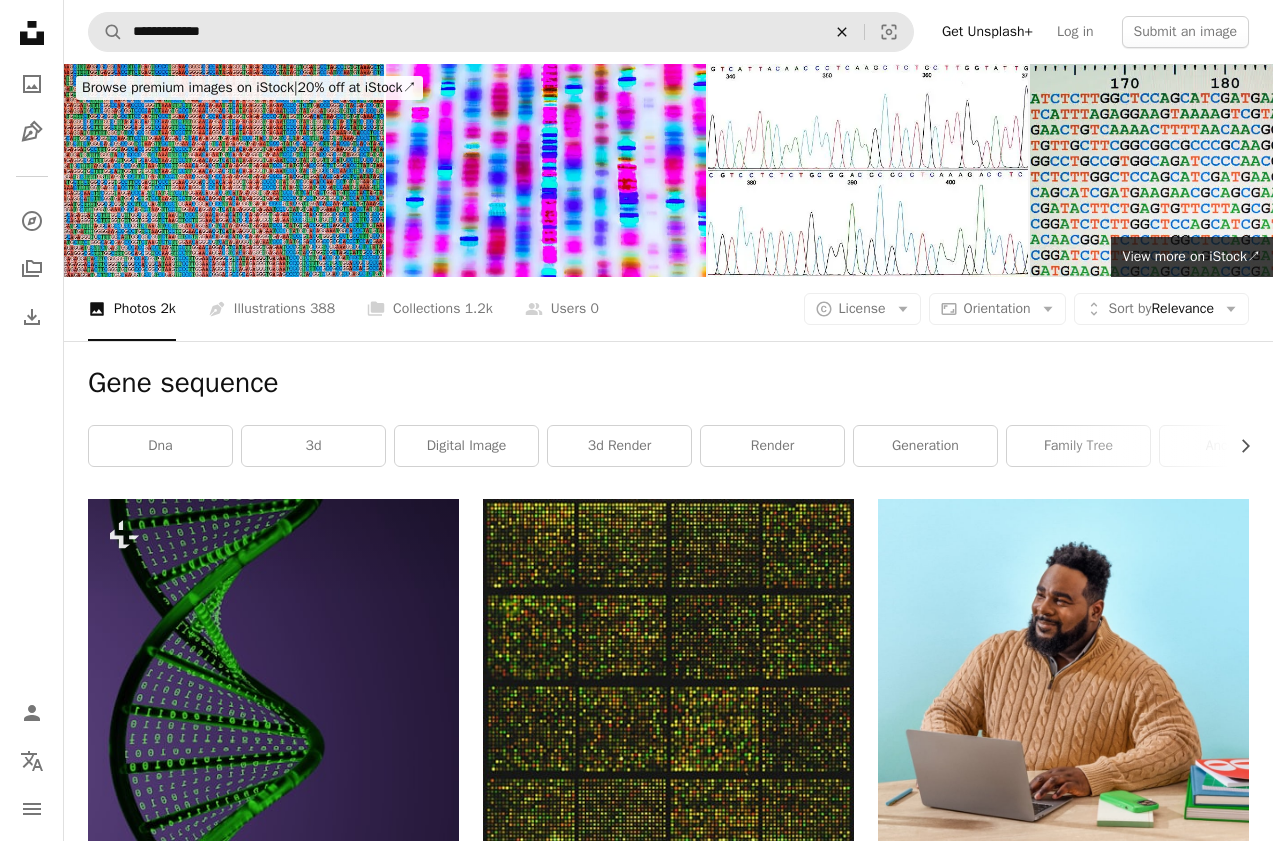 click on "An X shape" at bounding box center (842, 32) 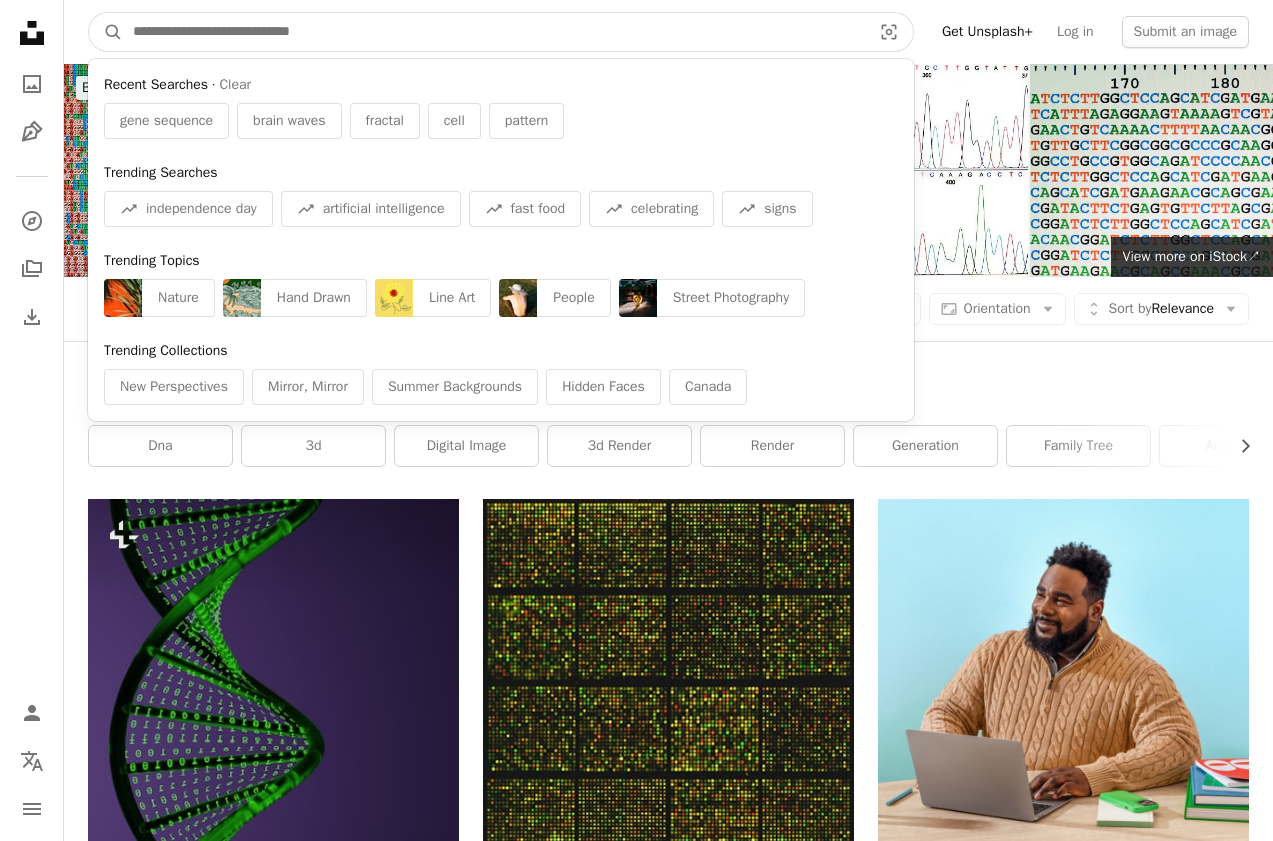 paste on "**********" 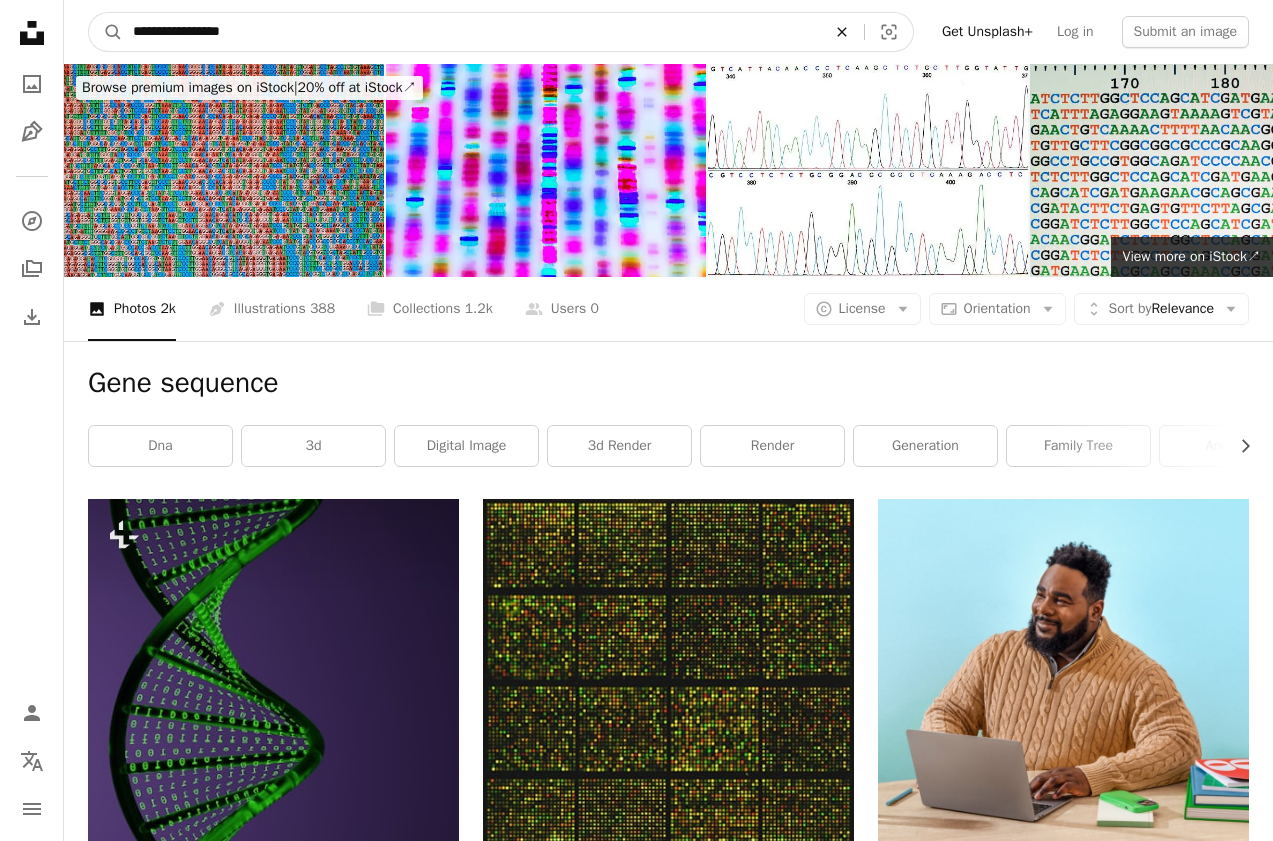 type on "**********" 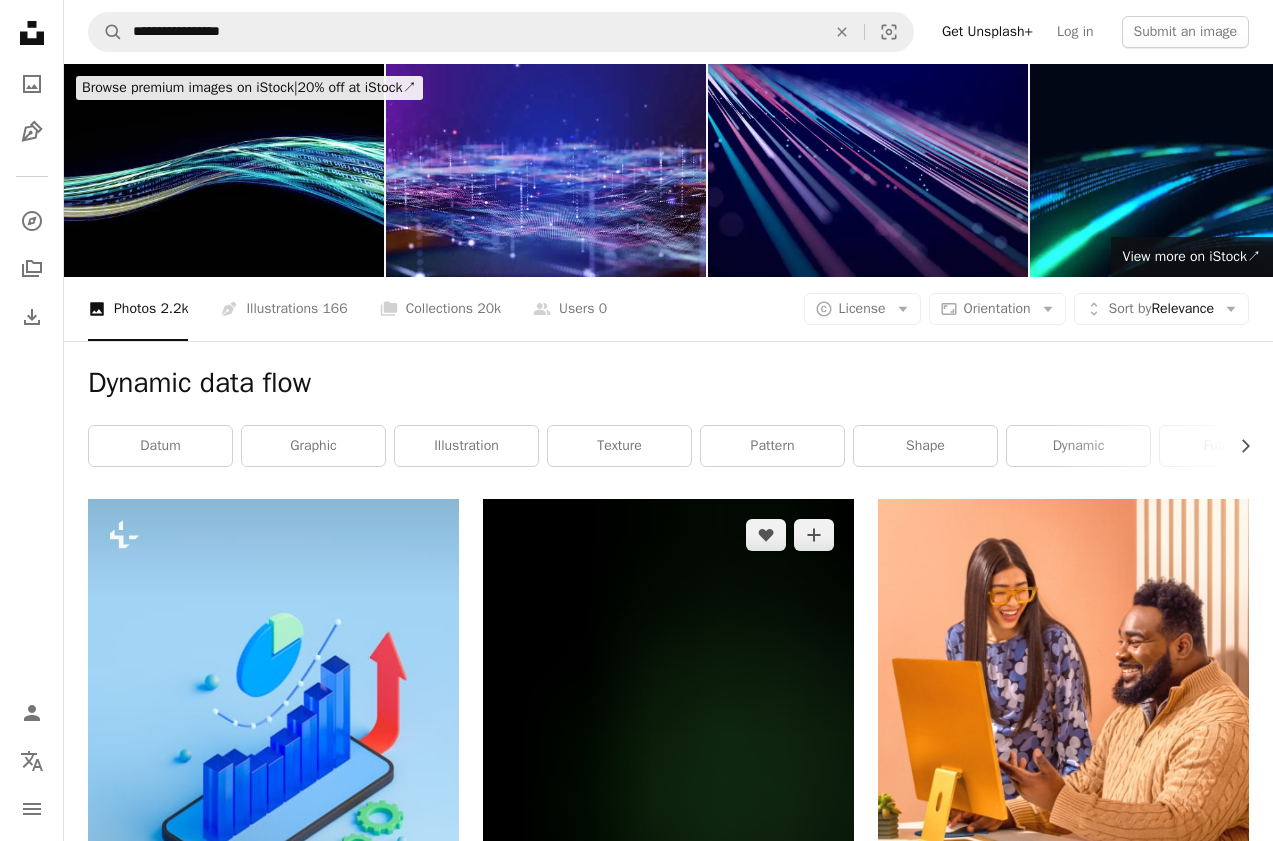 scroll, scrollTop: 290, scrollLeft: 0, axis: vertical 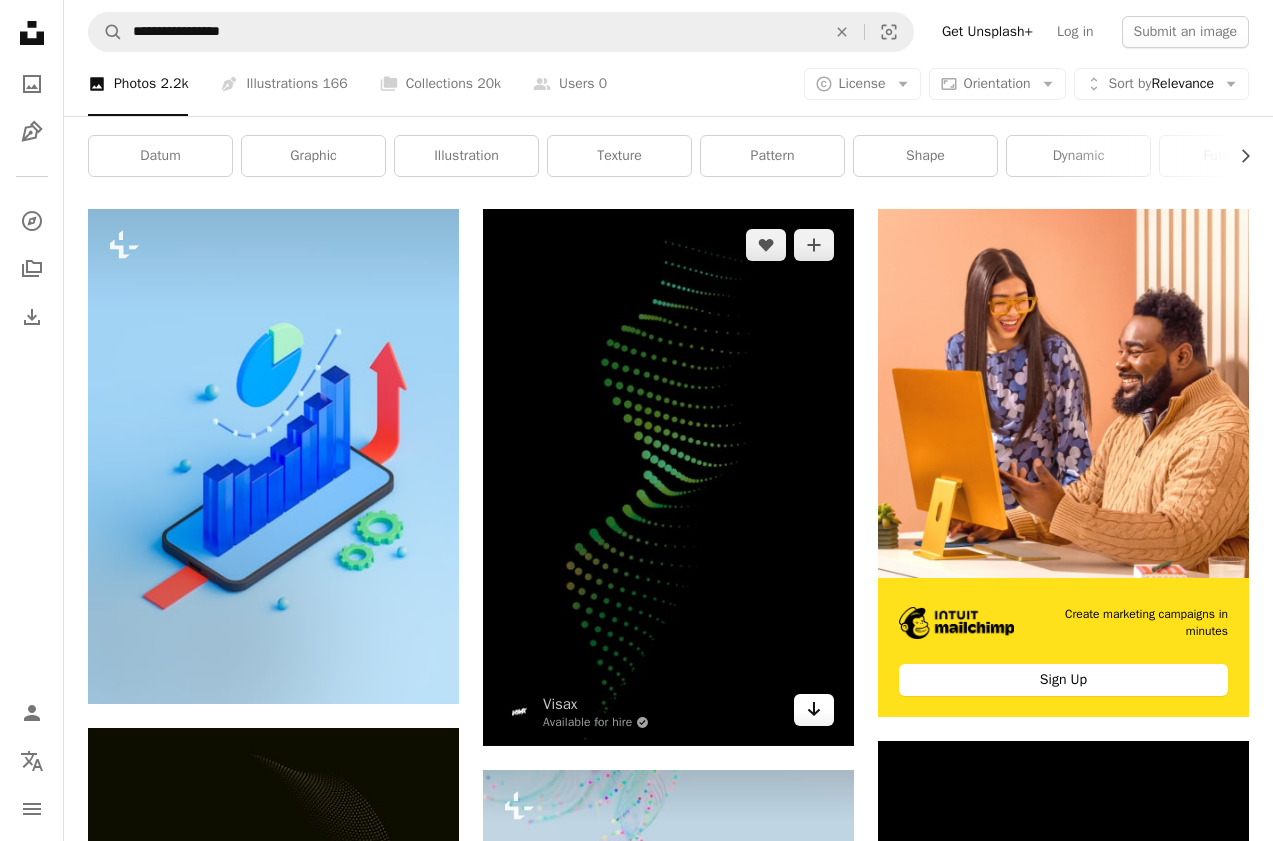 click on "Arrow pointing down" 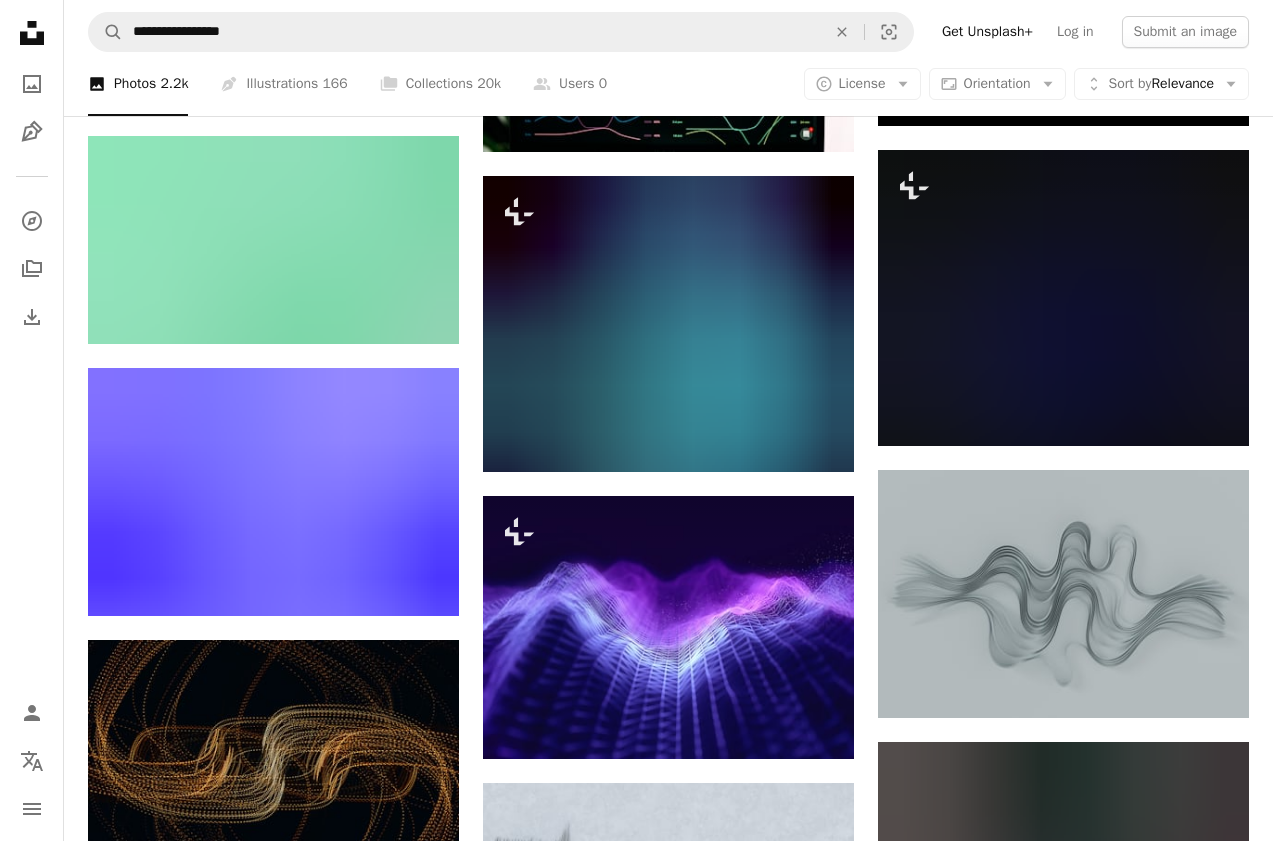 scroll, scrollTop: 1613, scrollLeft: 0, axis: vertical 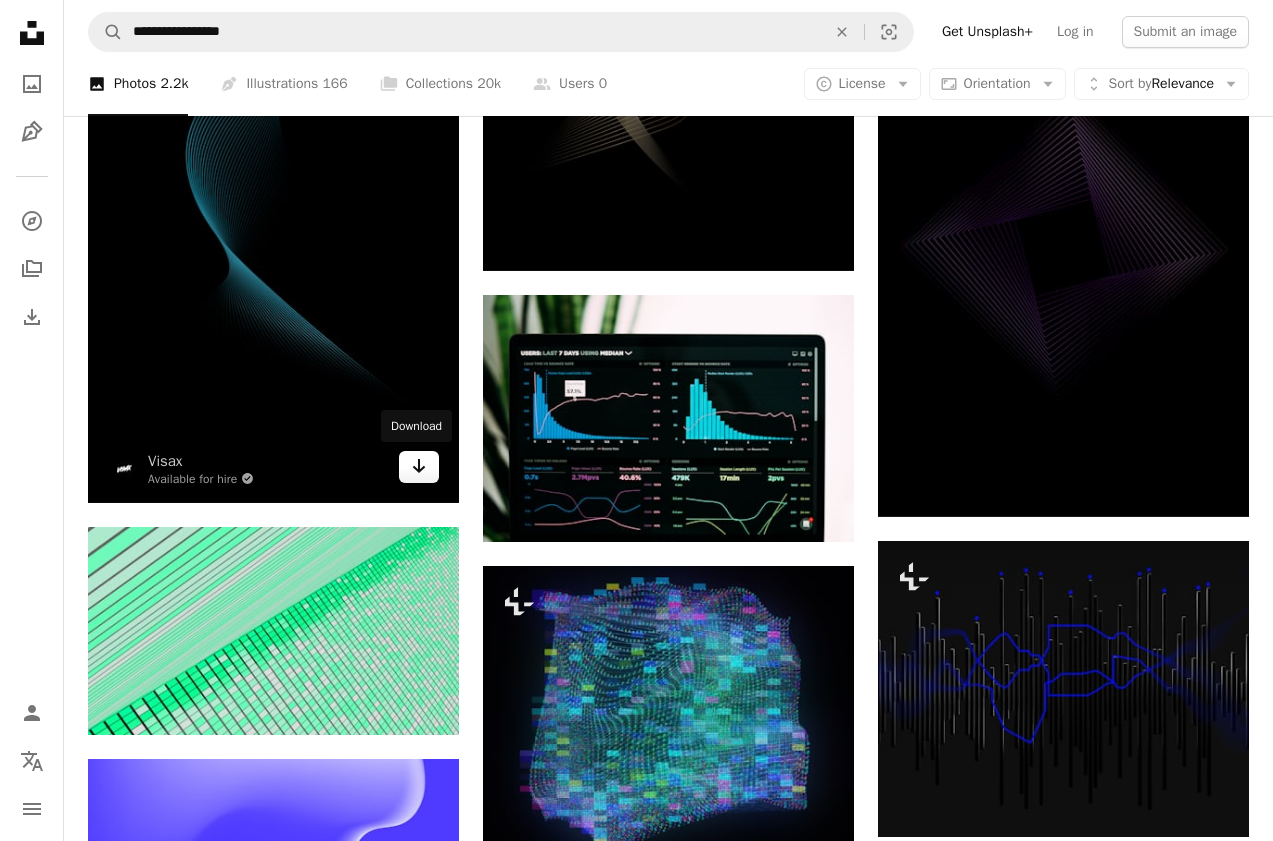 click on "Arrow pointing down" 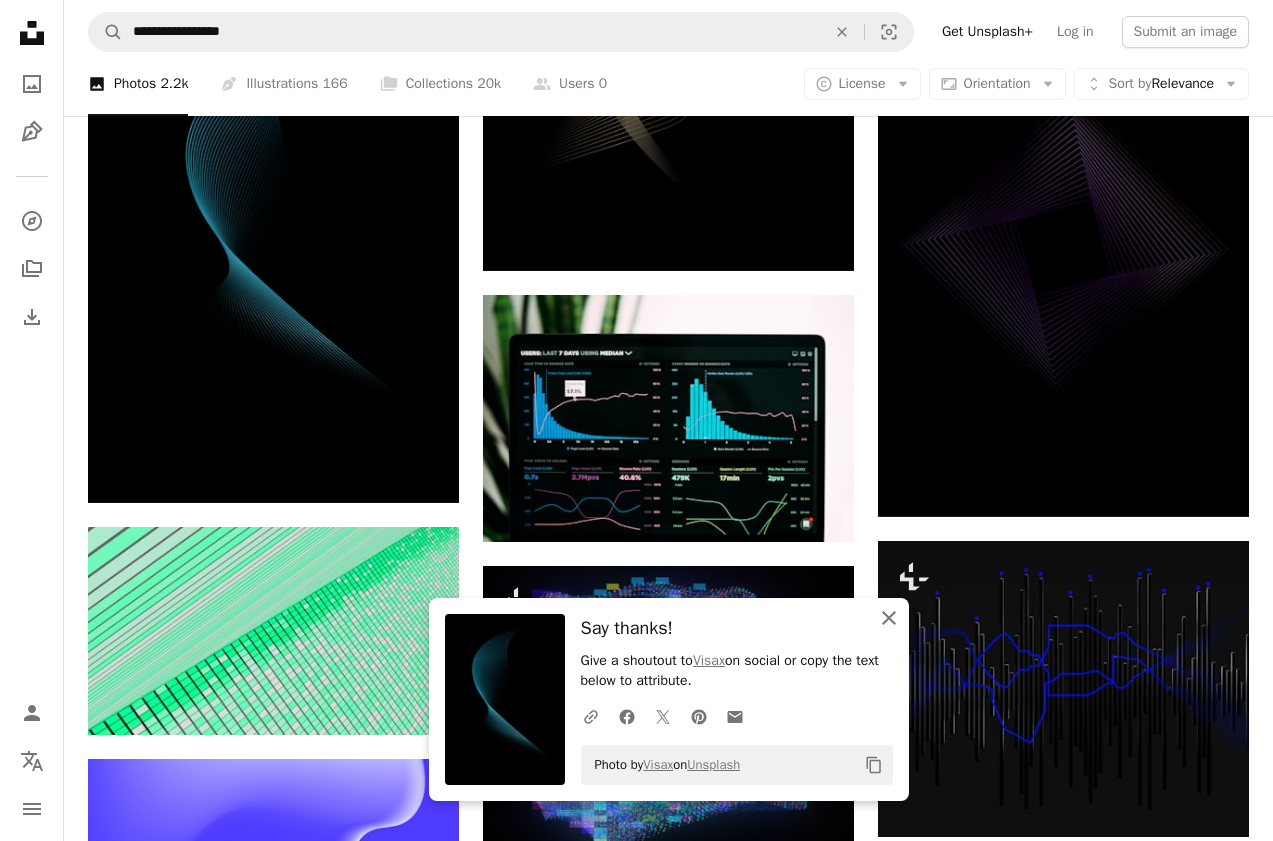 click on "An X shape" 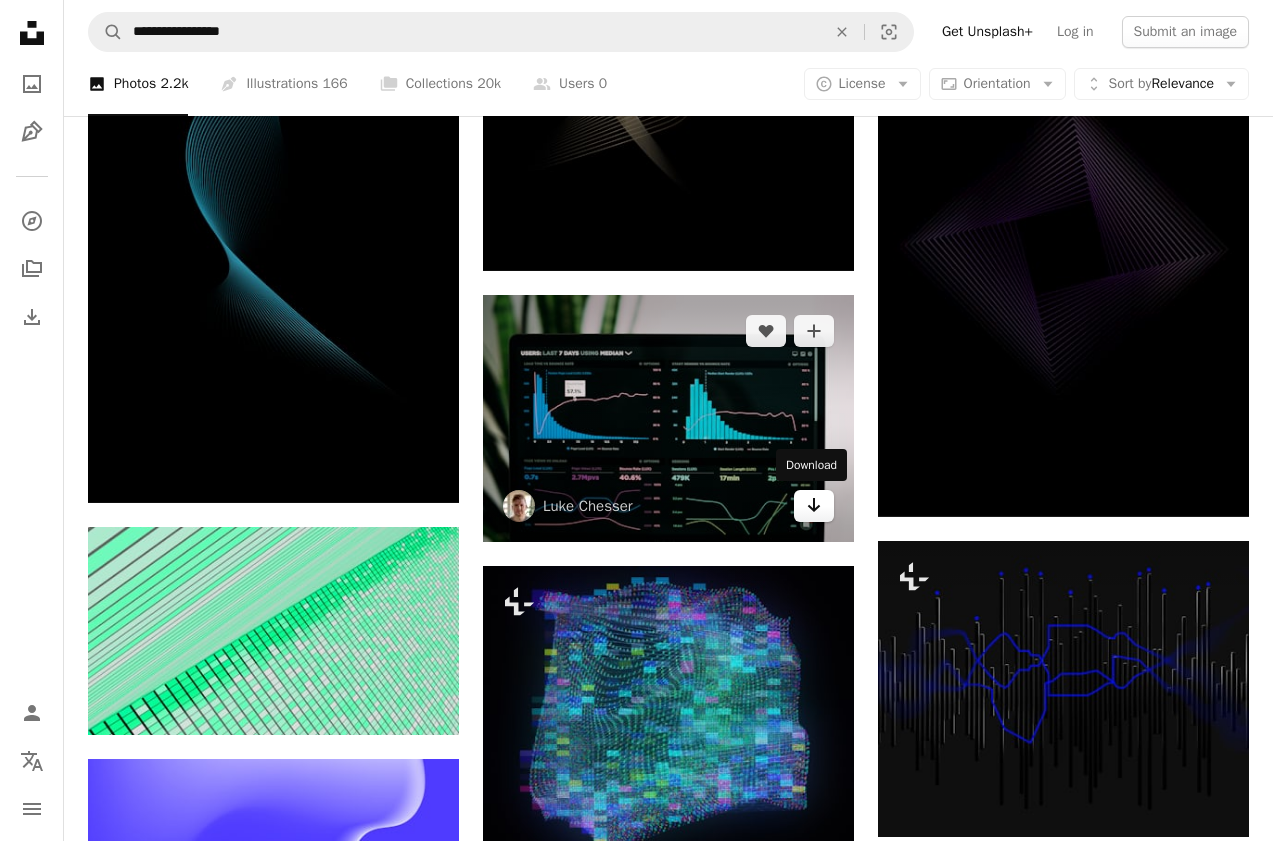 click on "Arrow pointing down" at bounding box center (814, 506) 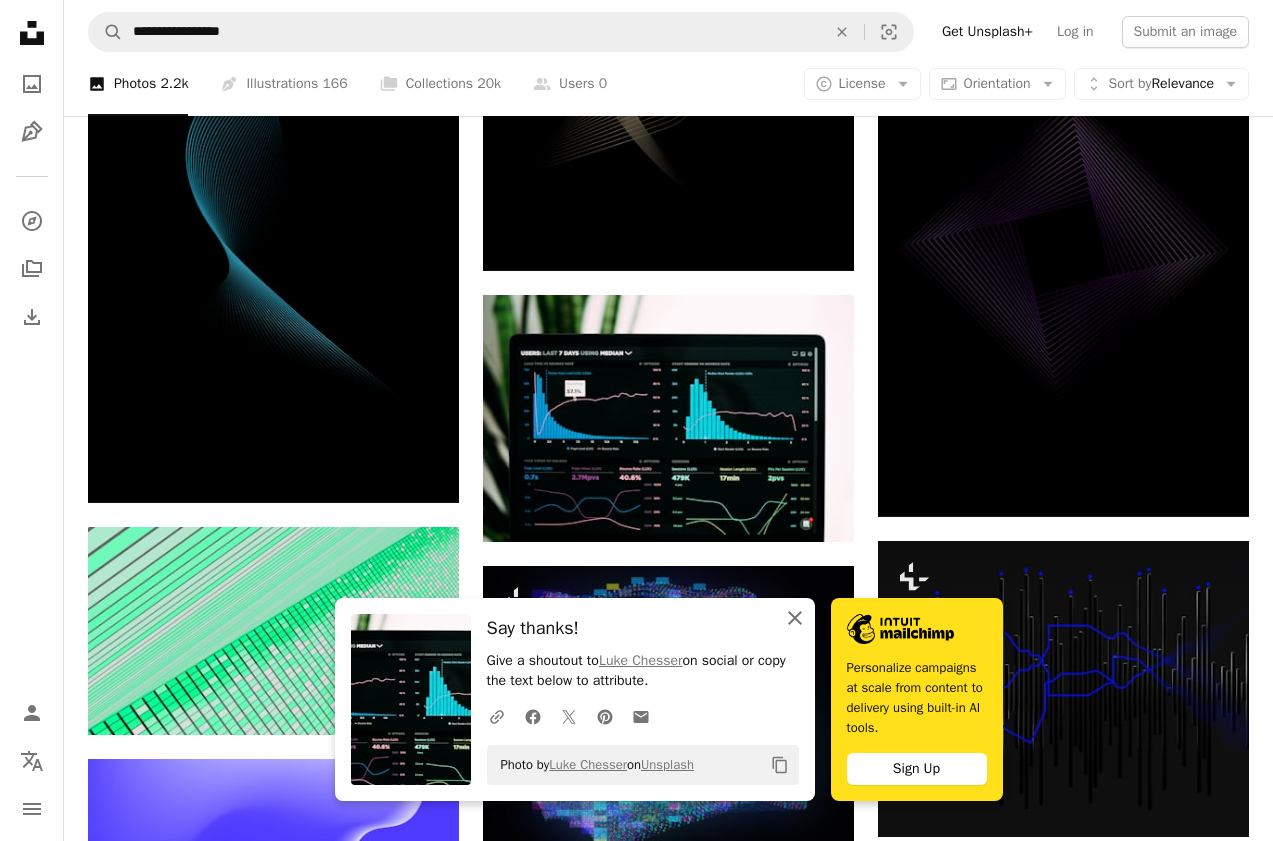 click on "An X shape" 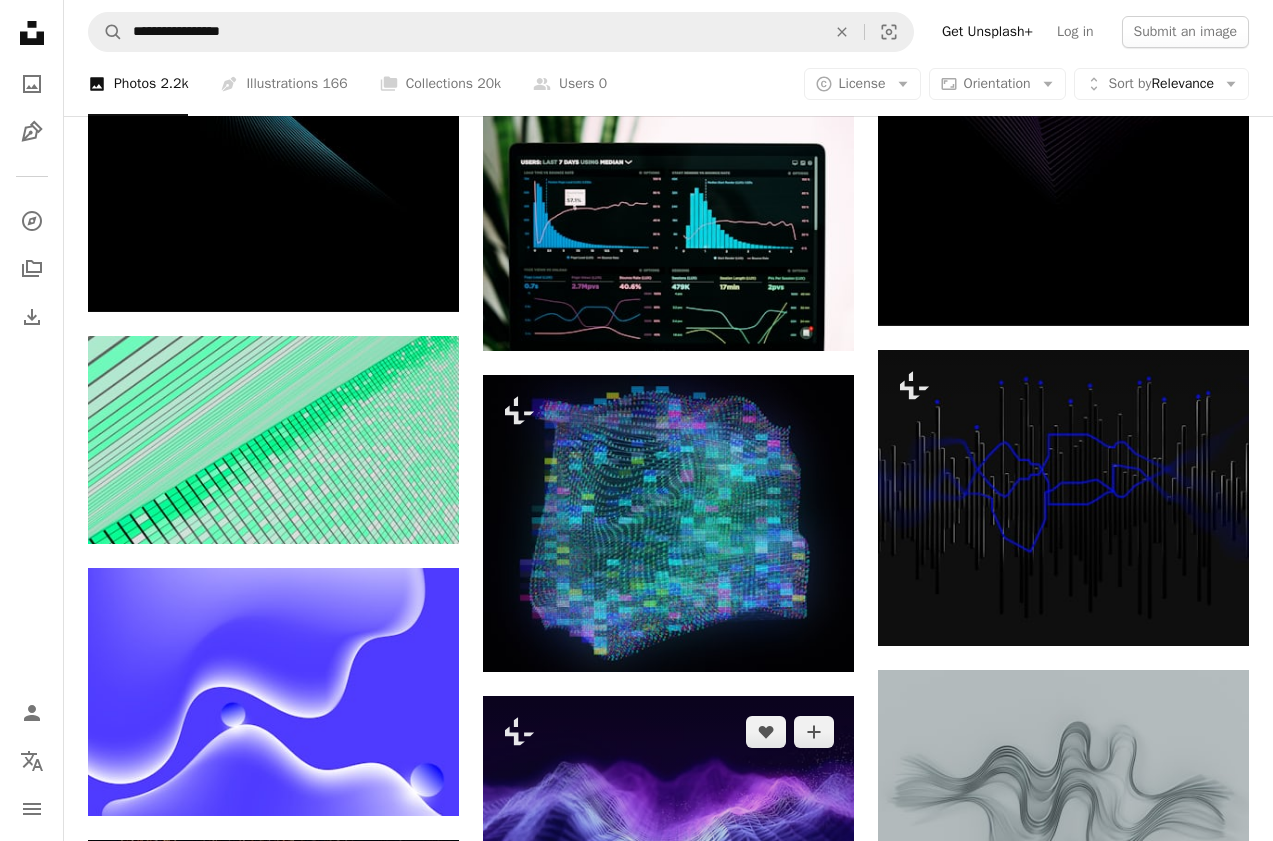 scroll, scrollTop: 1996, scrollLeft: 0, axis: vertical 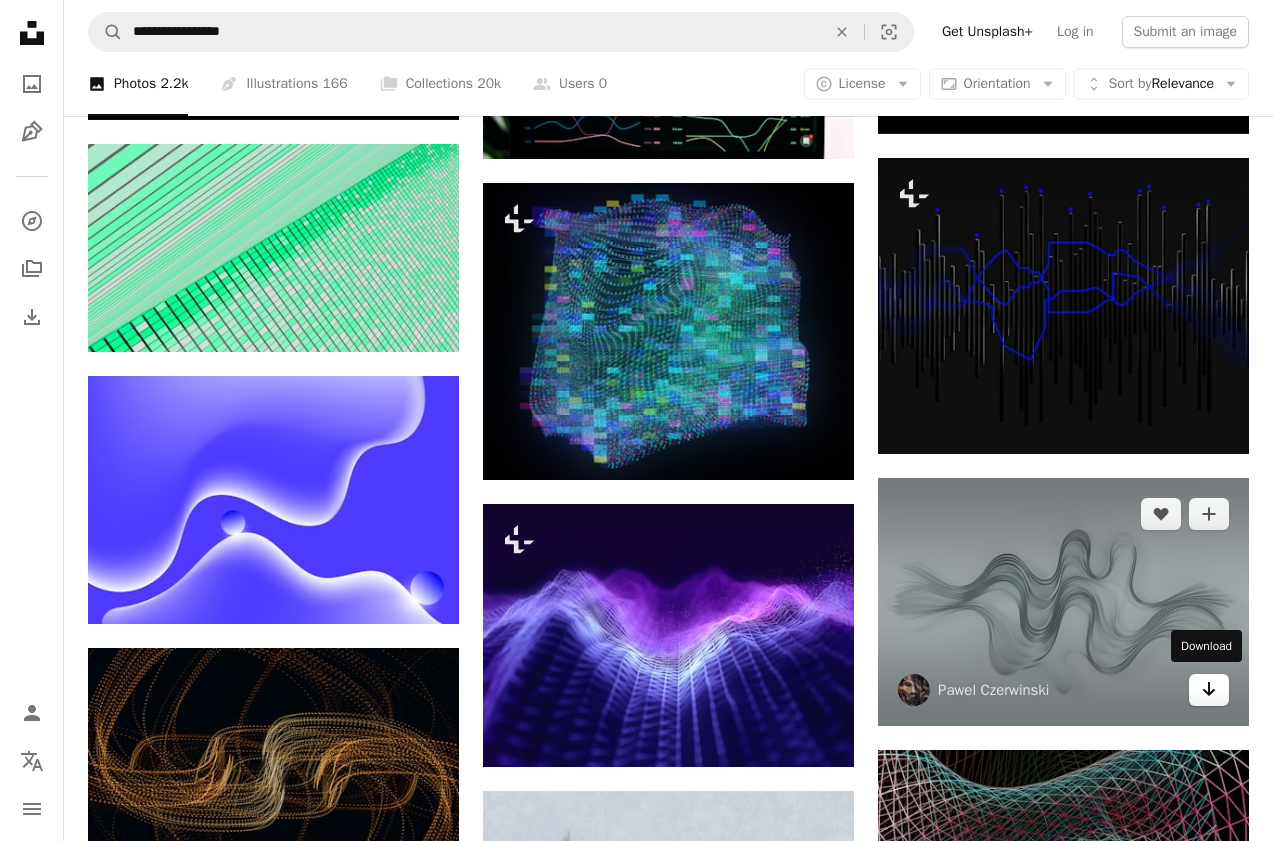 click on "Arrow pointing down" 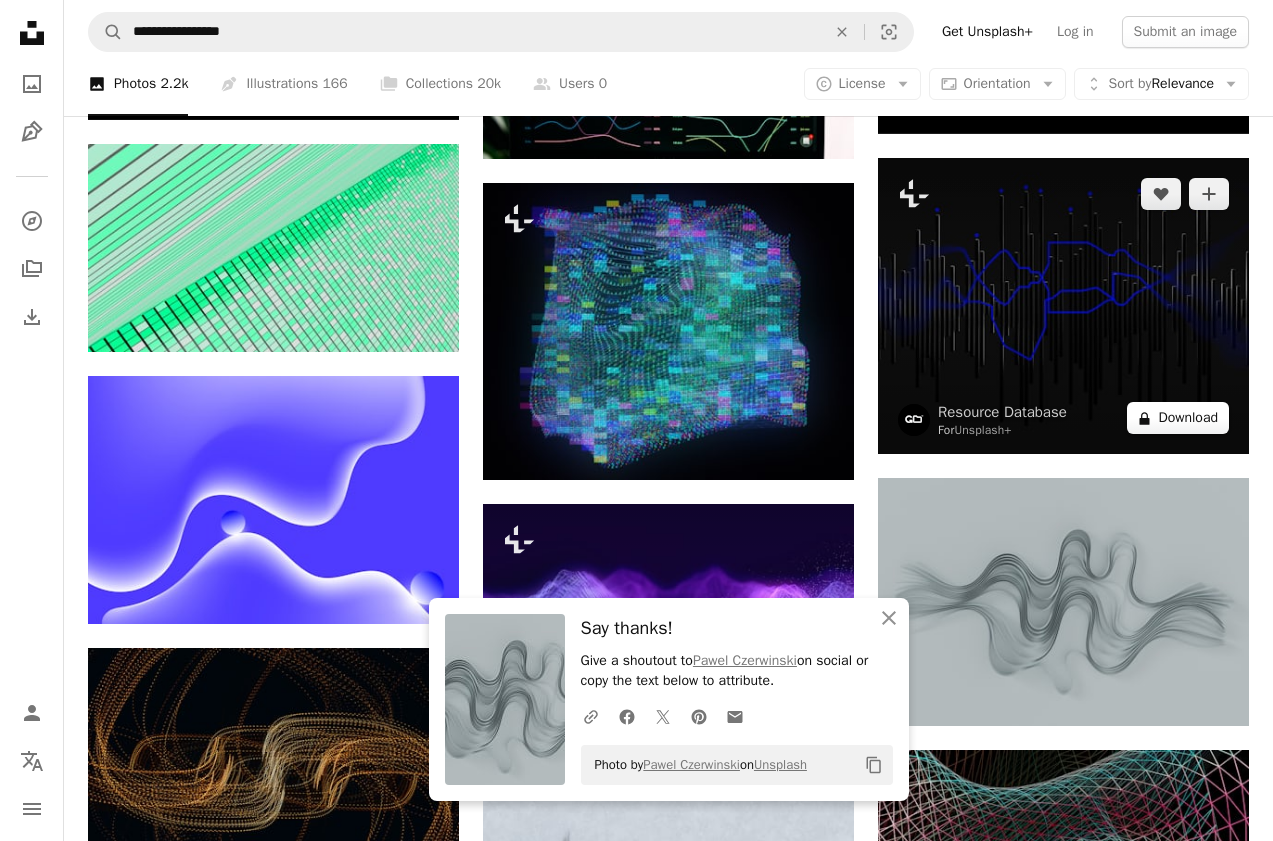 click on "A lock Download" at bounding box center (1178, 418) 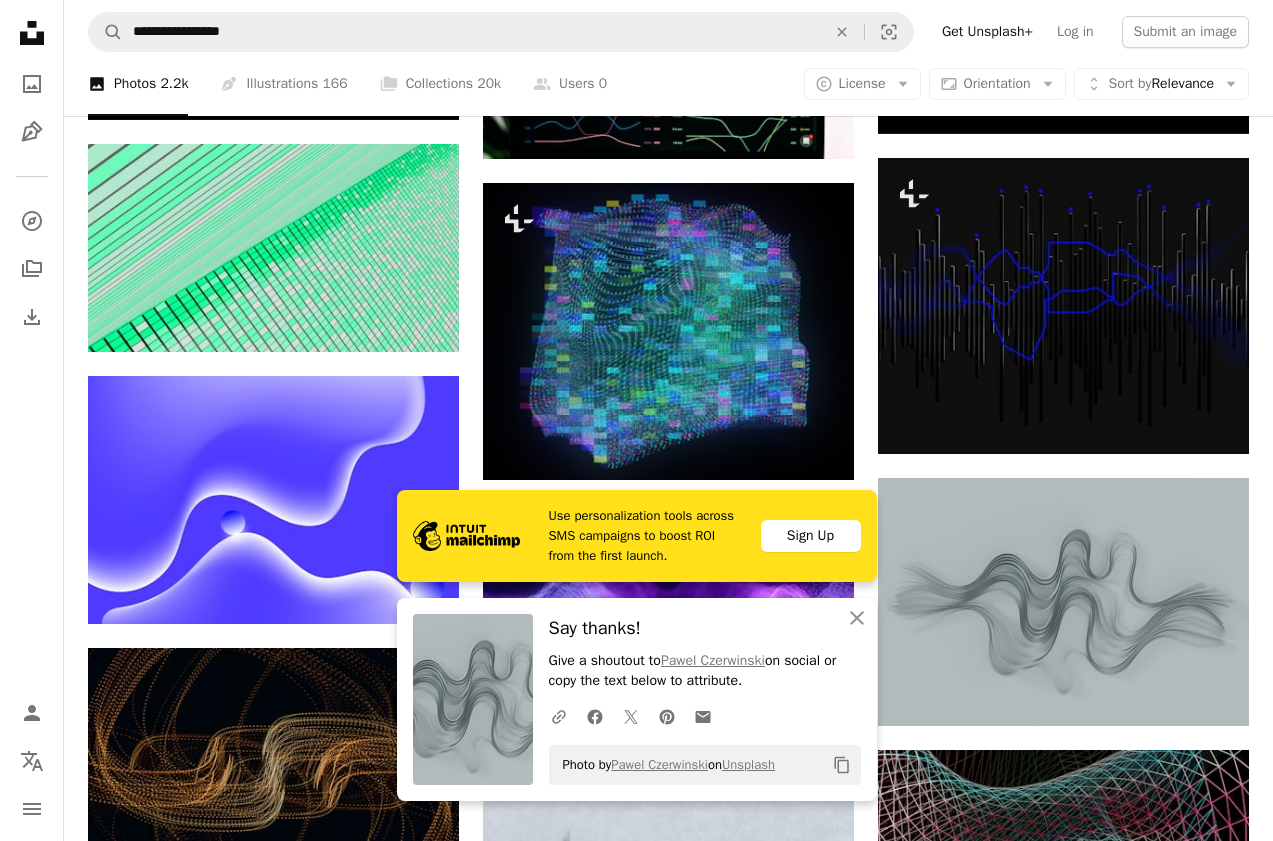 click on "[FIRST] [LAST] Use personalization tools across SMS campaigns to boost ROI from the first launch. Sign Up An X shape Close Say thanks! Give a shoutout to Pawel Czerwinski on social or copy the text below to attribute. A URL sharing icon (chains) Facebook icon X (formerly Twitter) icon Pinterest icon An envelope Photo by Pawel Czerwinski on Unsplash Copy content Premium, ready to use images. Get unlimited access. A plus sign Members-only content added monthly A plus sign Unlimited royalty-free downloads A plus sign Illustrations New A plus sign Enhanced legal protections yearly 65% off monthly $20 $7 USD per month * Get Unsplash+ * When paid annually, billed upfront $84 Taxes where applicable. Renews automatically. Cancel anytime." at bounding box center [636, 2898] 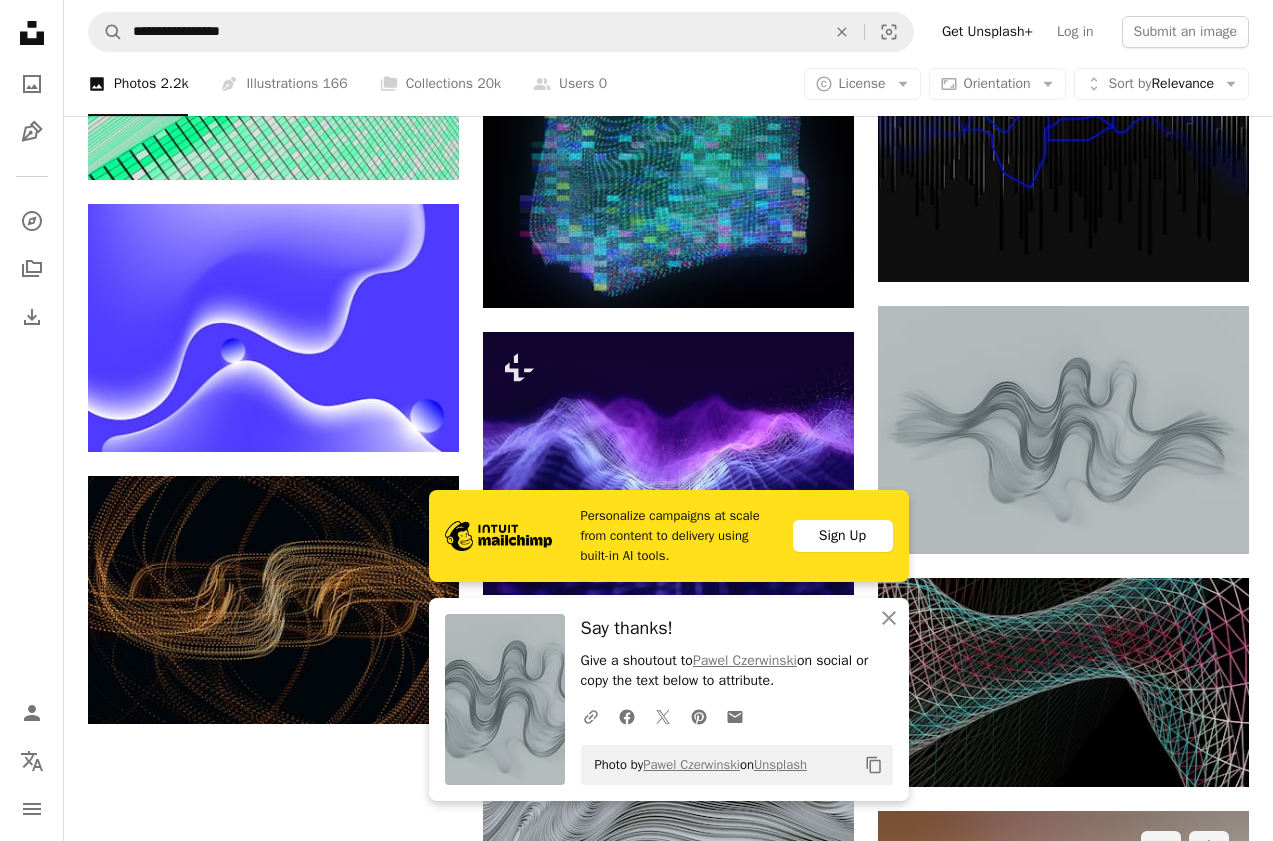 scroll, scrollTop: 2387, scrollLeft: 0, axis: vertical 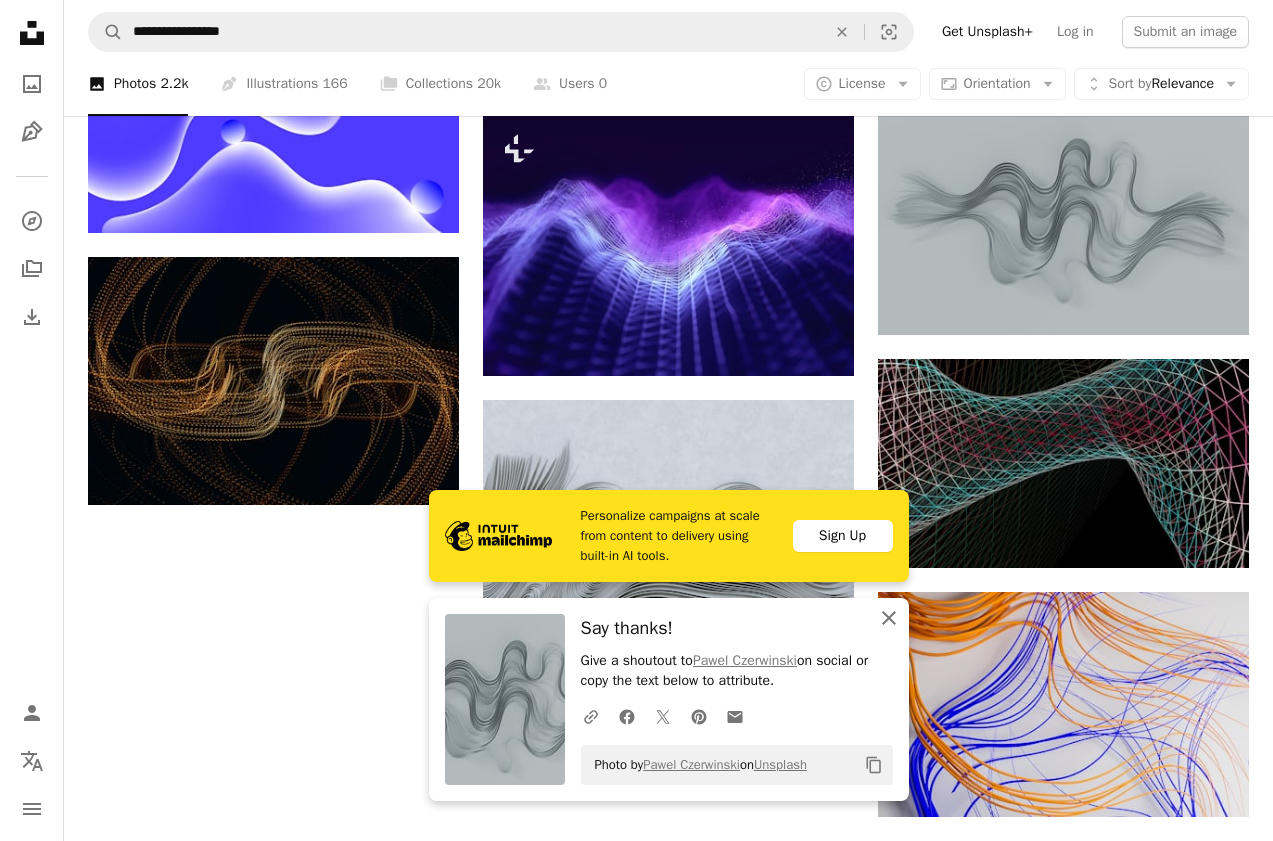 click on "An X shape" 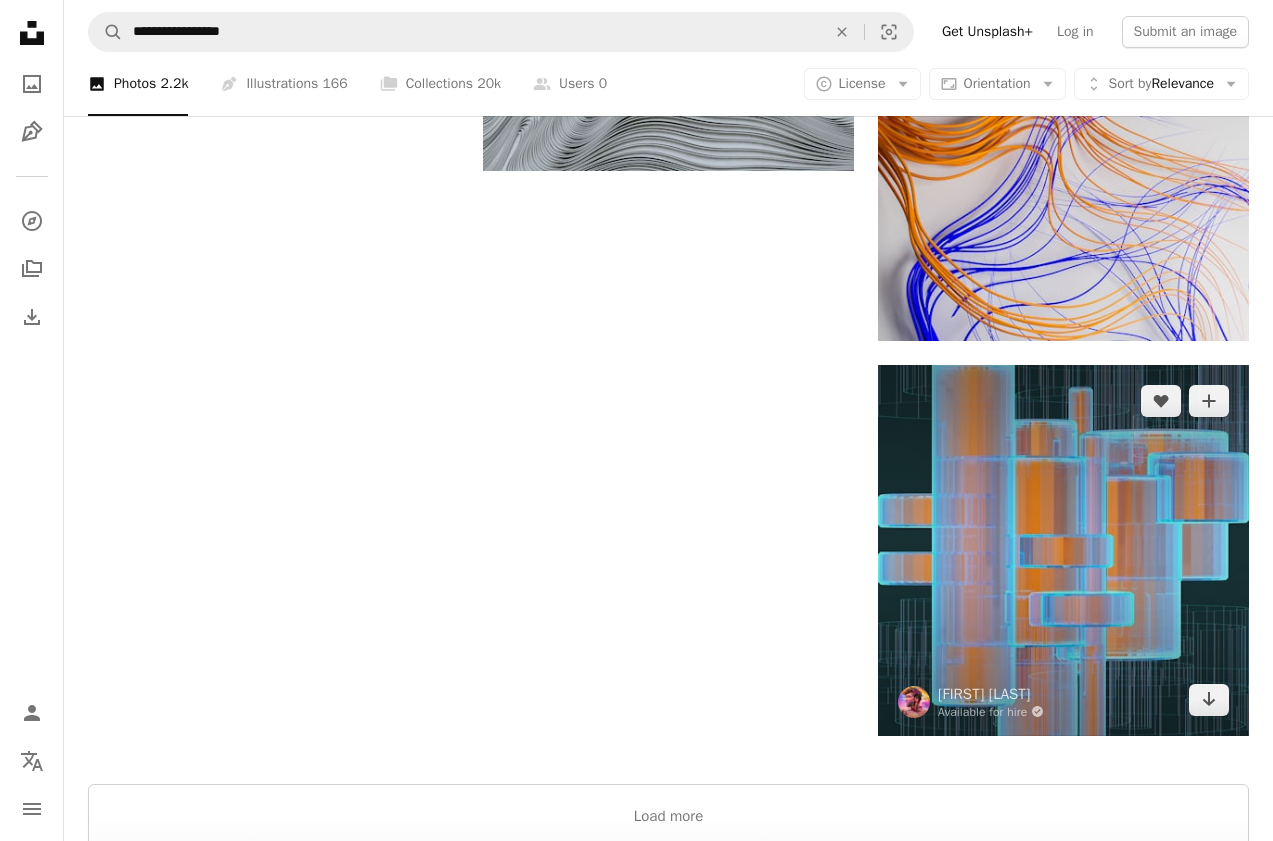 scroll, scrollTop: 2966, scrollLeft: 0, axis: vertical 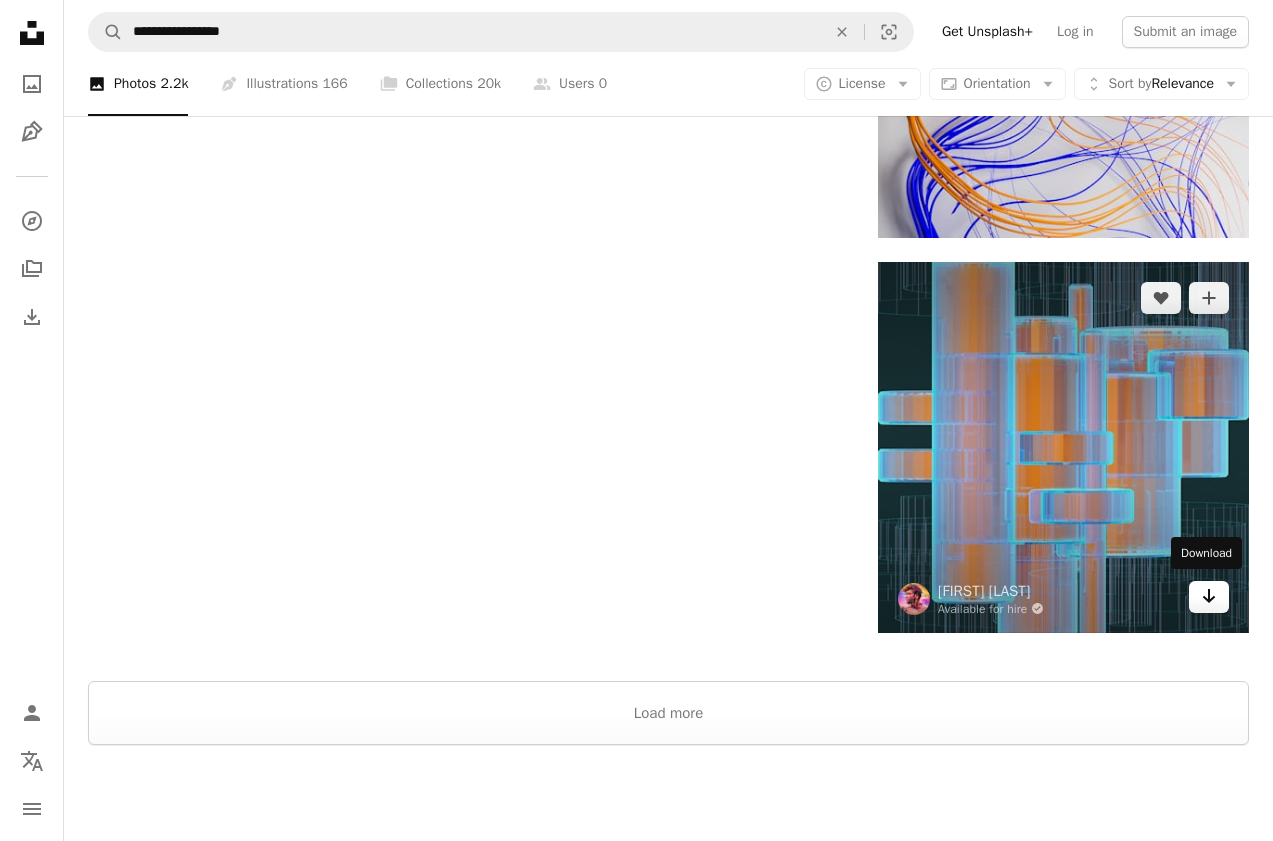 click on "Arrow pointing down" at bounding box center (1209, 597) 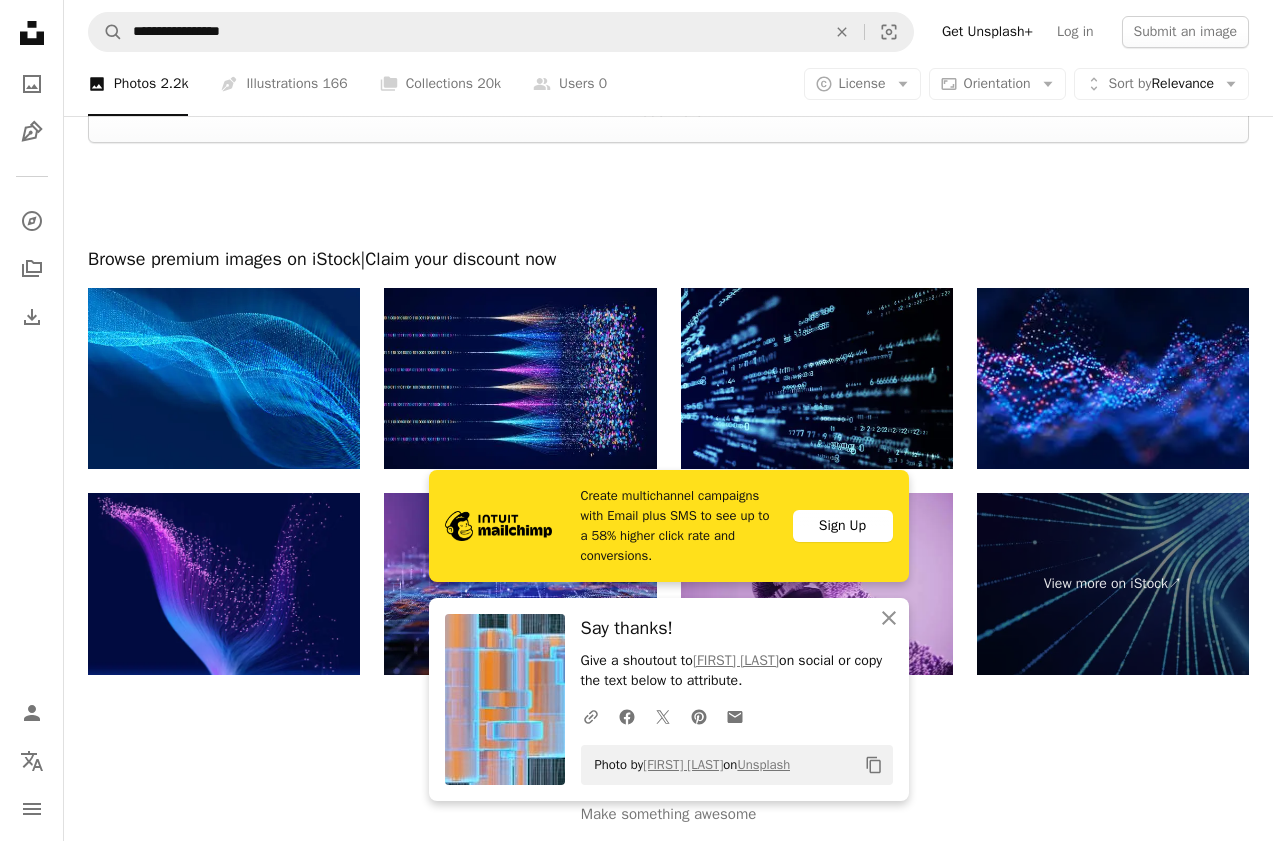 scroll, scrollTop: 3626, scrollLeft: 0, axis: vertical 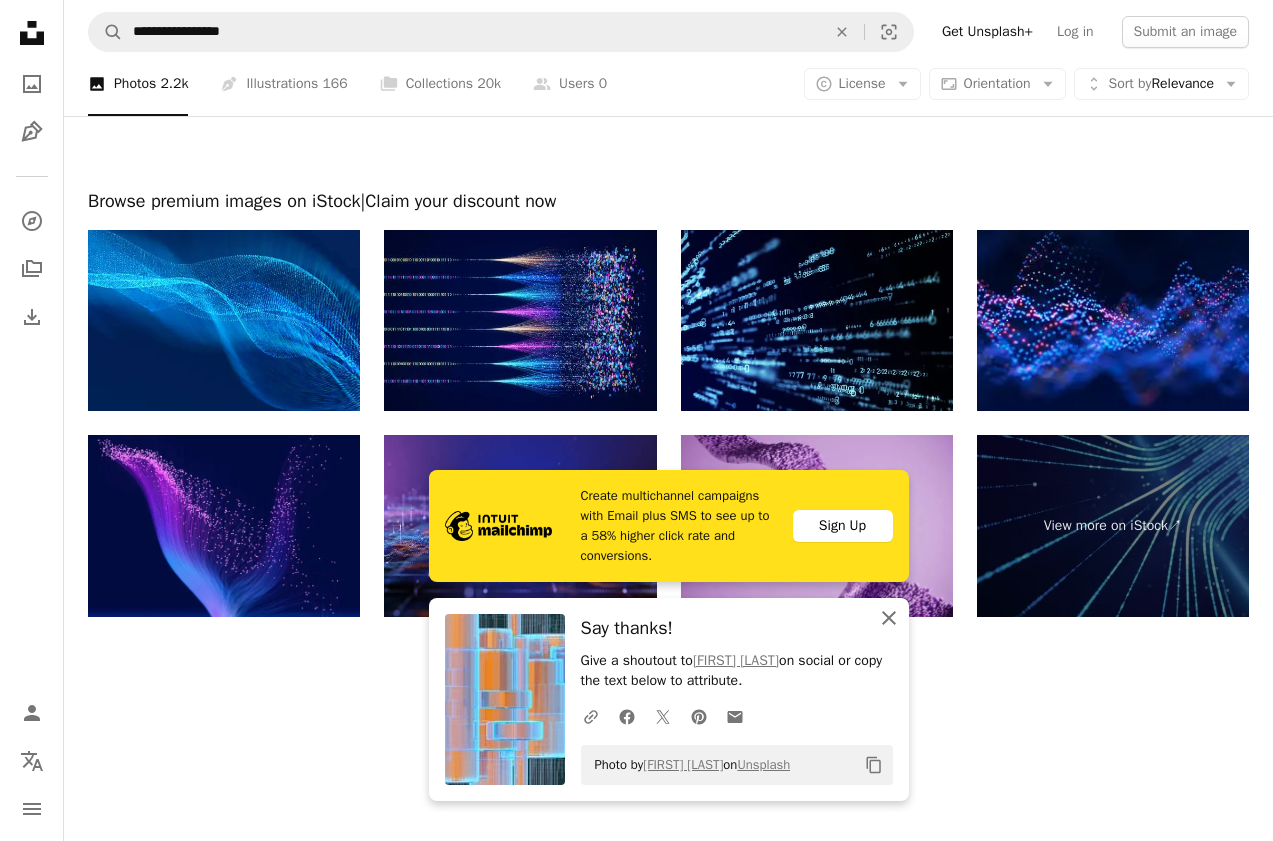 click on "An X shape" 